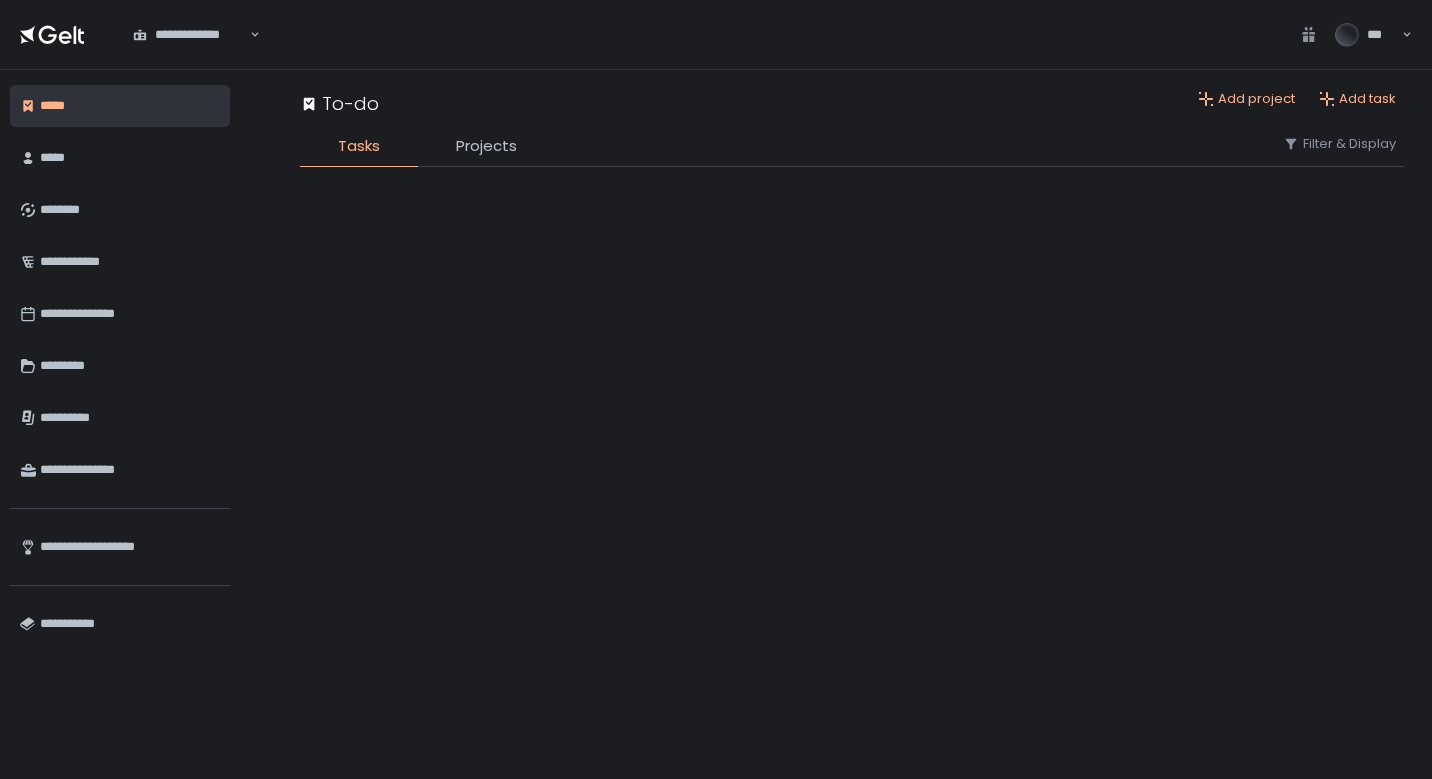 scroll, scrollTop: 0, scrollLeft: 0, axis: both 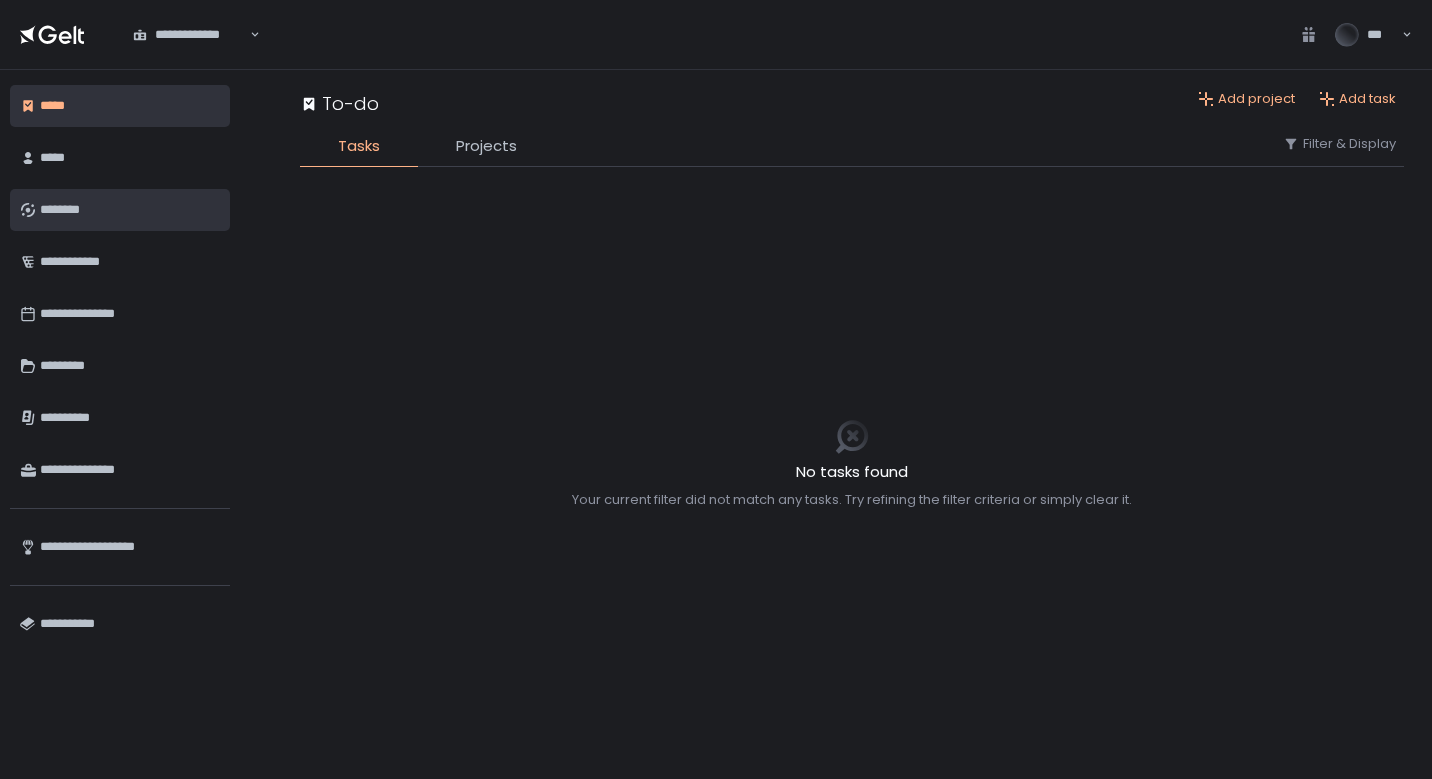 click on "********" at bounding box center [130, 210] 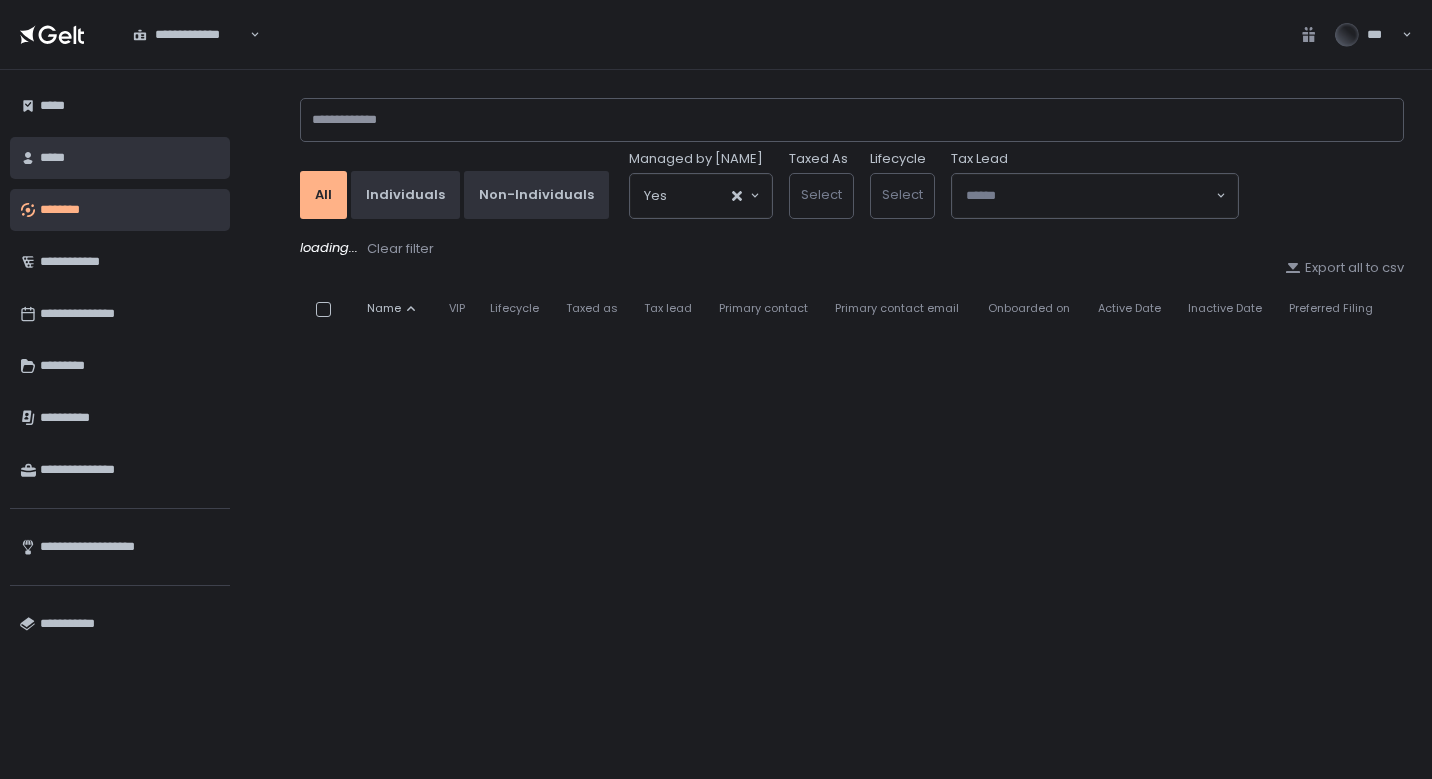 click on "*****" at bounding box center (130, 158) 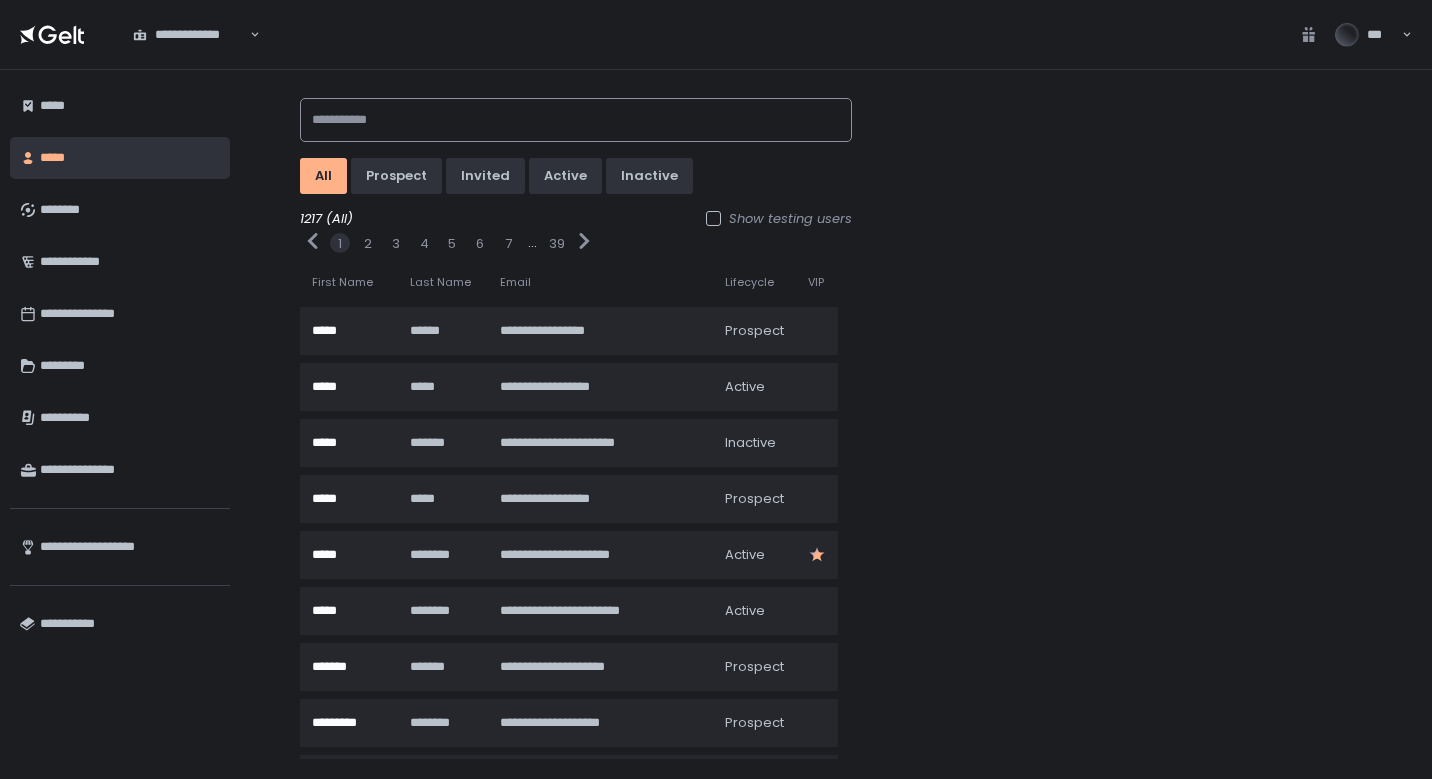click 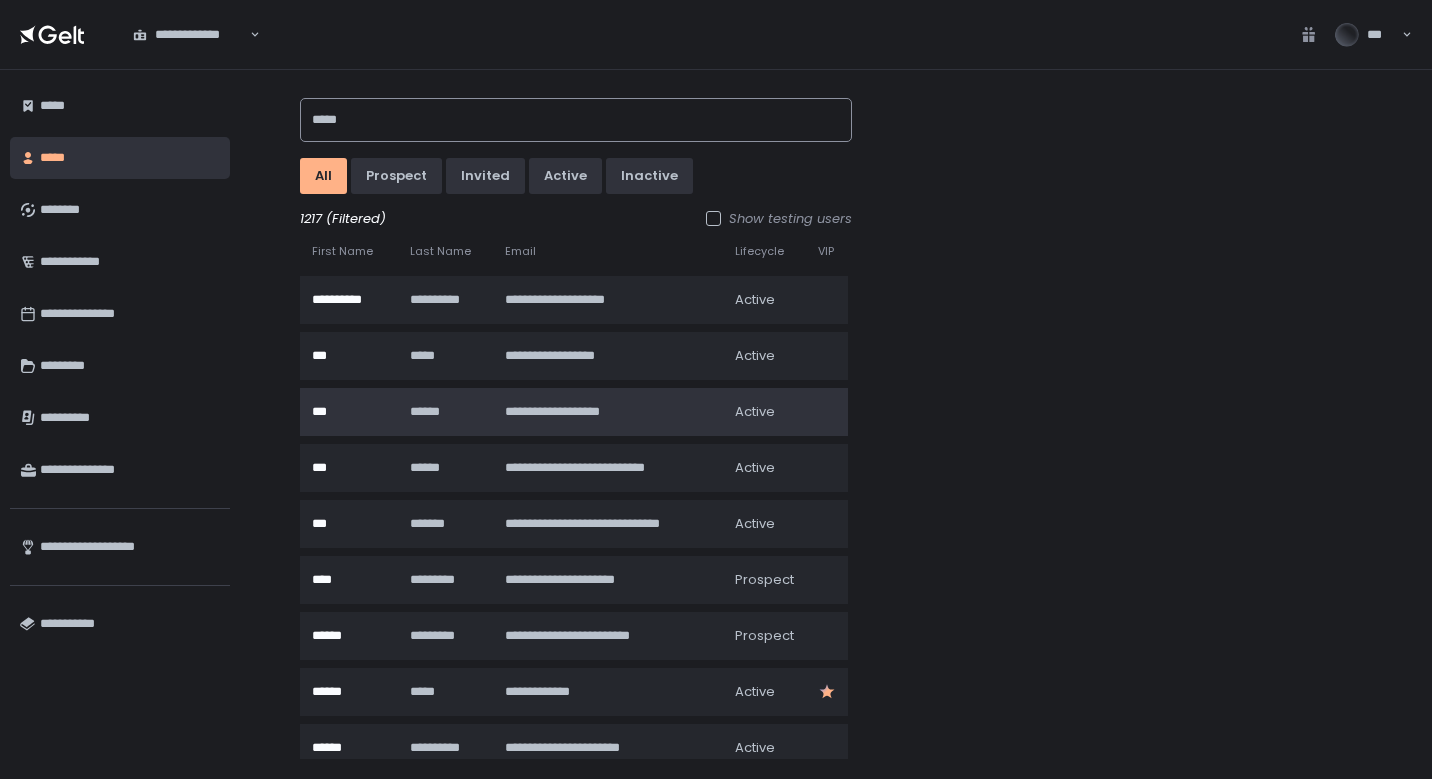 type on "*****" 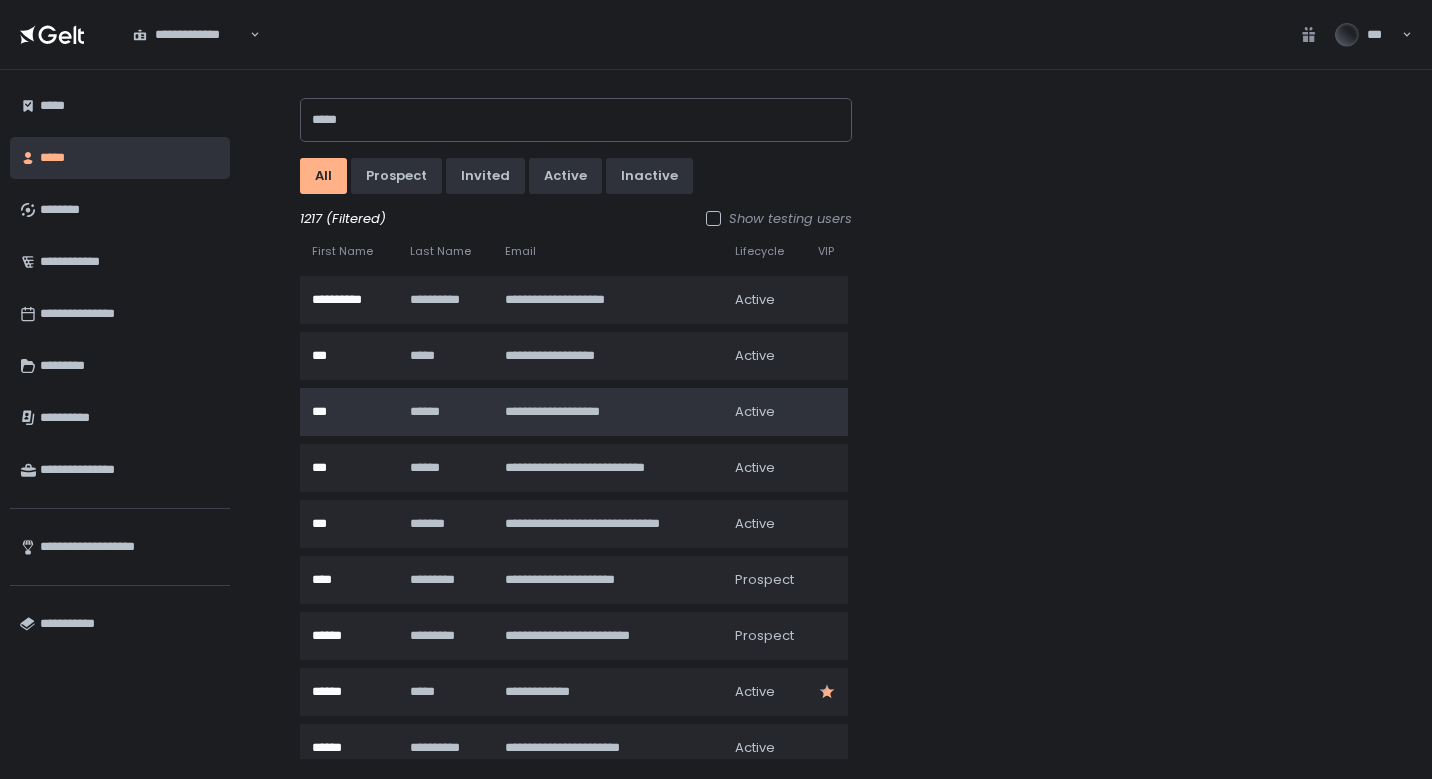 click on "***" at bounding box center (349, 412) 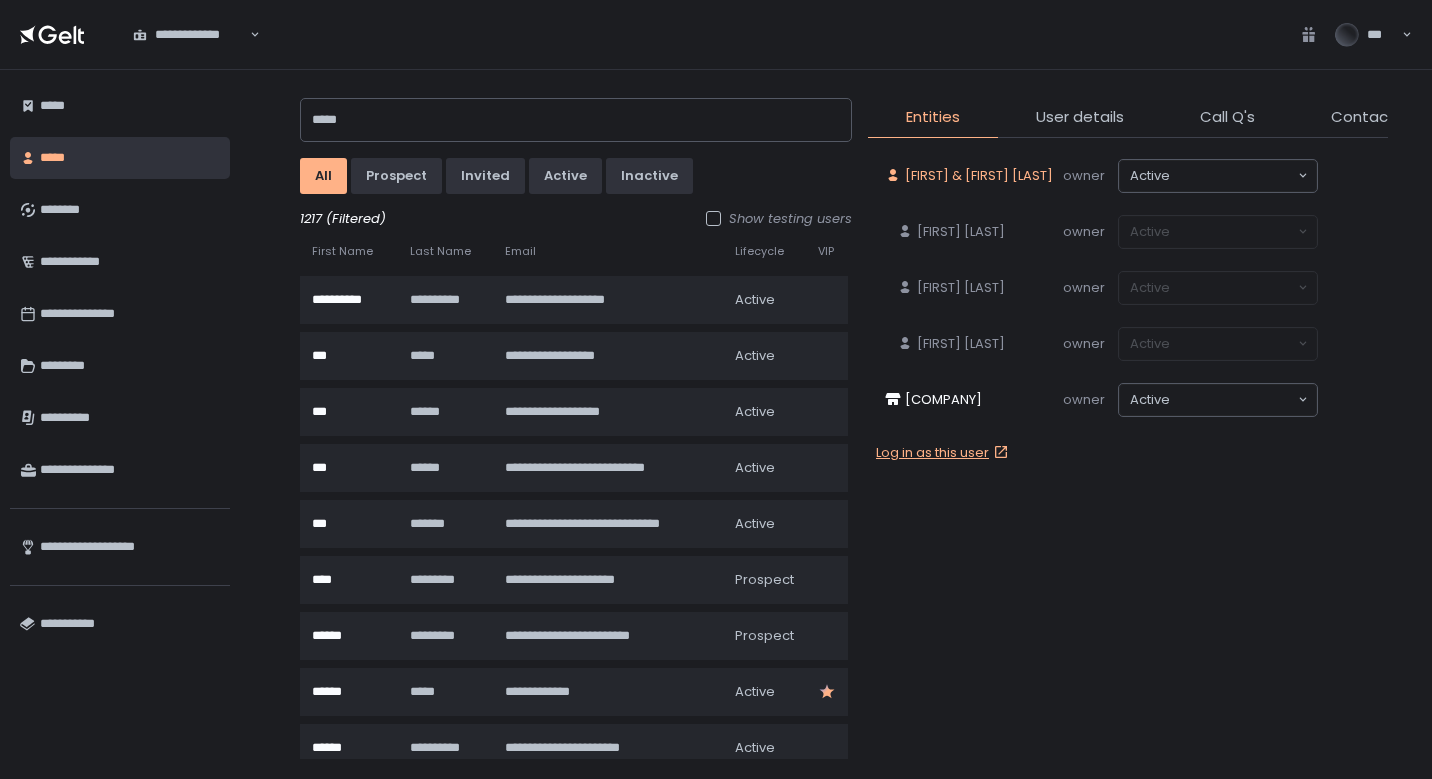 click on "[FIRST] & [FIRST] [LAST]" at bounding box center [979, 176] 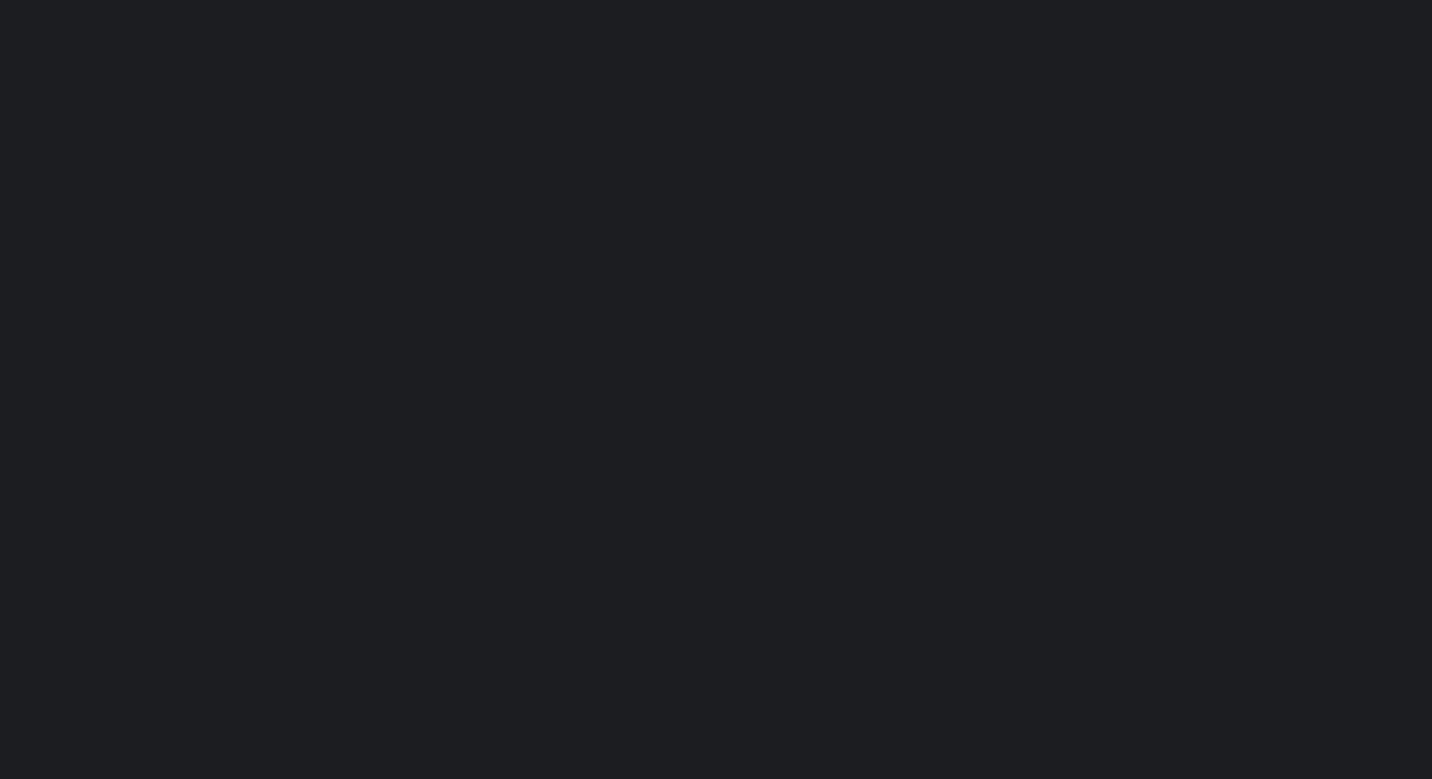 scroll, scrollTop: 0, scrollLeft: 0, axis: both 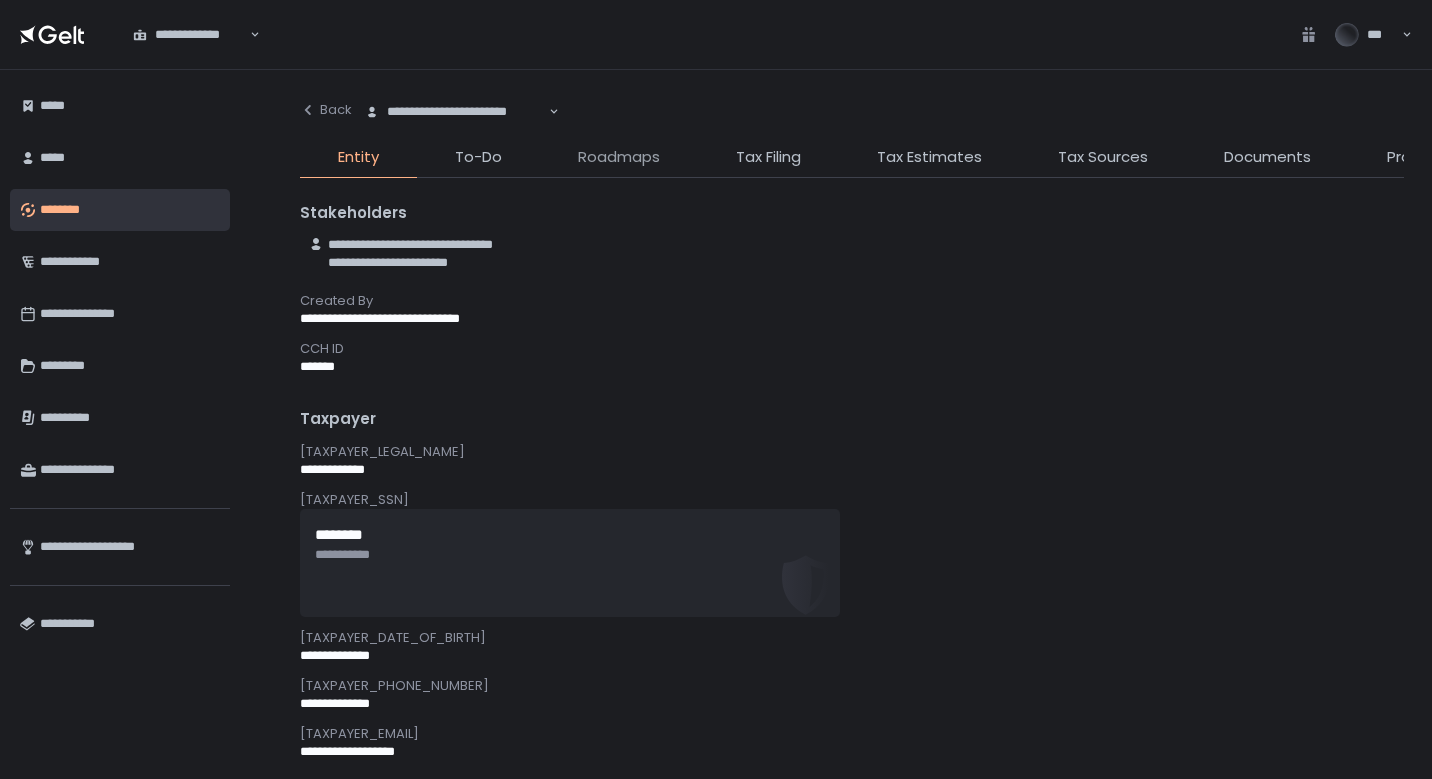 click on "Roadmaps" at bounding box center [619, 157] 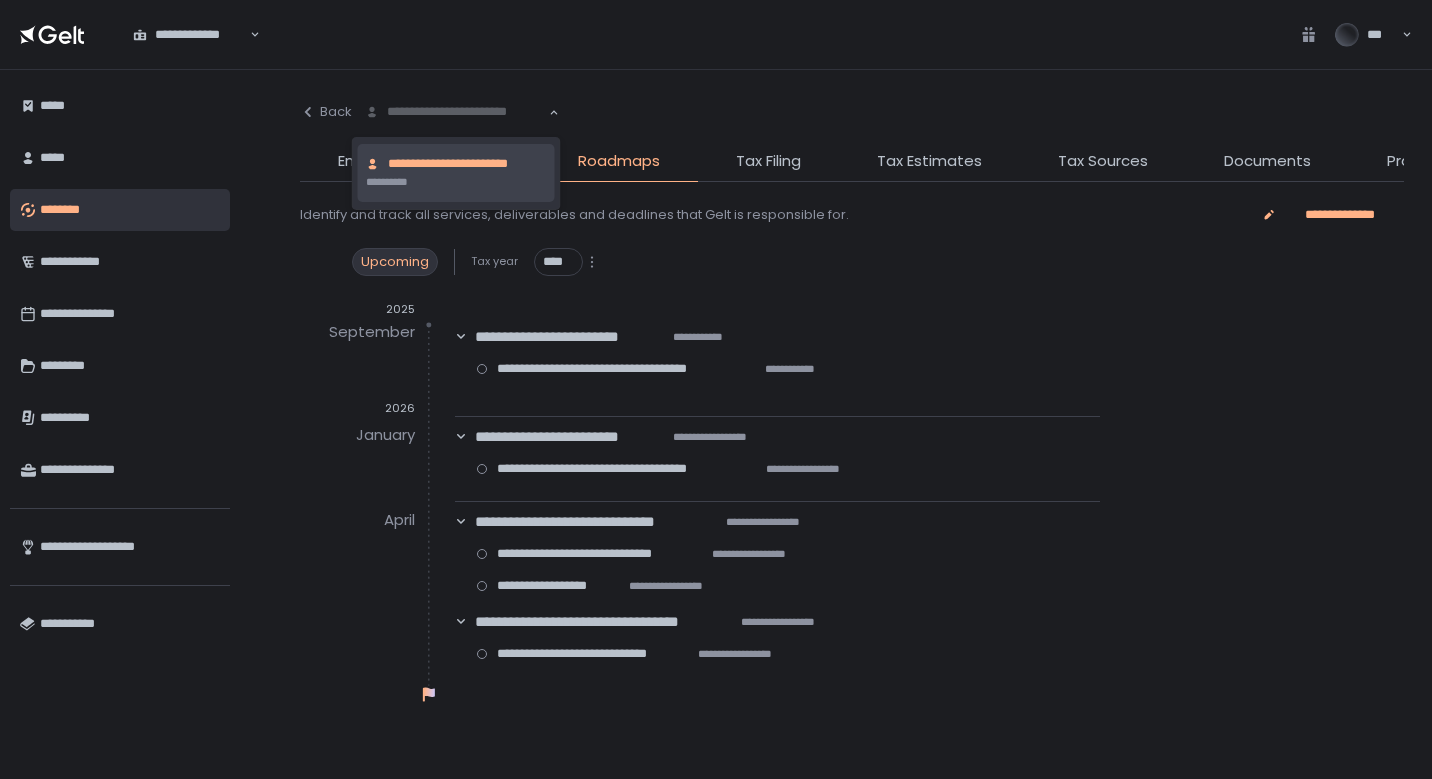 click on "**********" at bounding box center (456, 112) 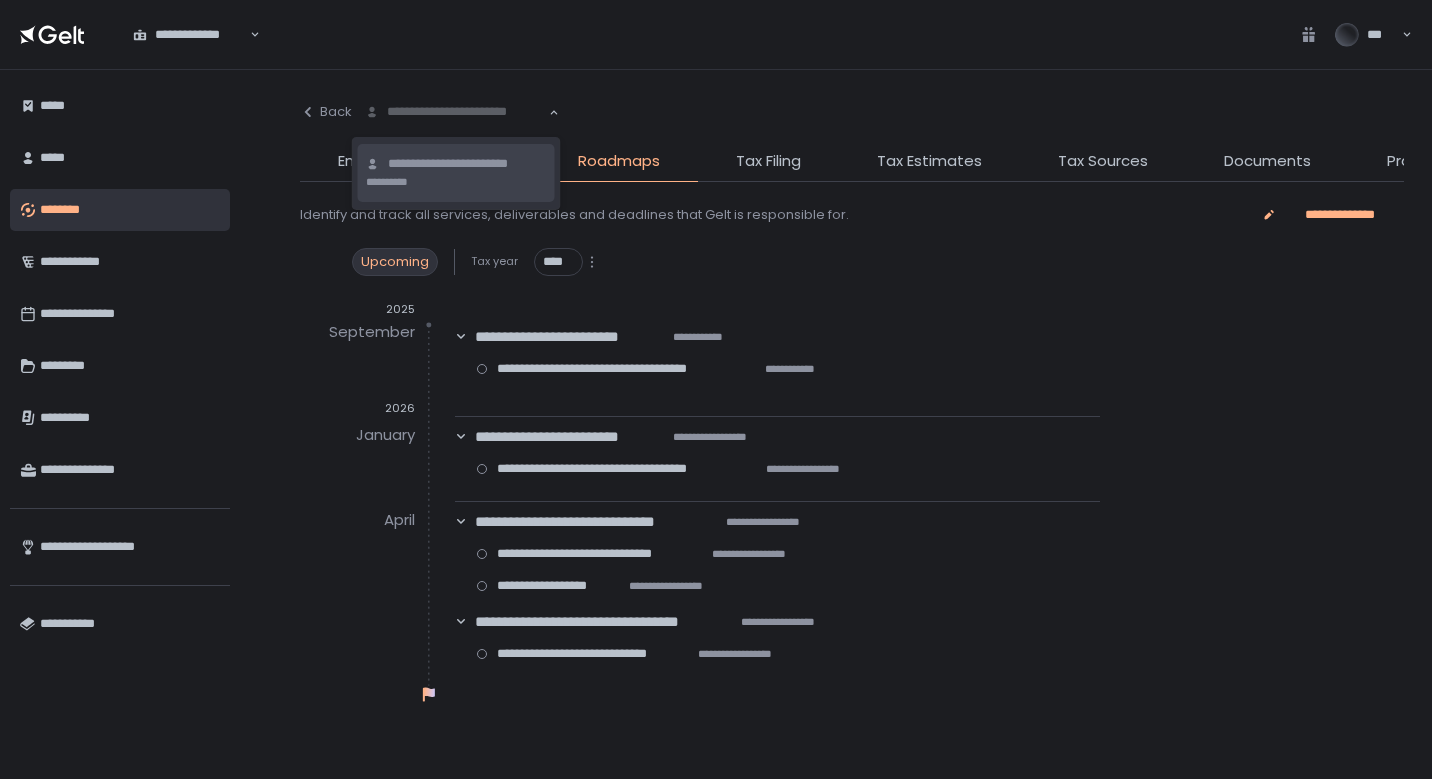 click on "**********" at bounding box center (456, 112) 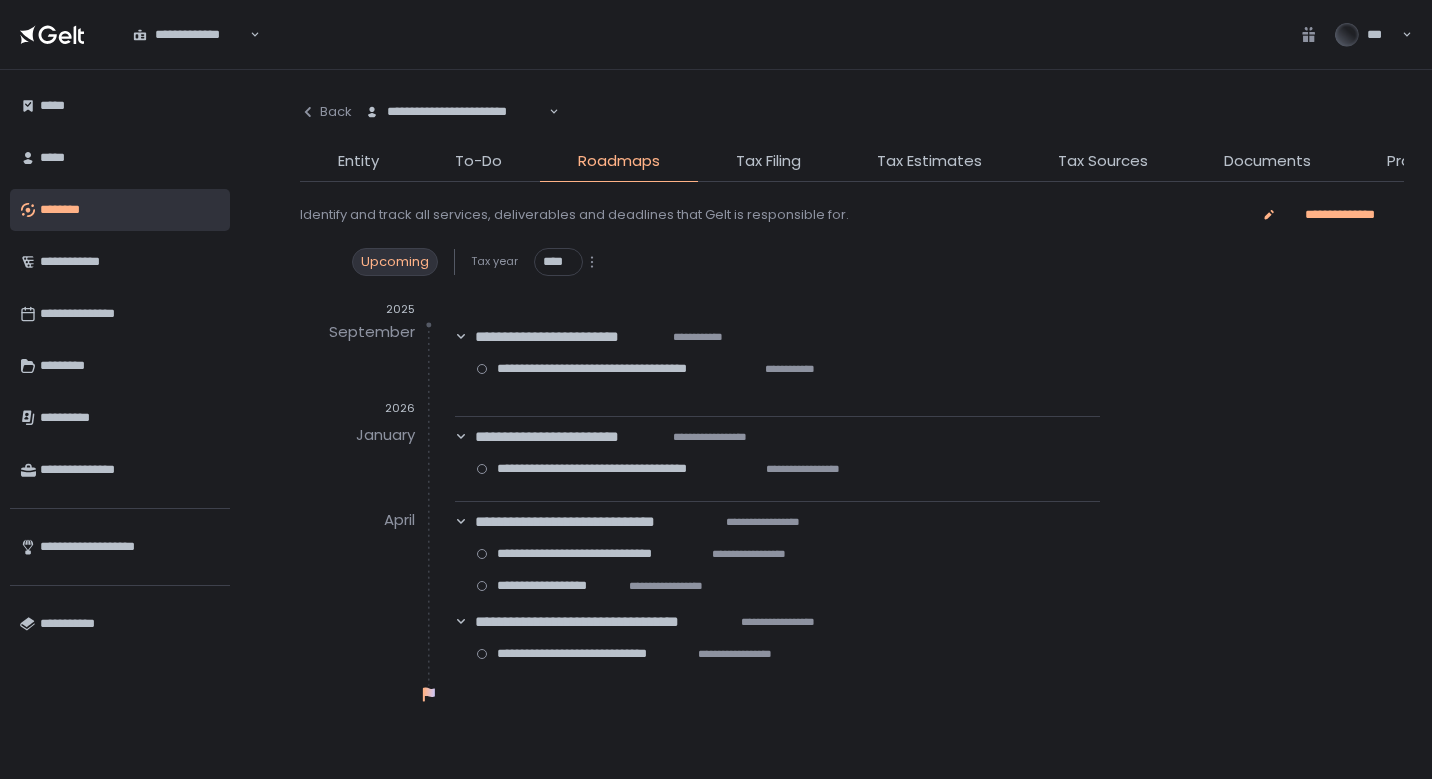click on "**********" at bounding box center [456, 112] 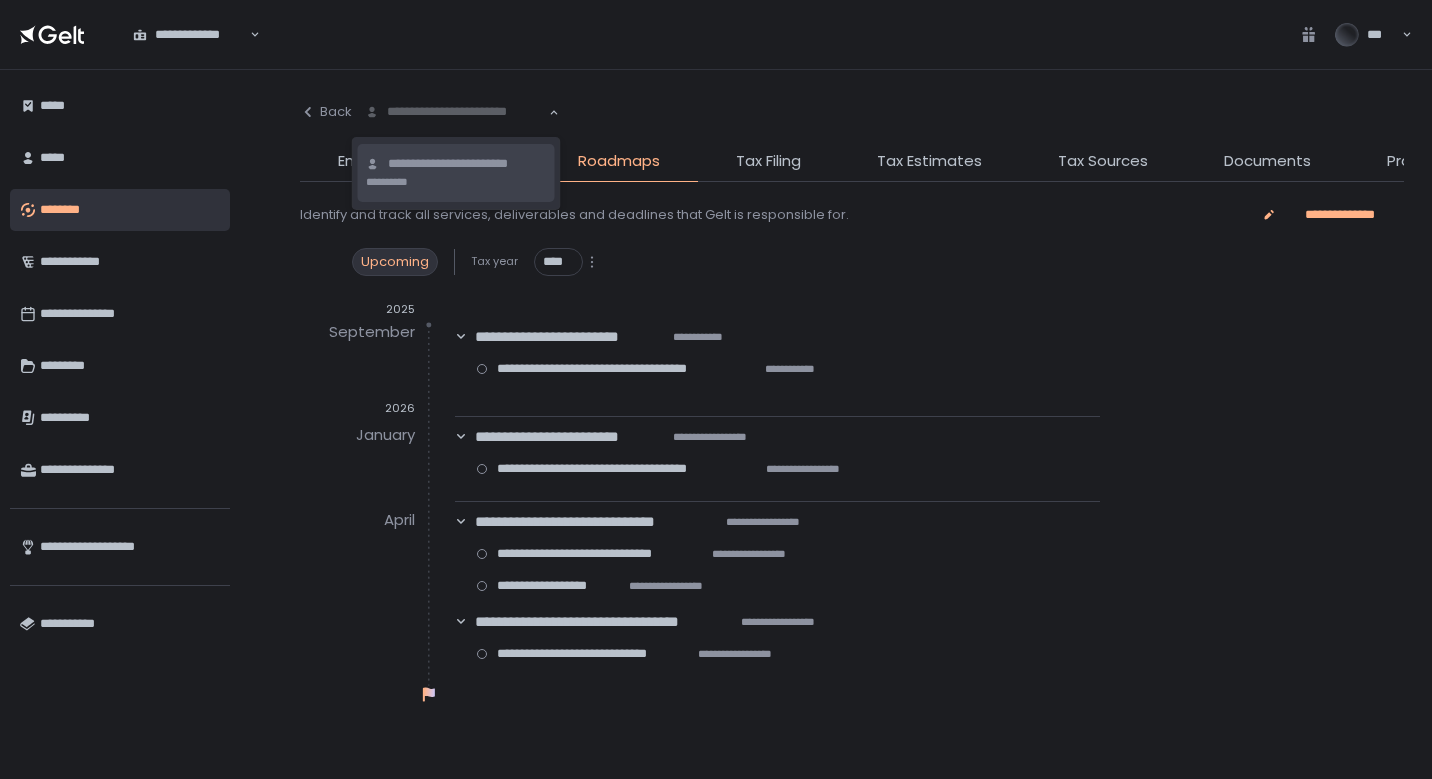 click on "**********" at bounding box center (467, 164) 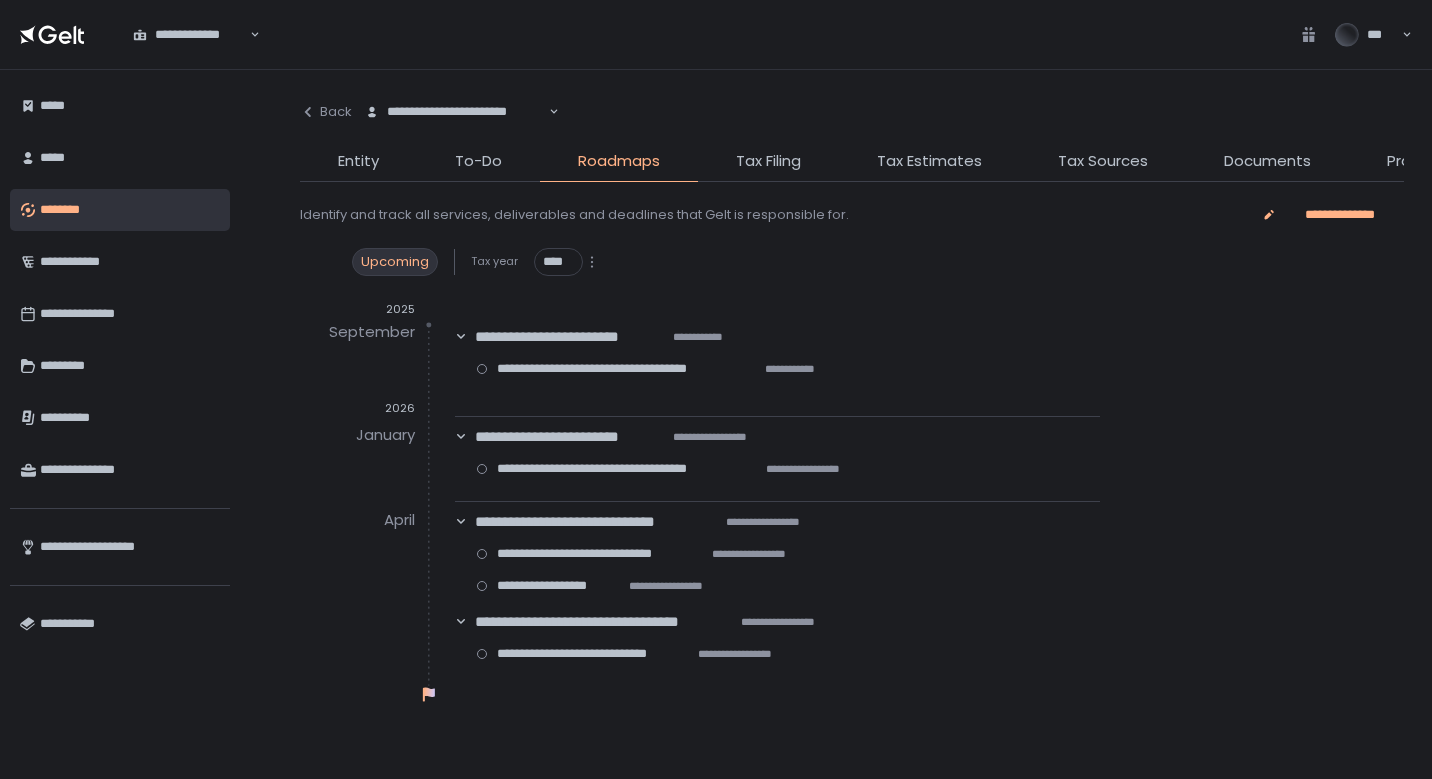 click on "**********" 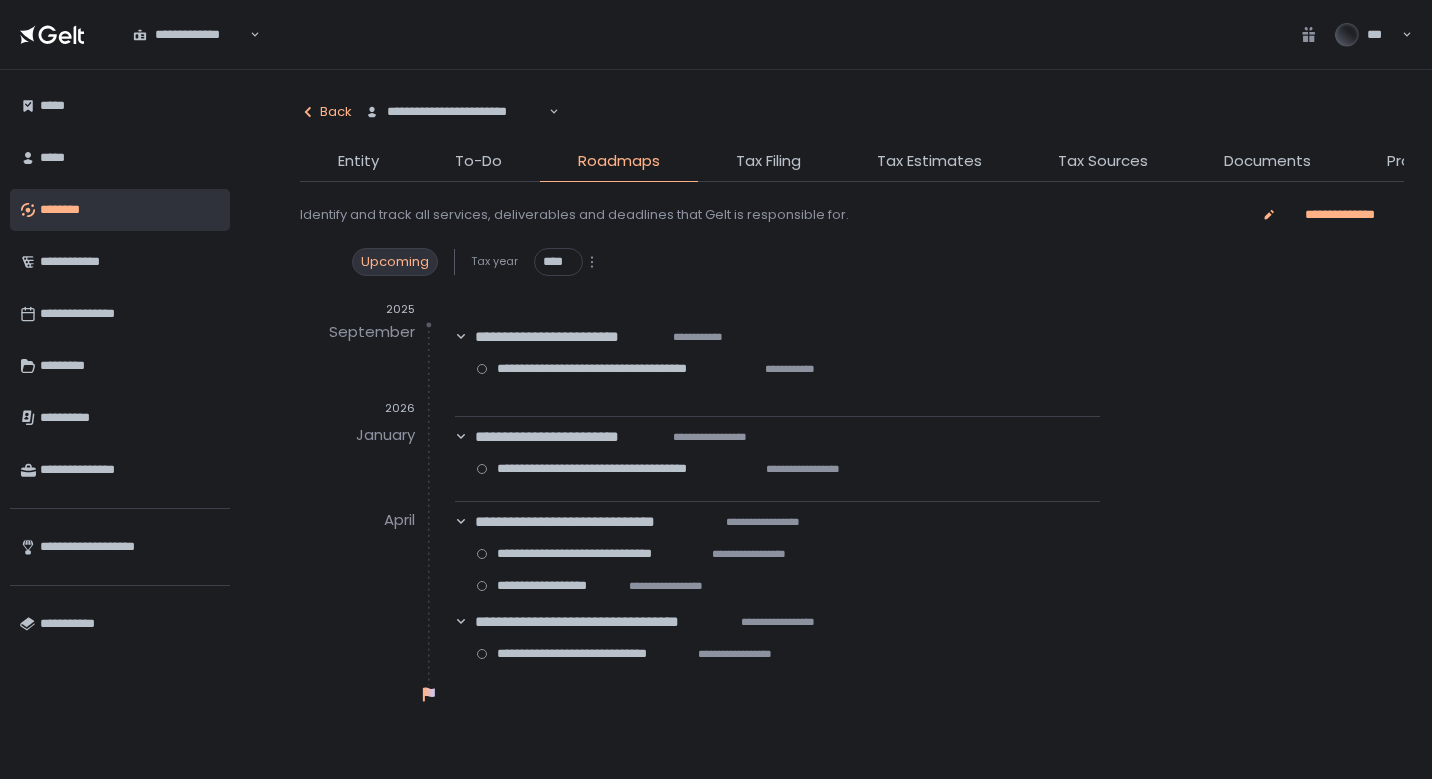 click on "Back" 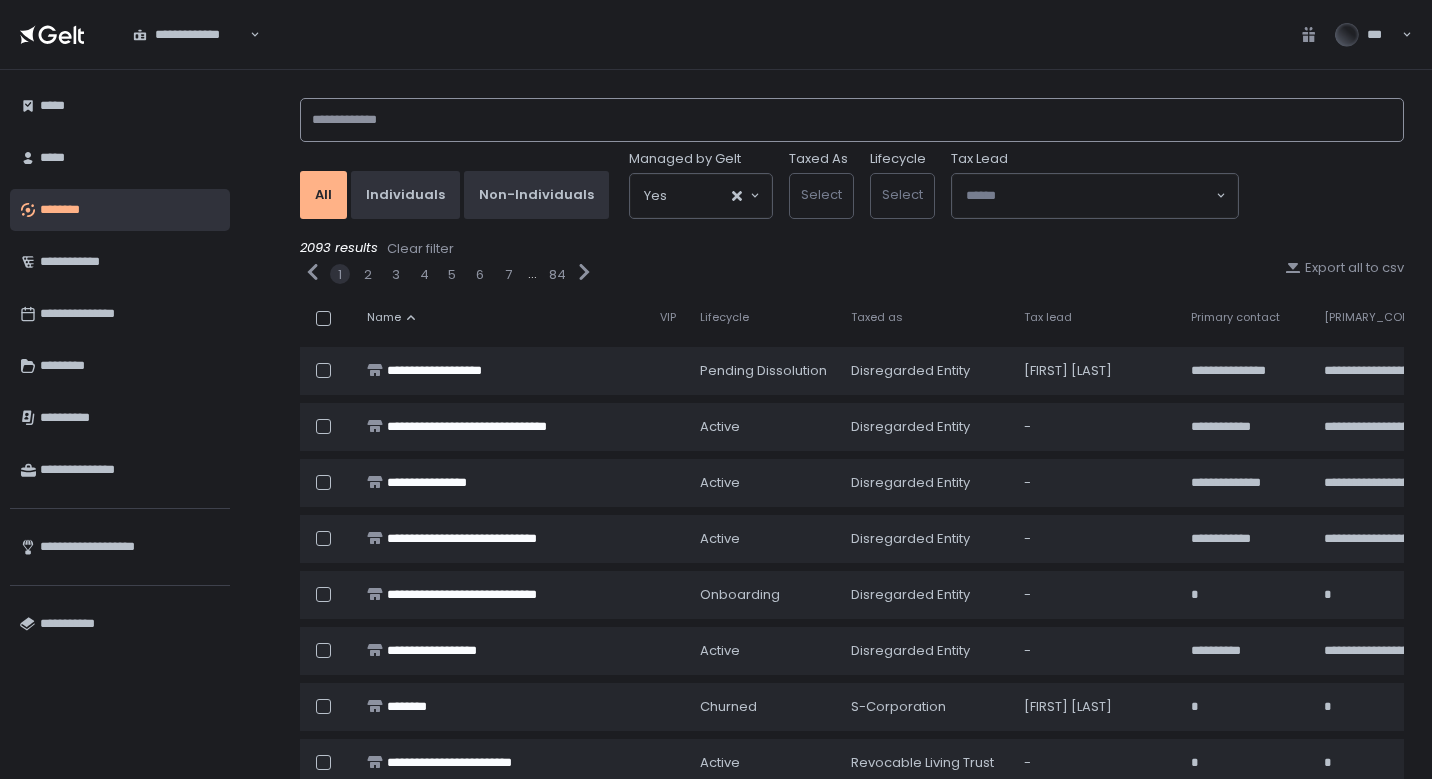 click 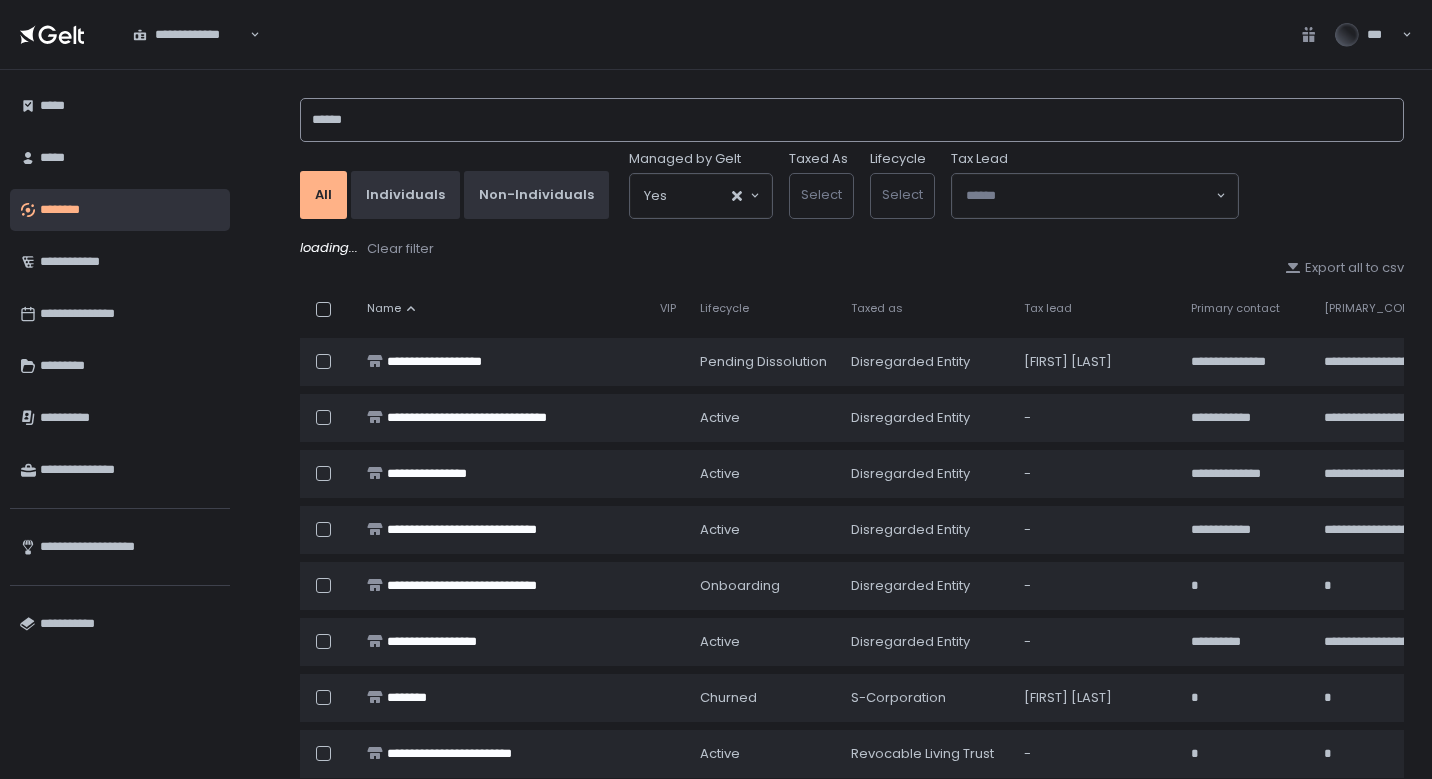 type on "*******" 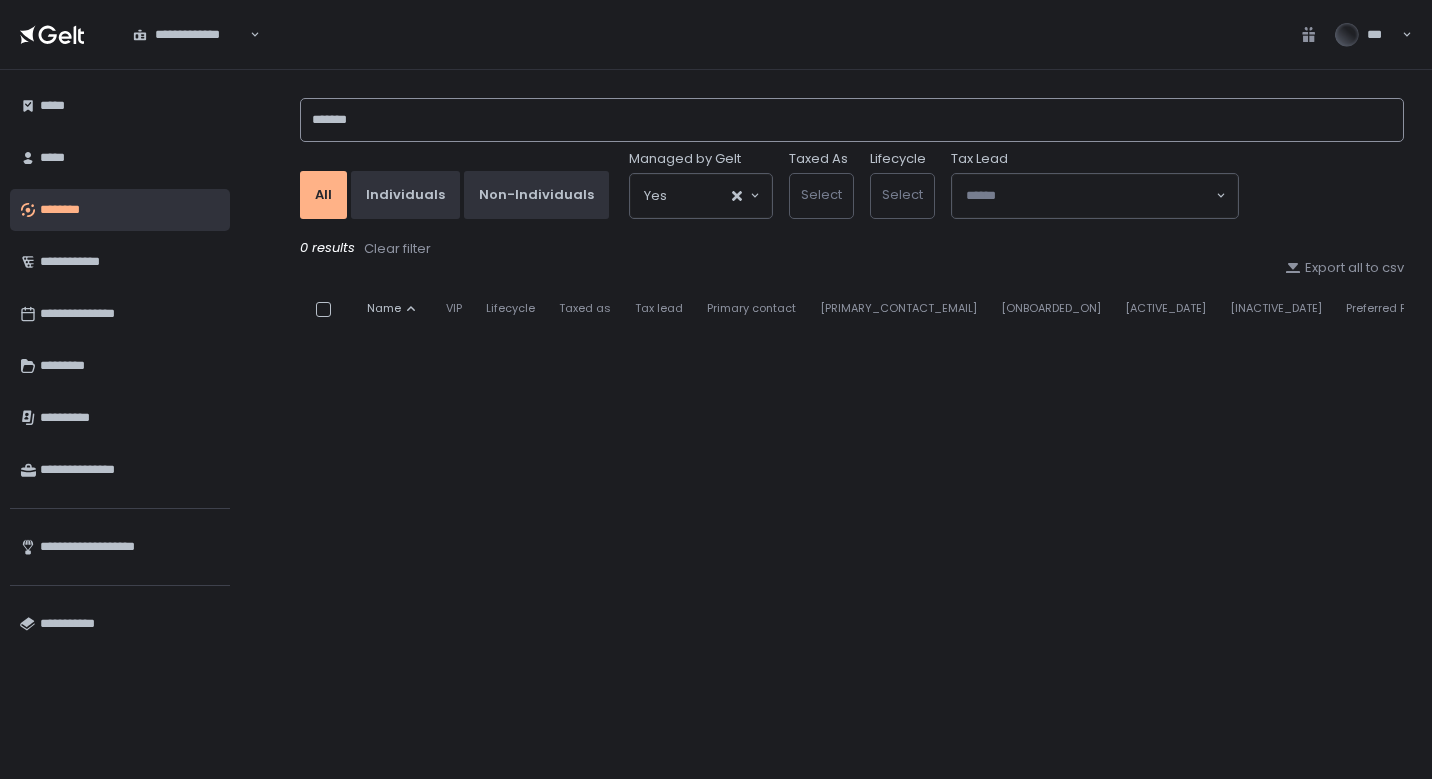 type 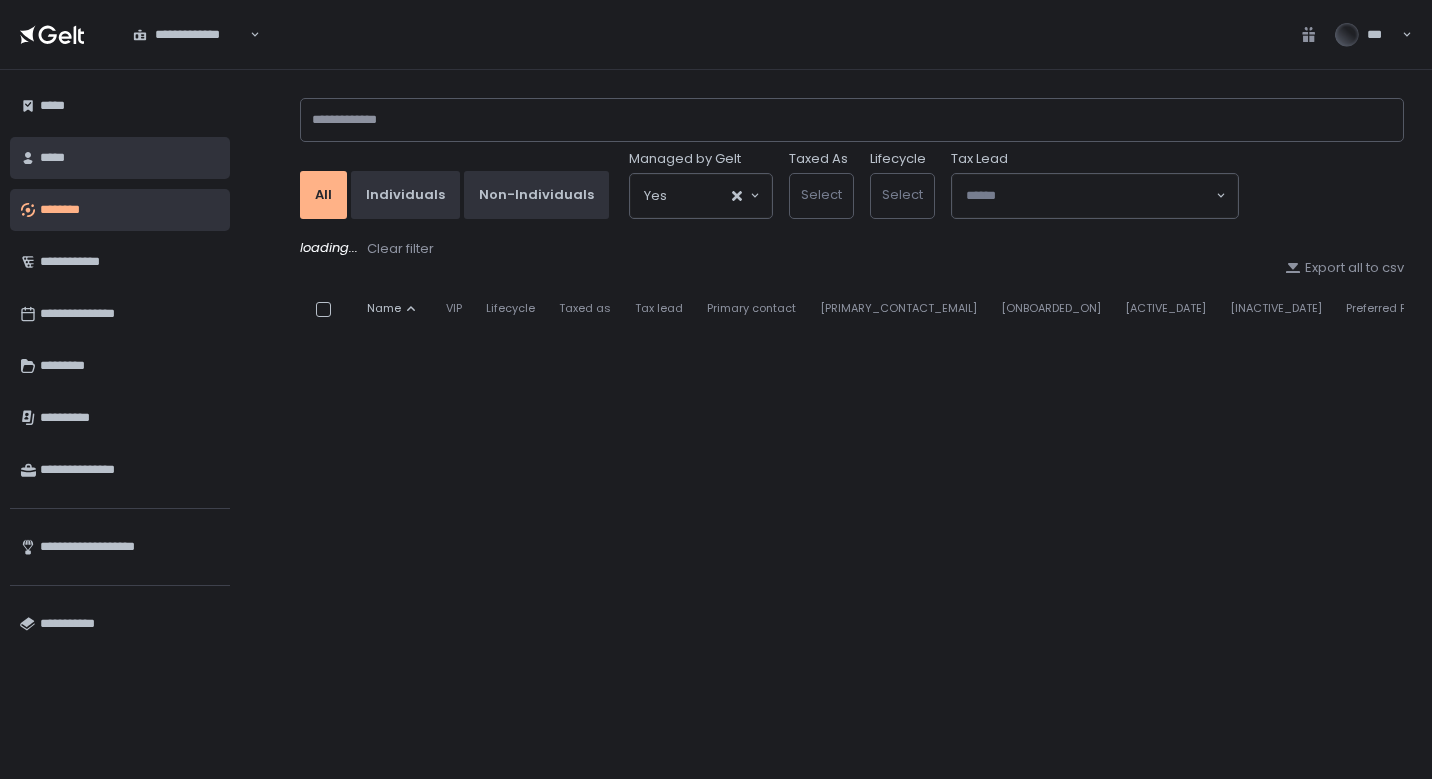 click on "*****" at bounding box center (130, 158) 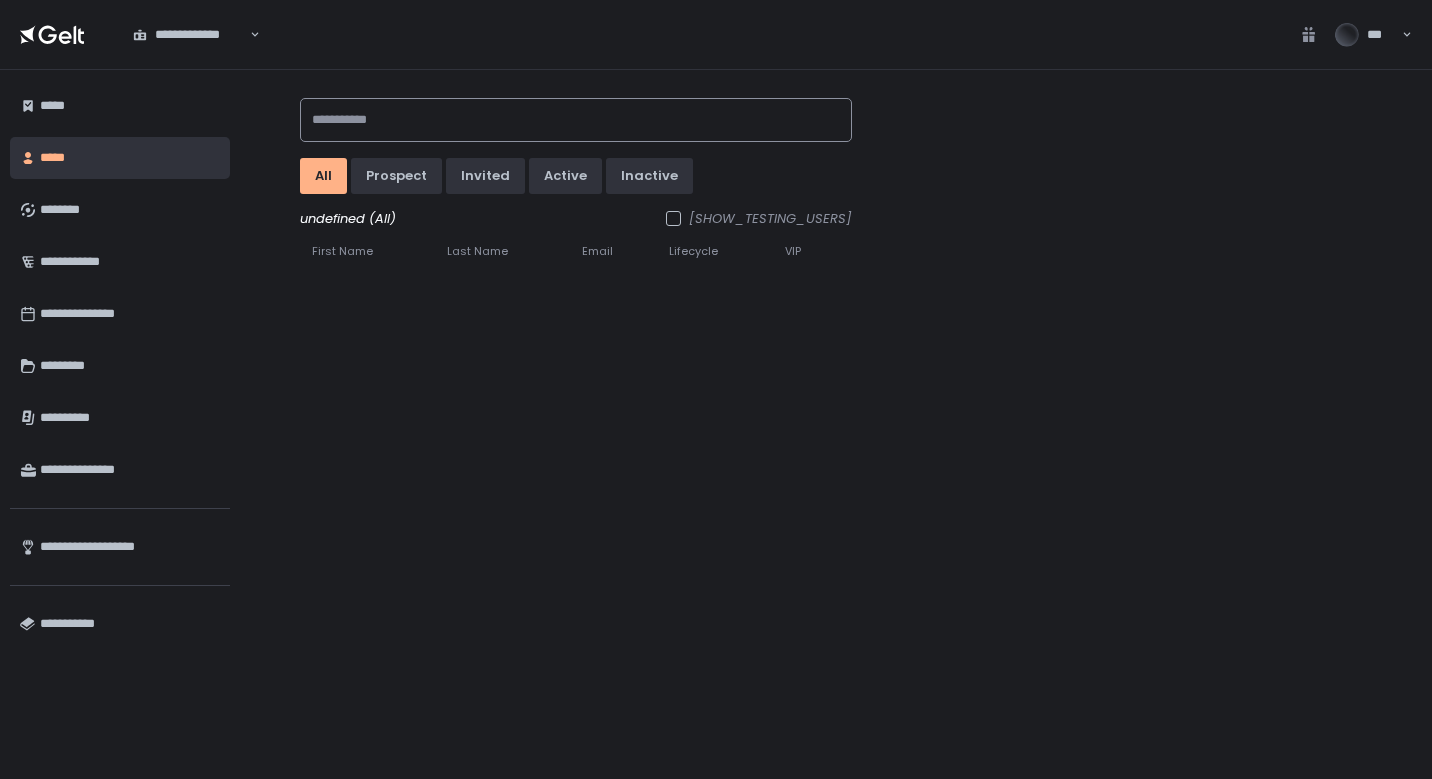 click 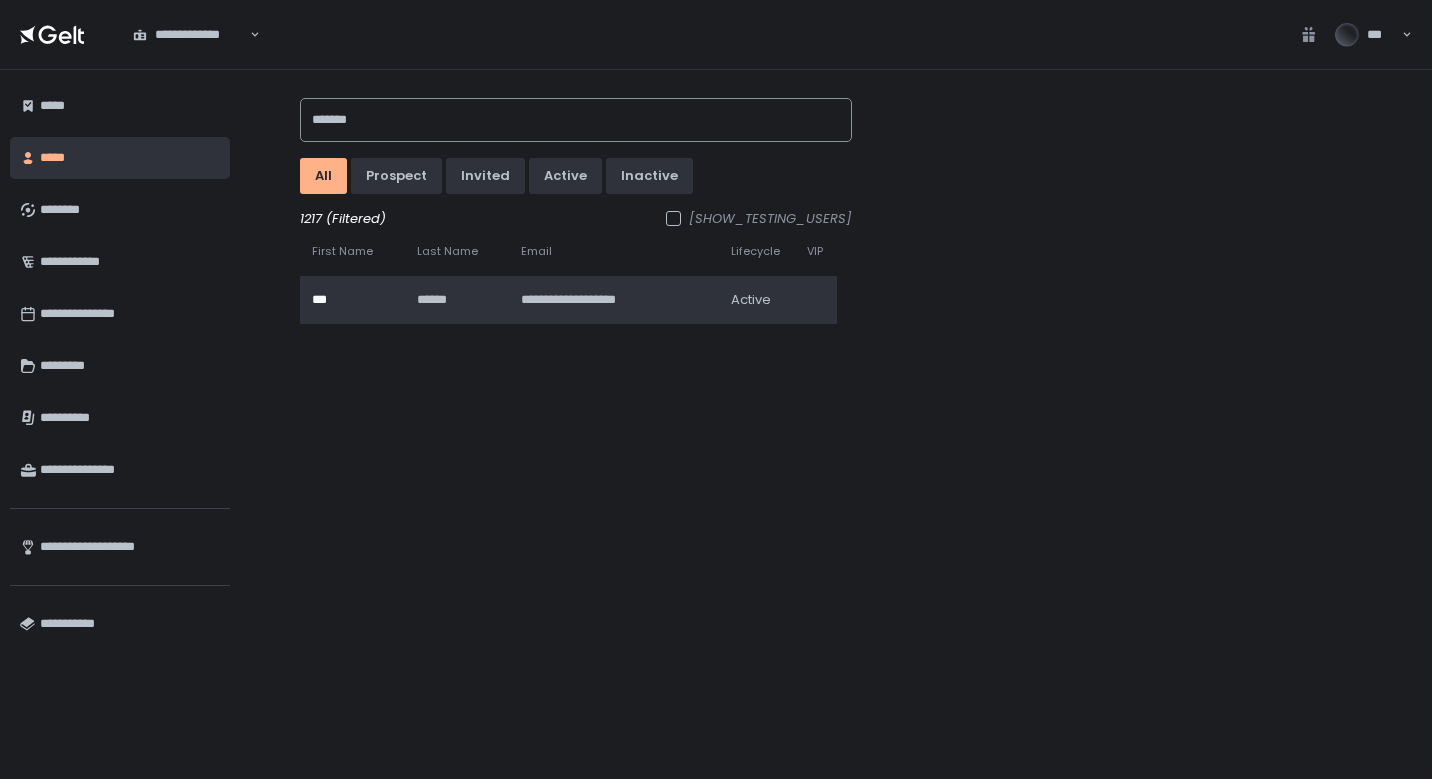 type on "*******" 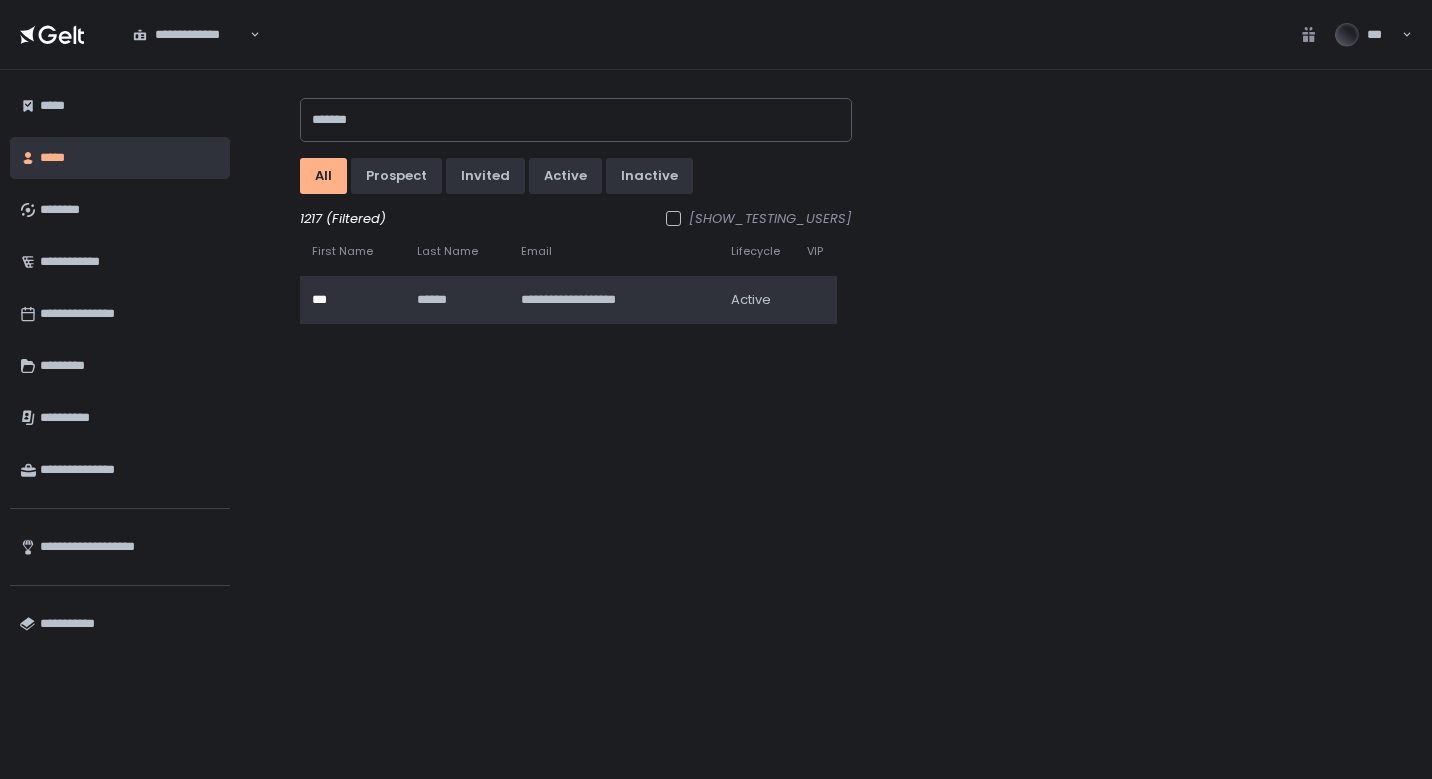 click on "******" 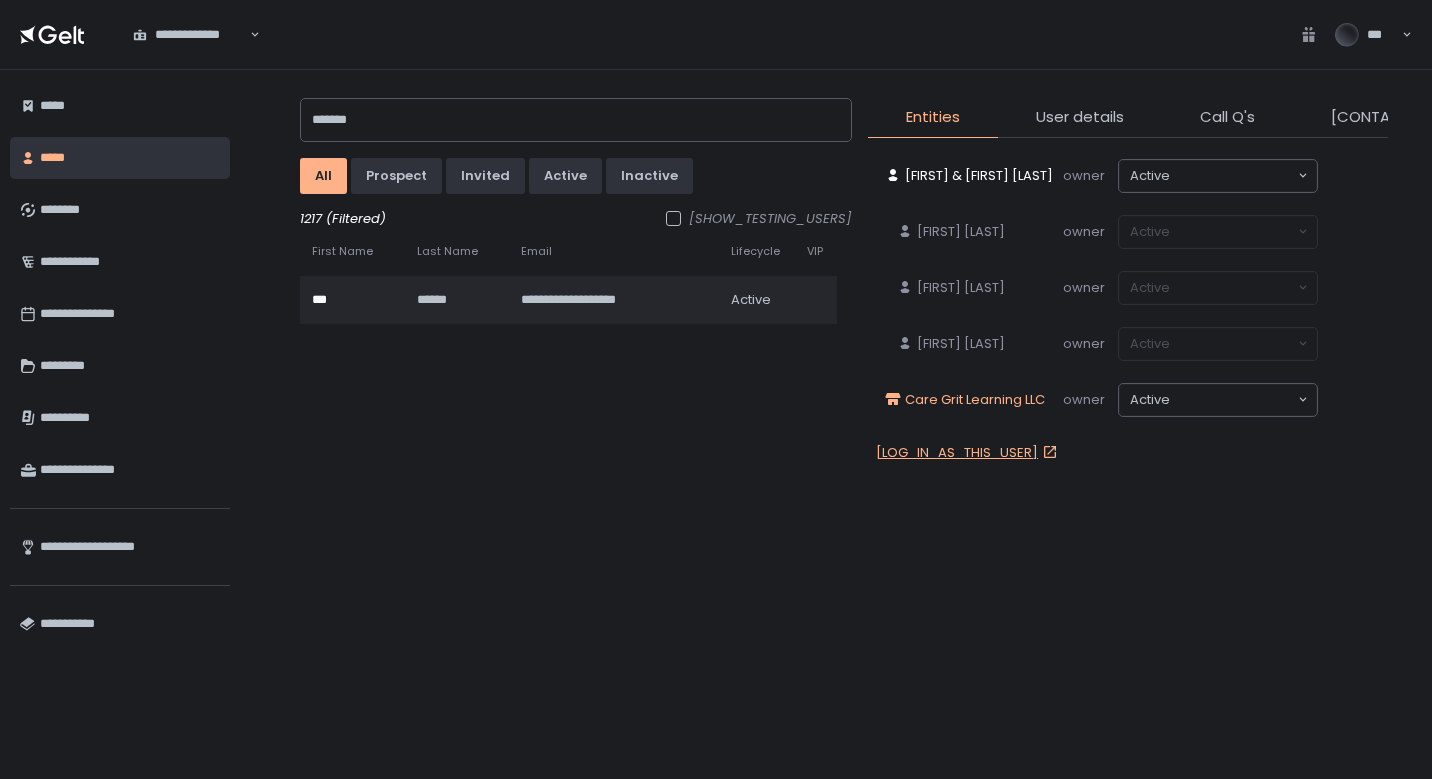 click on "Care Grit Learning LLC" at bounding box center [975, 400] 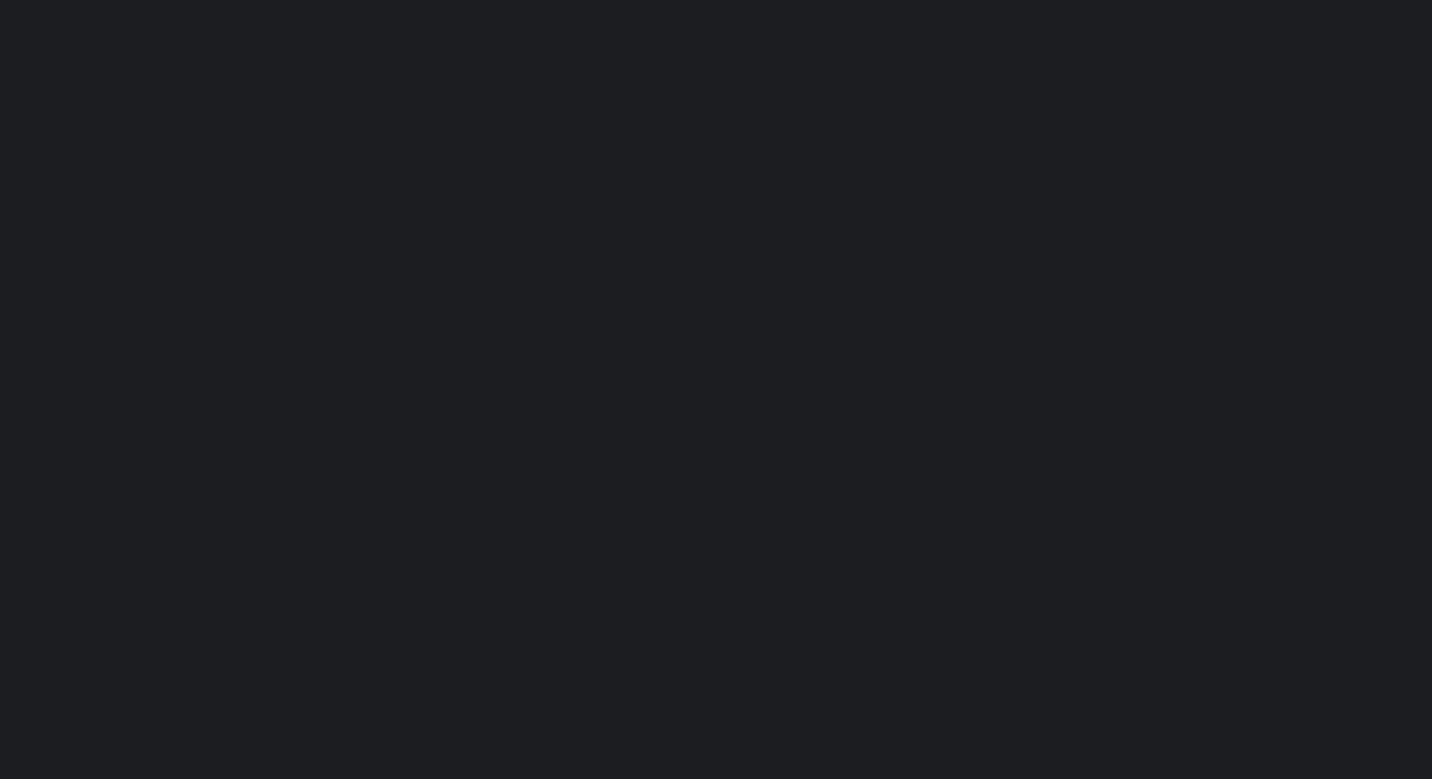 scroll, scrollTop: 0, scrollLeft: 0, axis: both 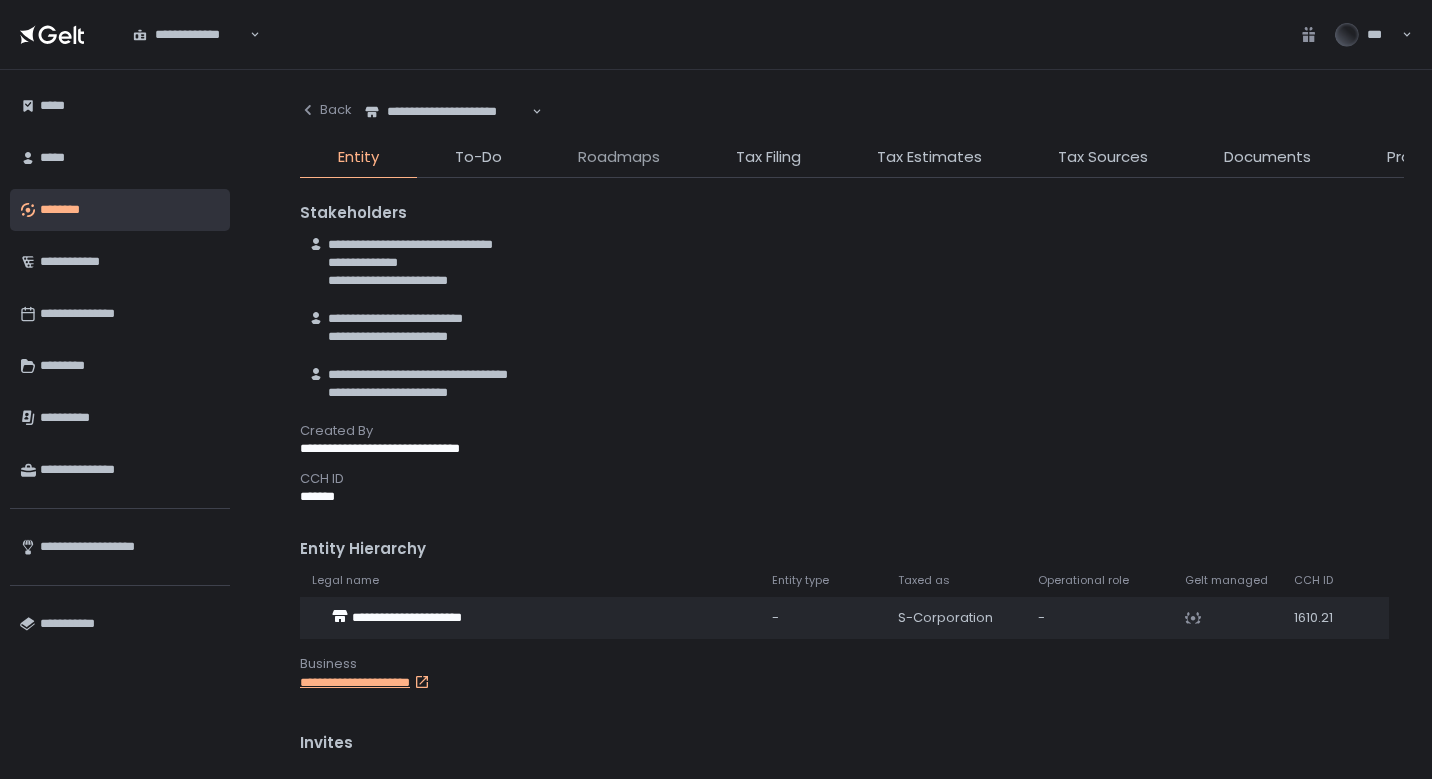 click on "Roadmaps" at bounding box center [619, 157] 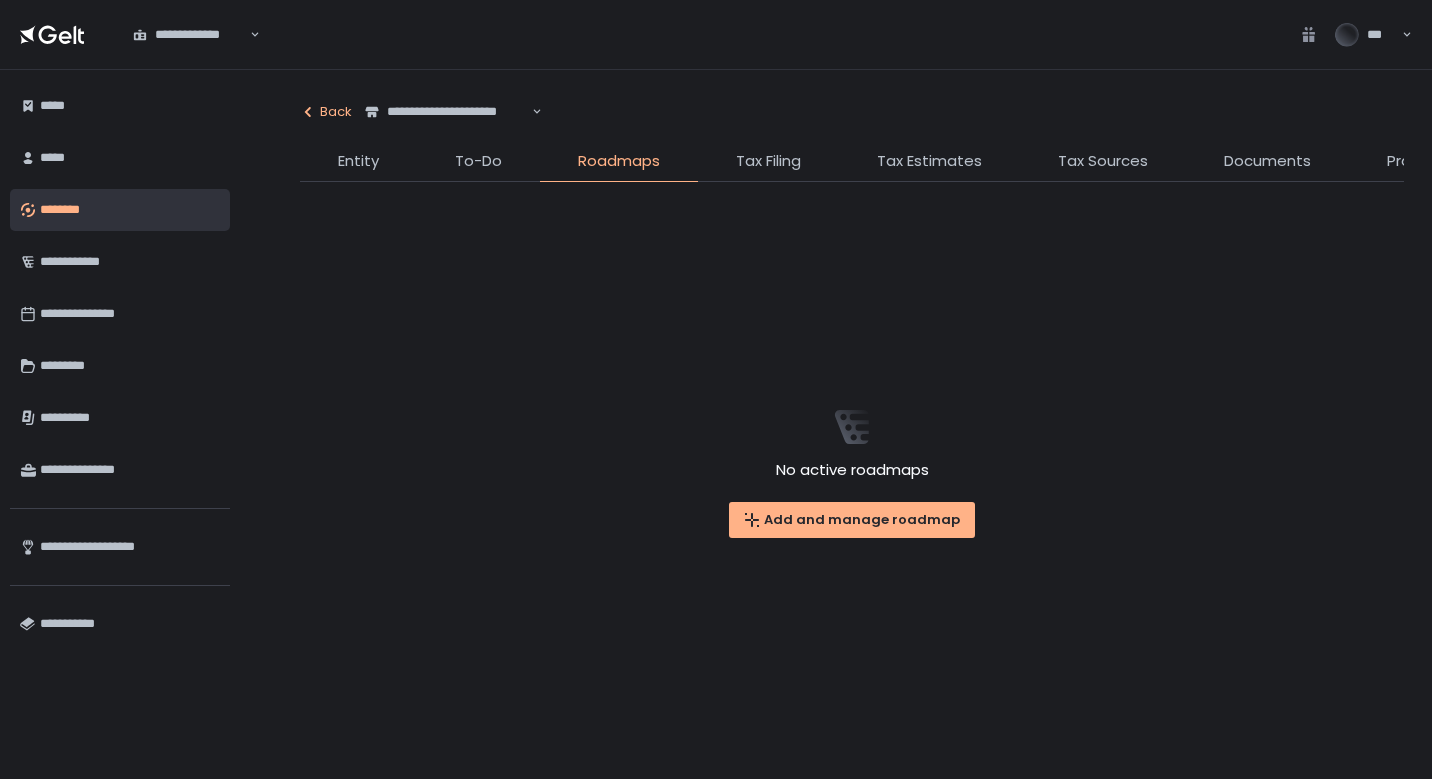 click on "Back" 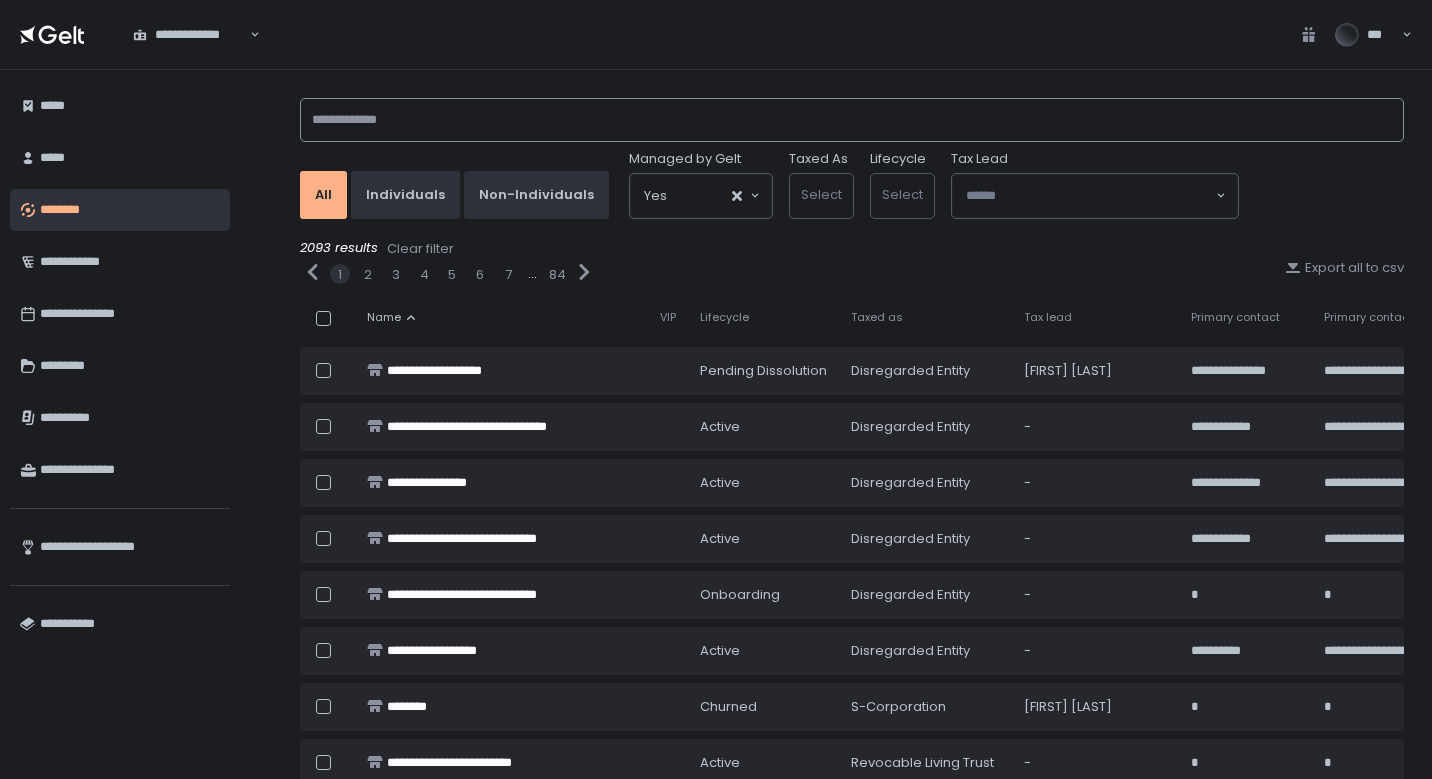 click 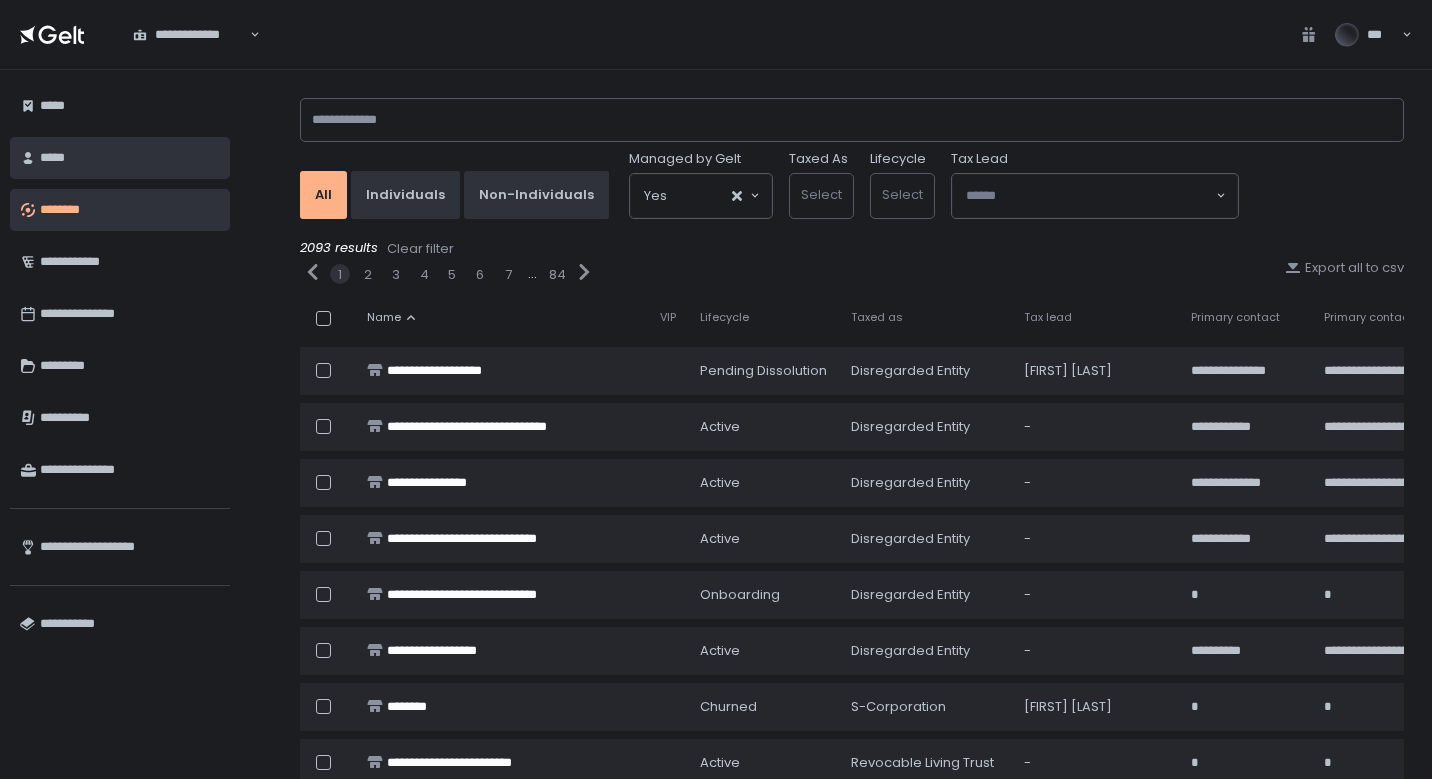click on "*****" at bounding box center (130, 158) 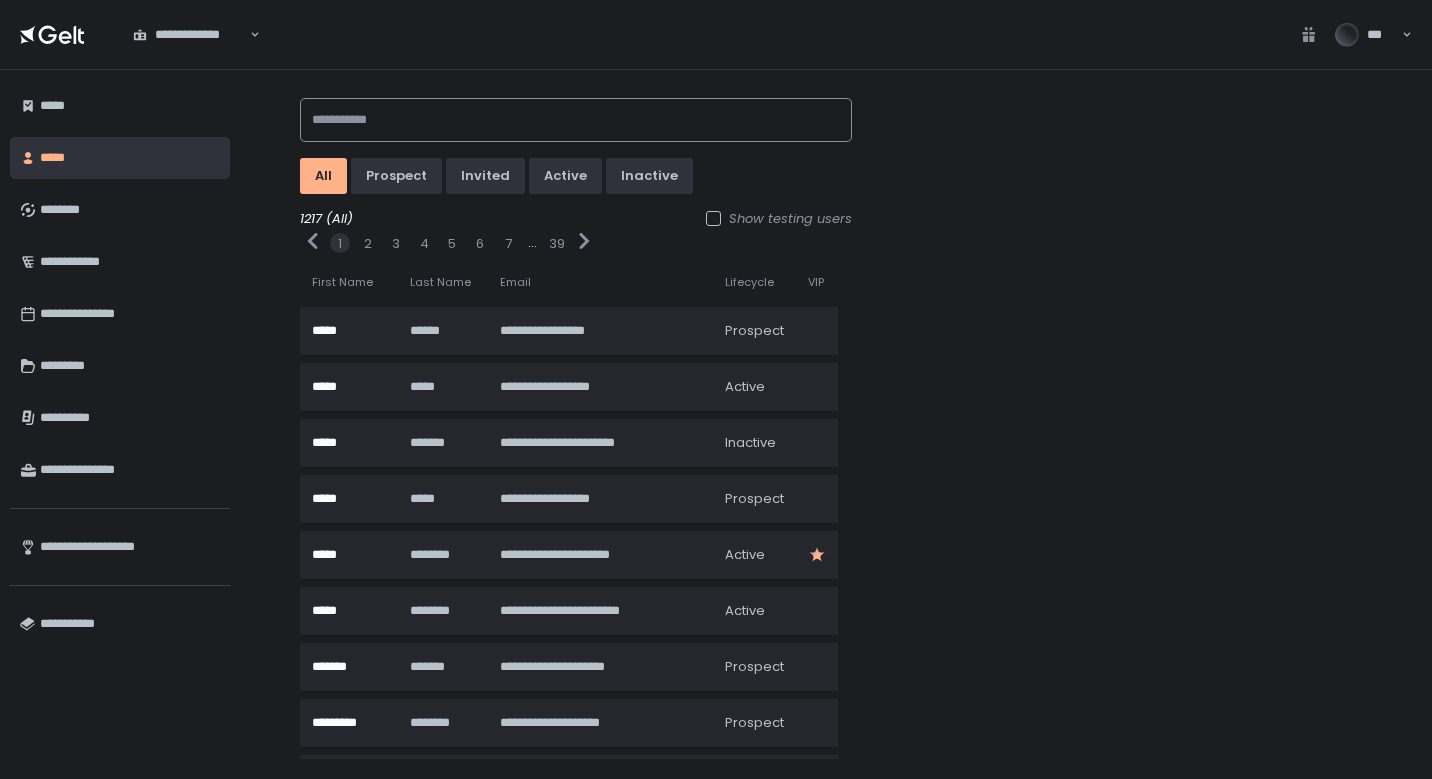 click 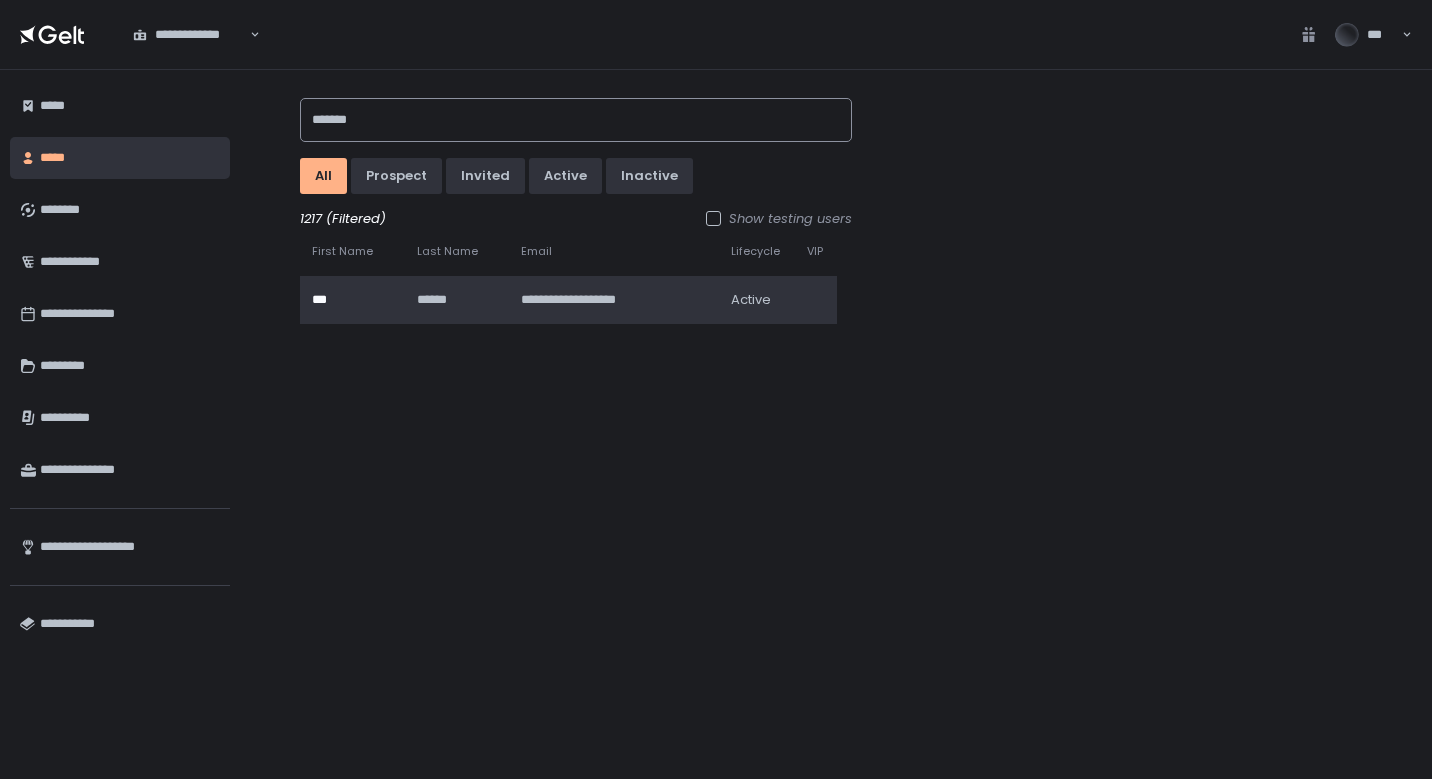 type on "*******" 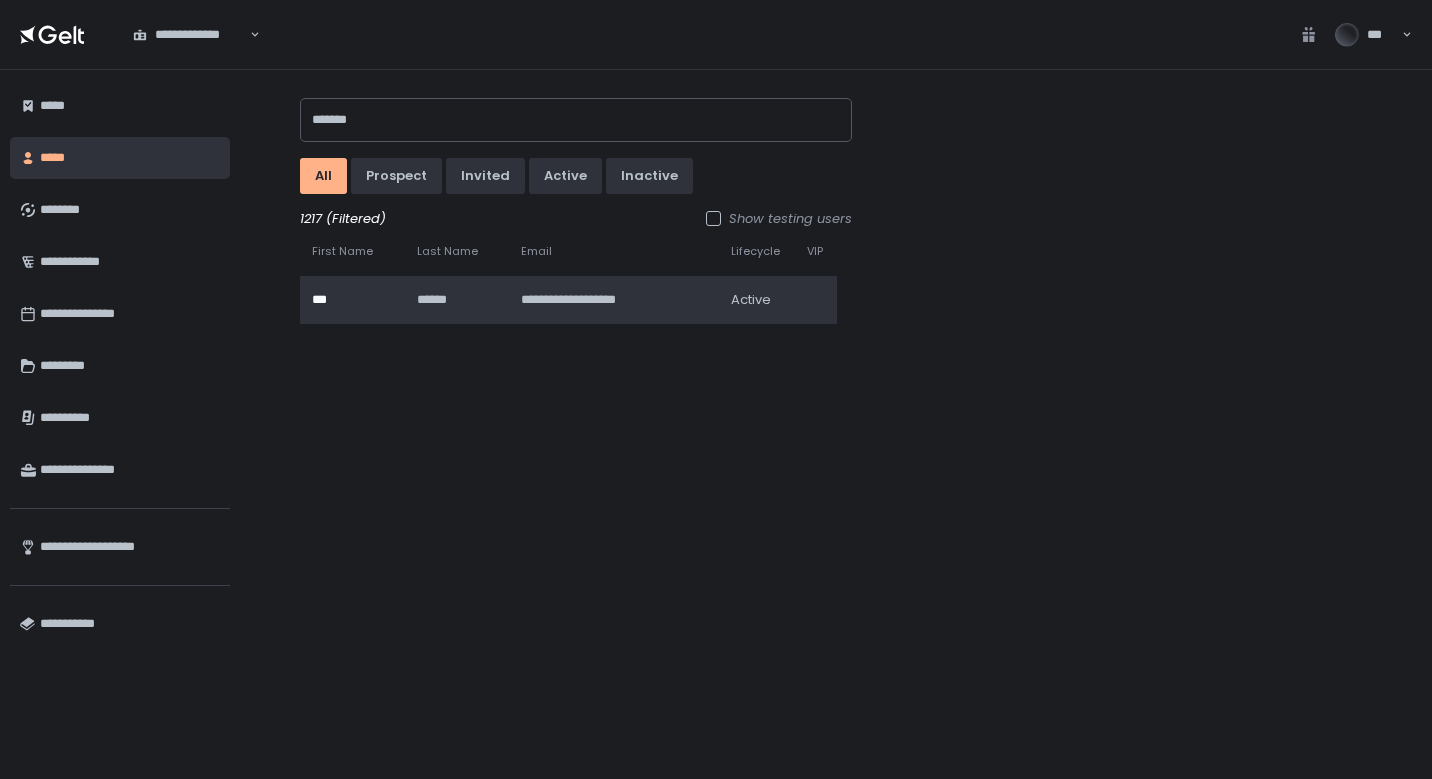 click on "**********" at bounding box center (609, 300) 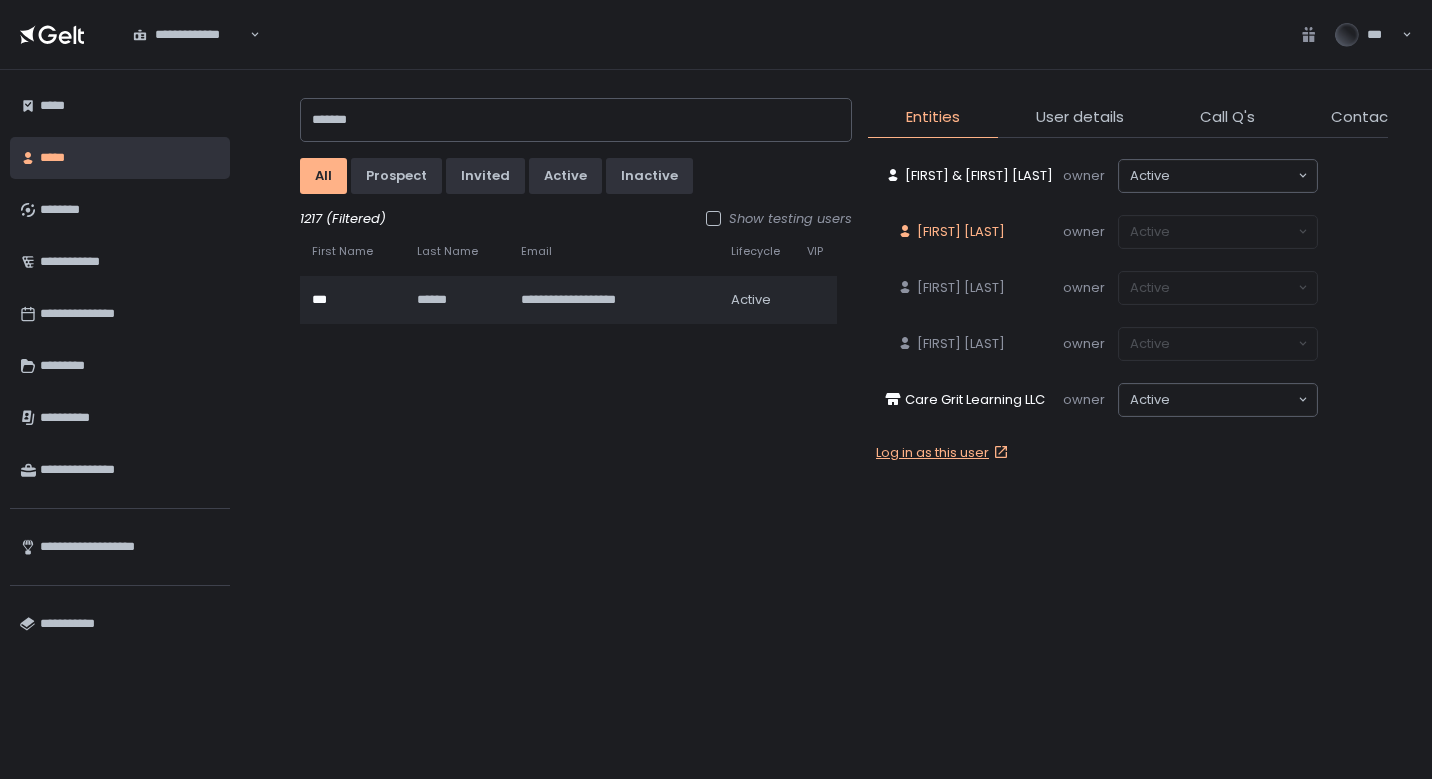 click on "Andre Hyrkin" at bounding box center (961, 232) 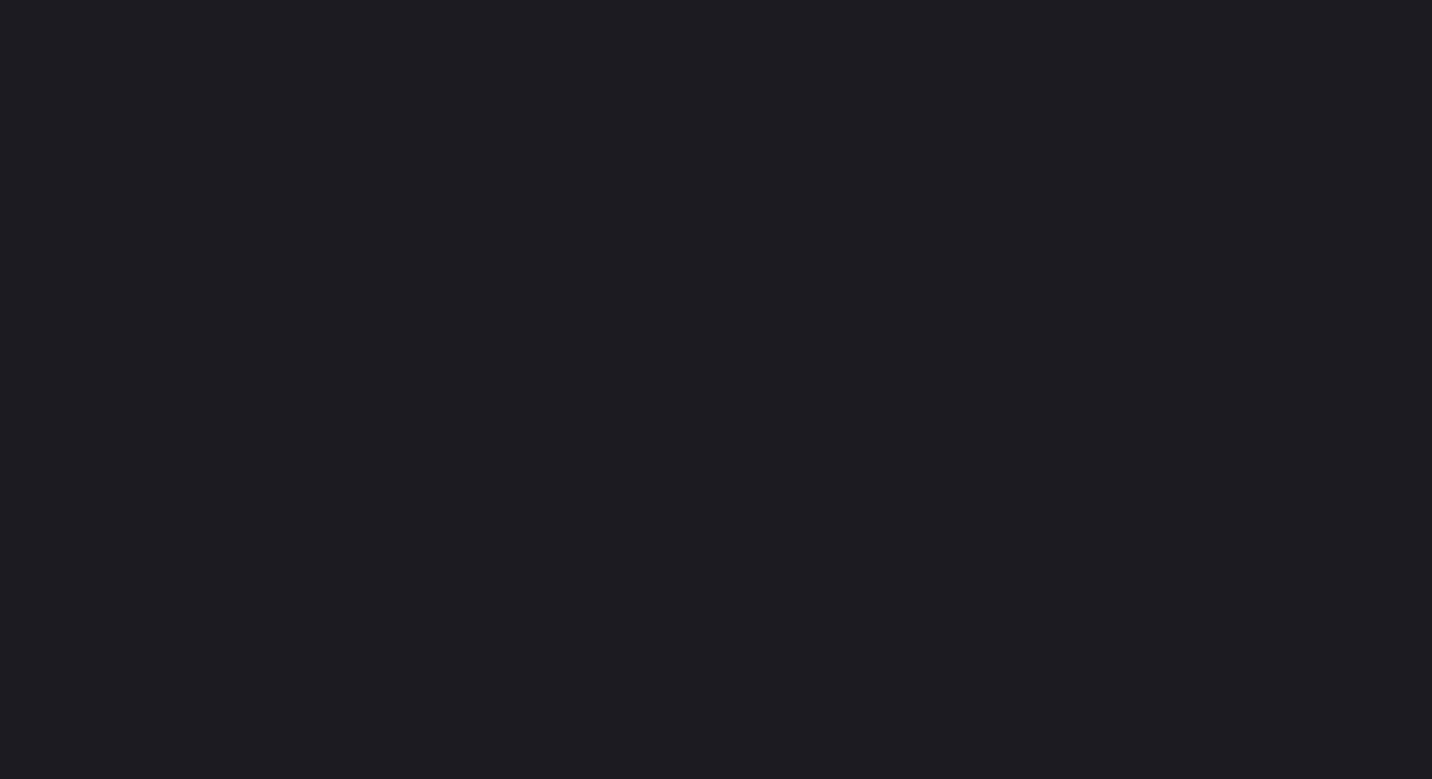 scroll, scrollTop: 0, scrollLeft: 0, axis: both 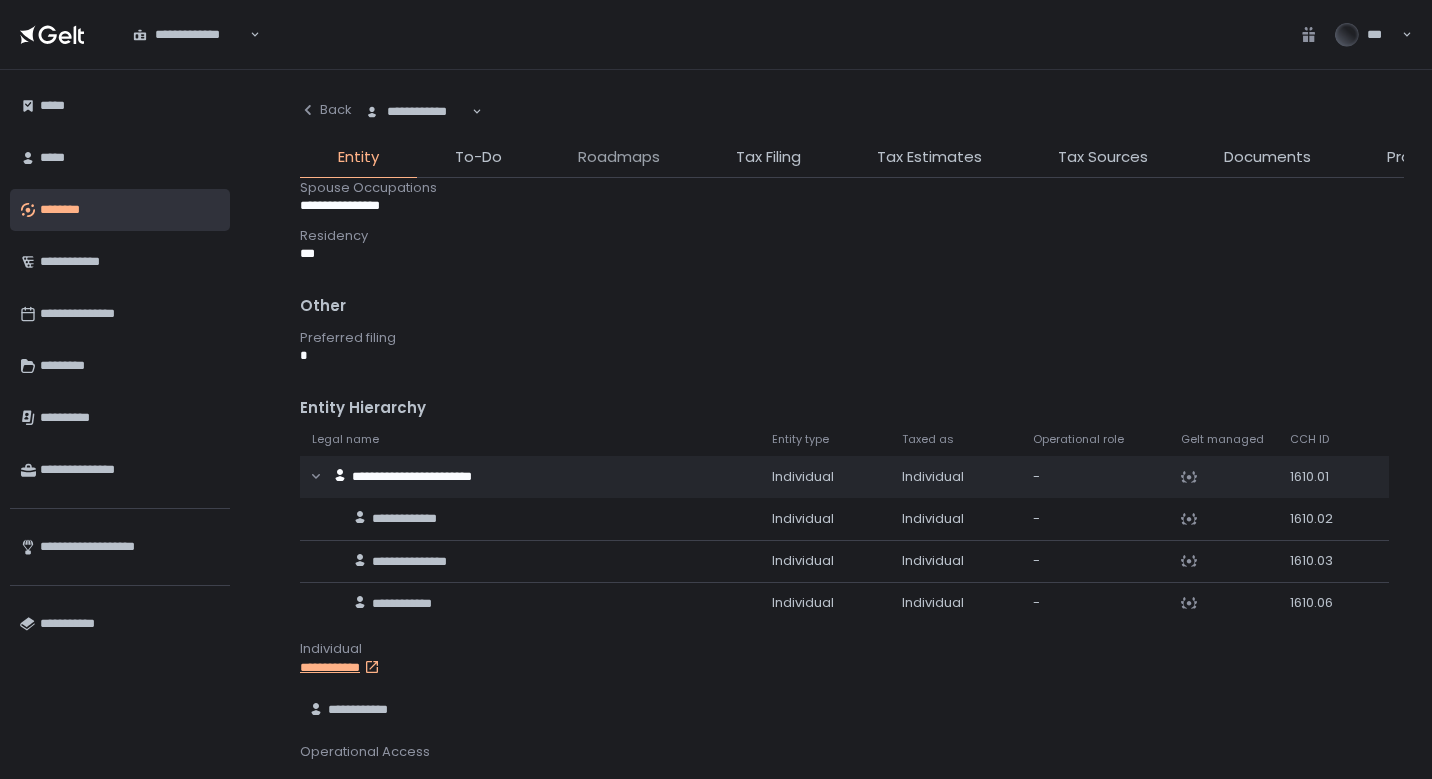 click on "Roadmaps" at bounding box center (619, 157) 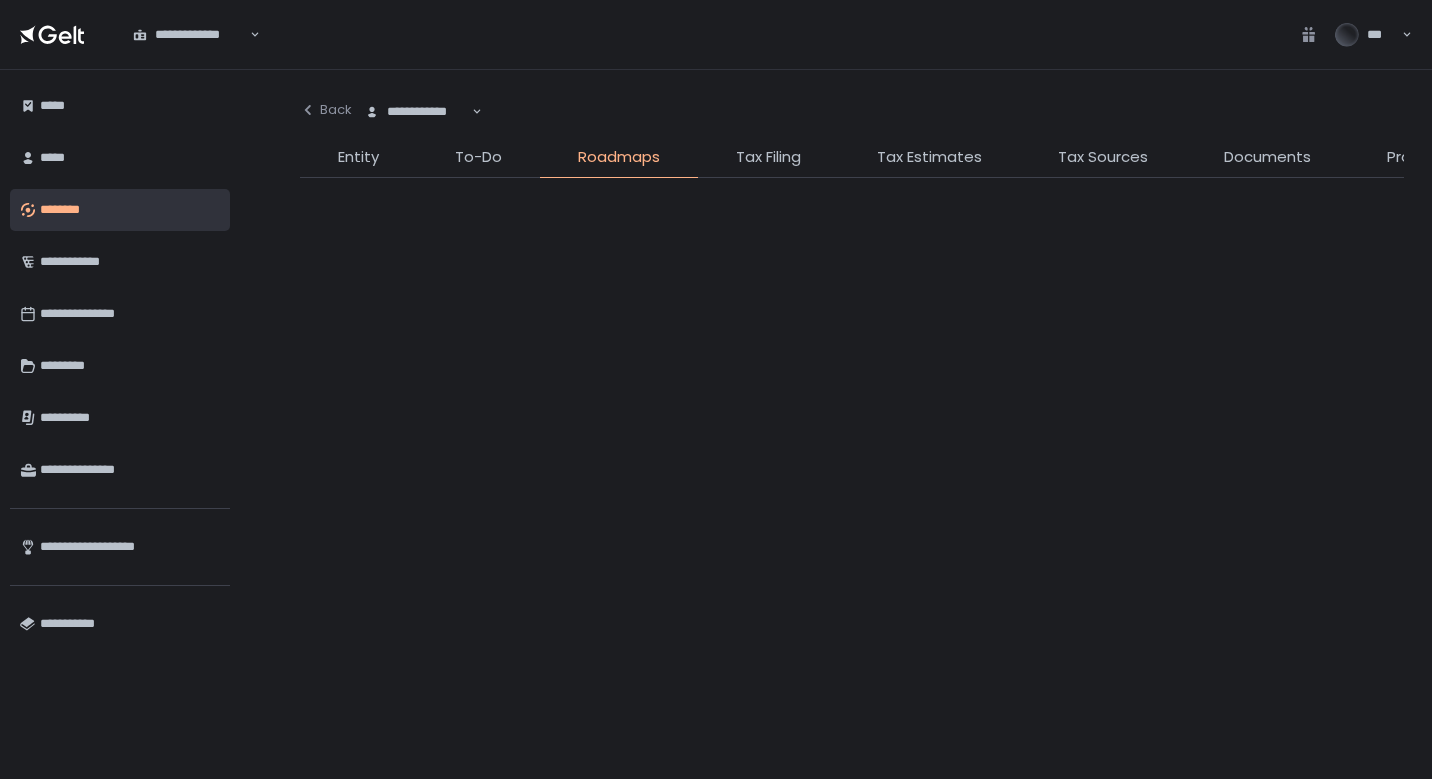 scroll, scrollTop: 0, scrollLeft: 0, axis: both 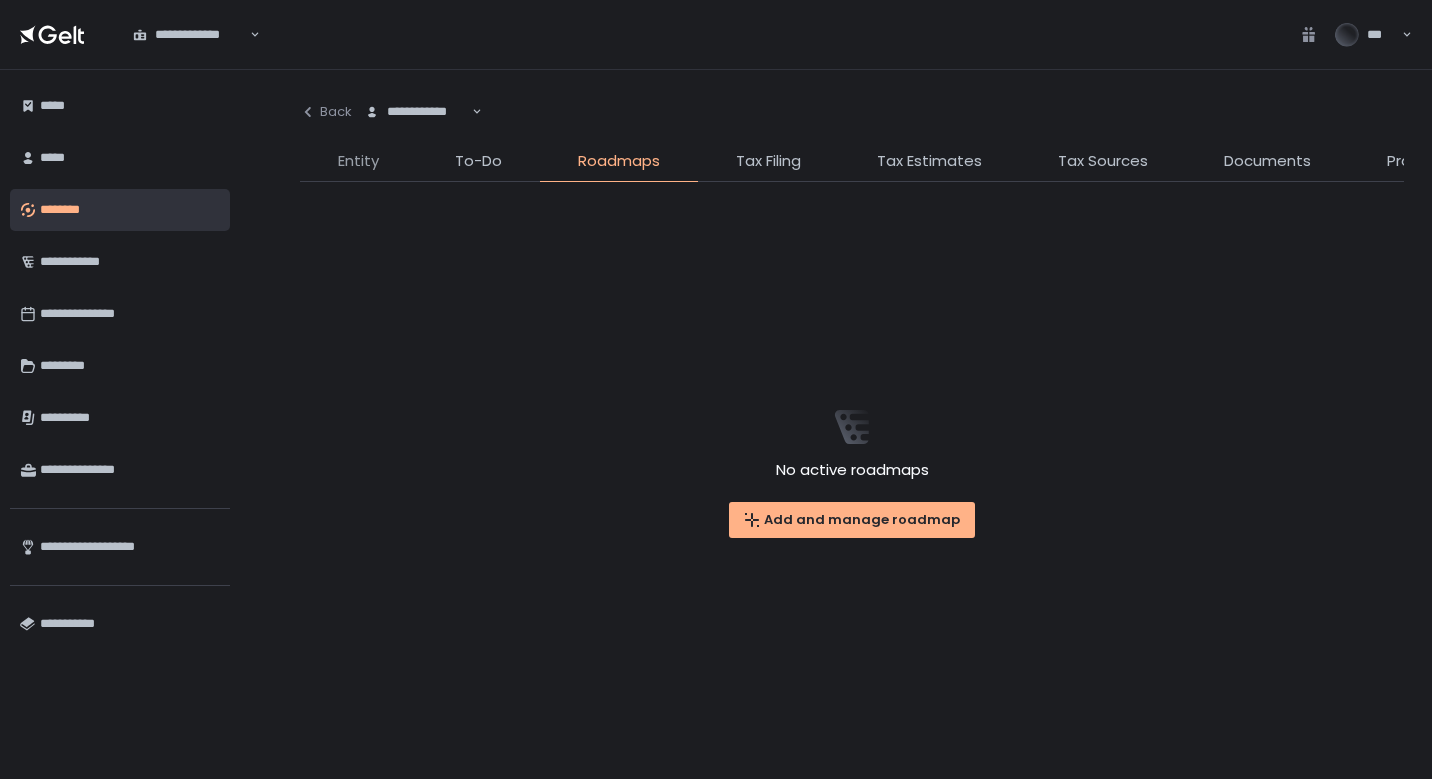 click on "Entity" at bounding box center [358, 161] 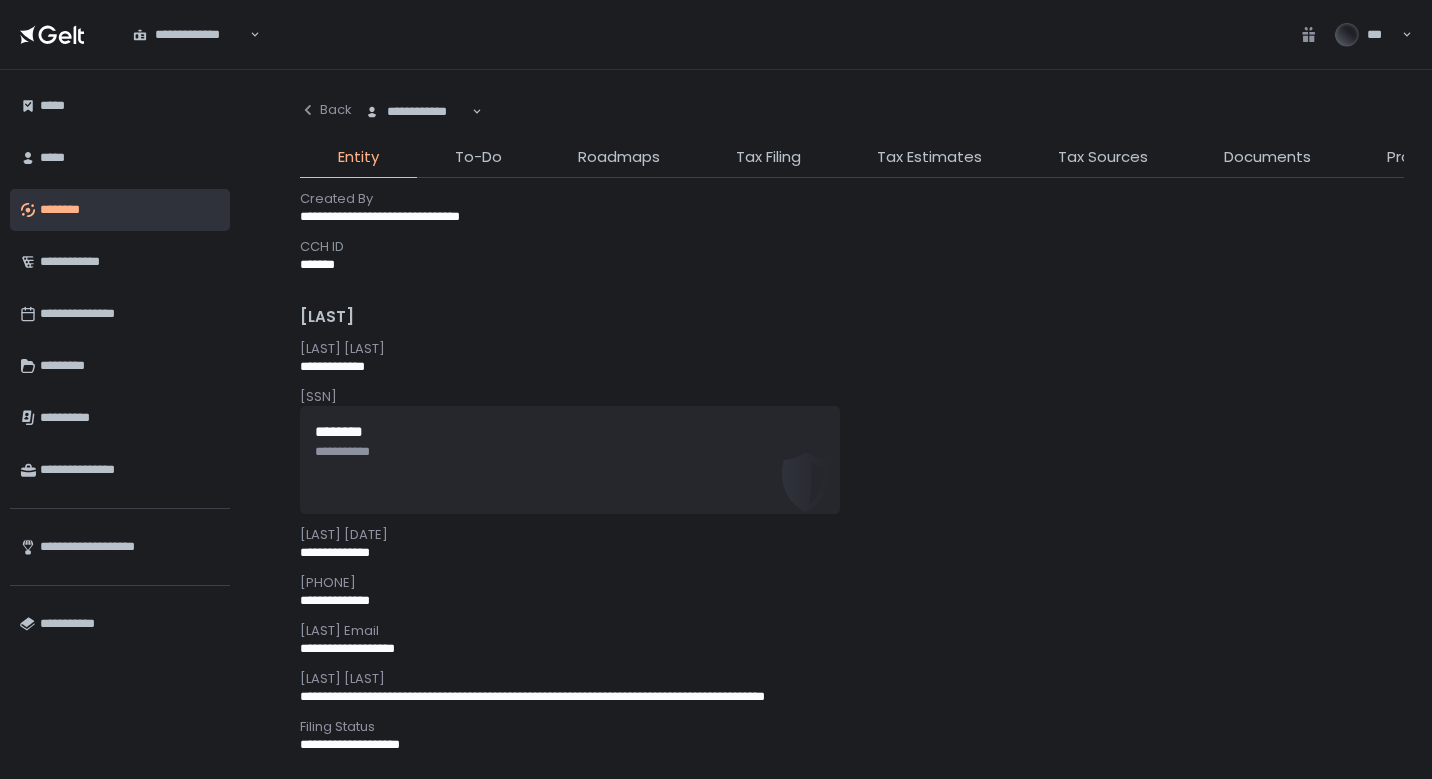 click on "********" 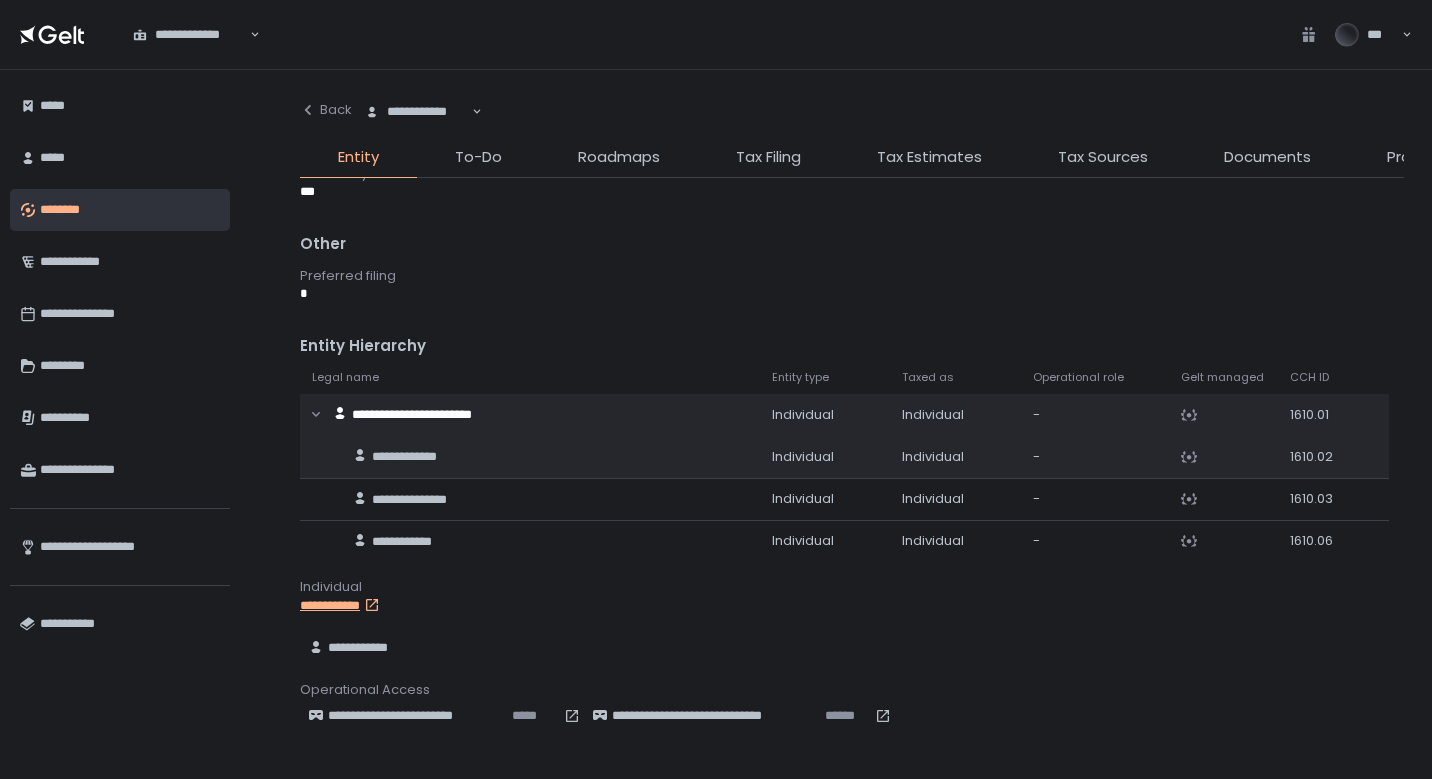 scroll, scrollTop: 1182, scrollLeft: 0, axis: vertical 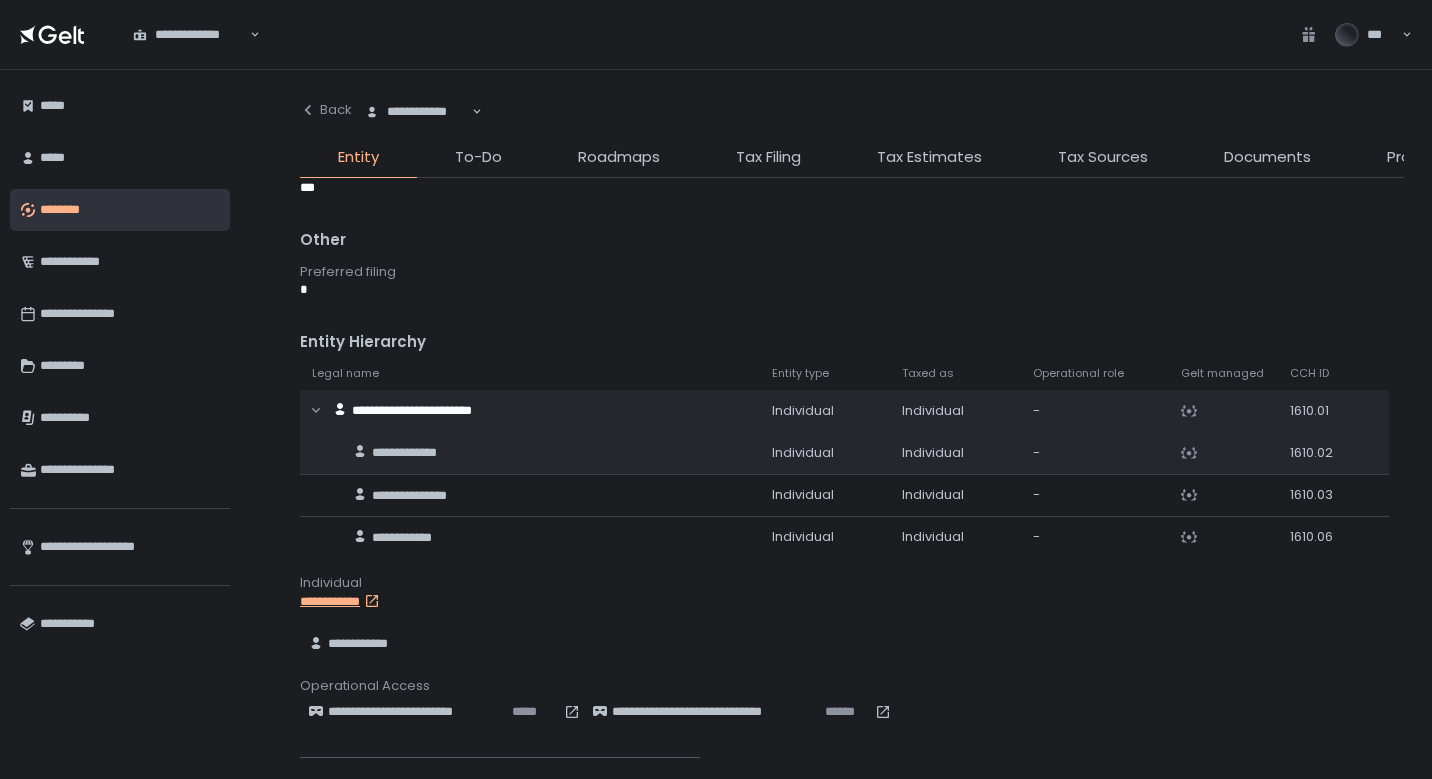click on "**********" 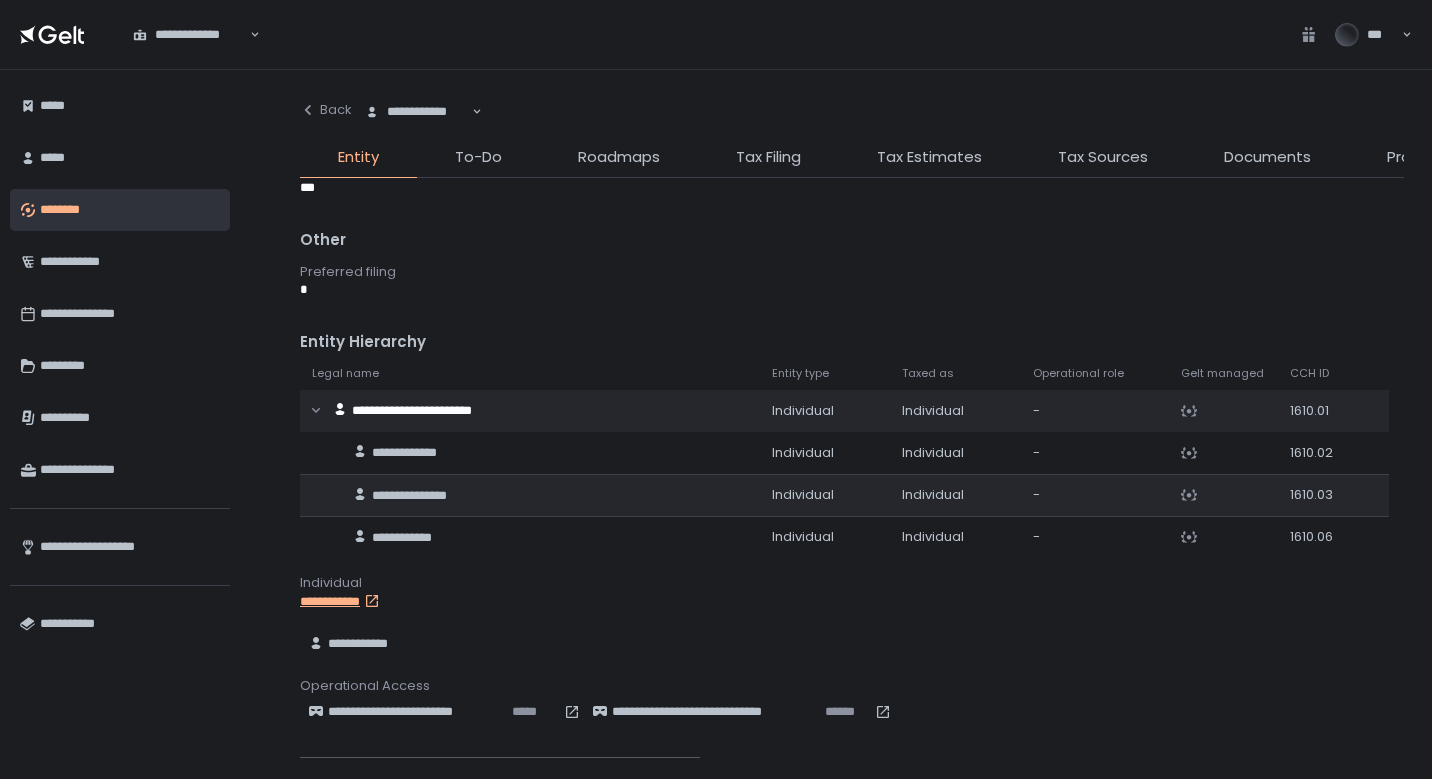click on "**********" 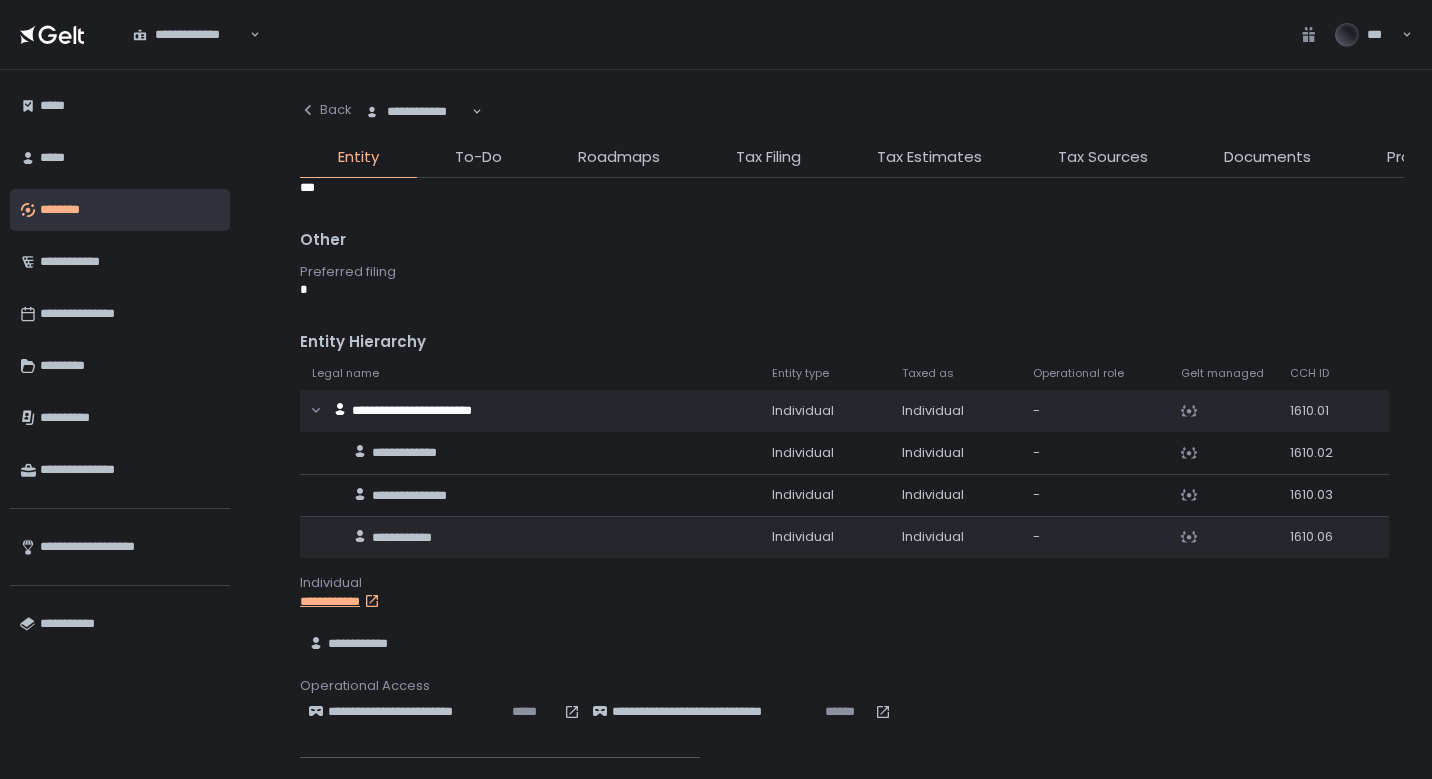 click on "**********" 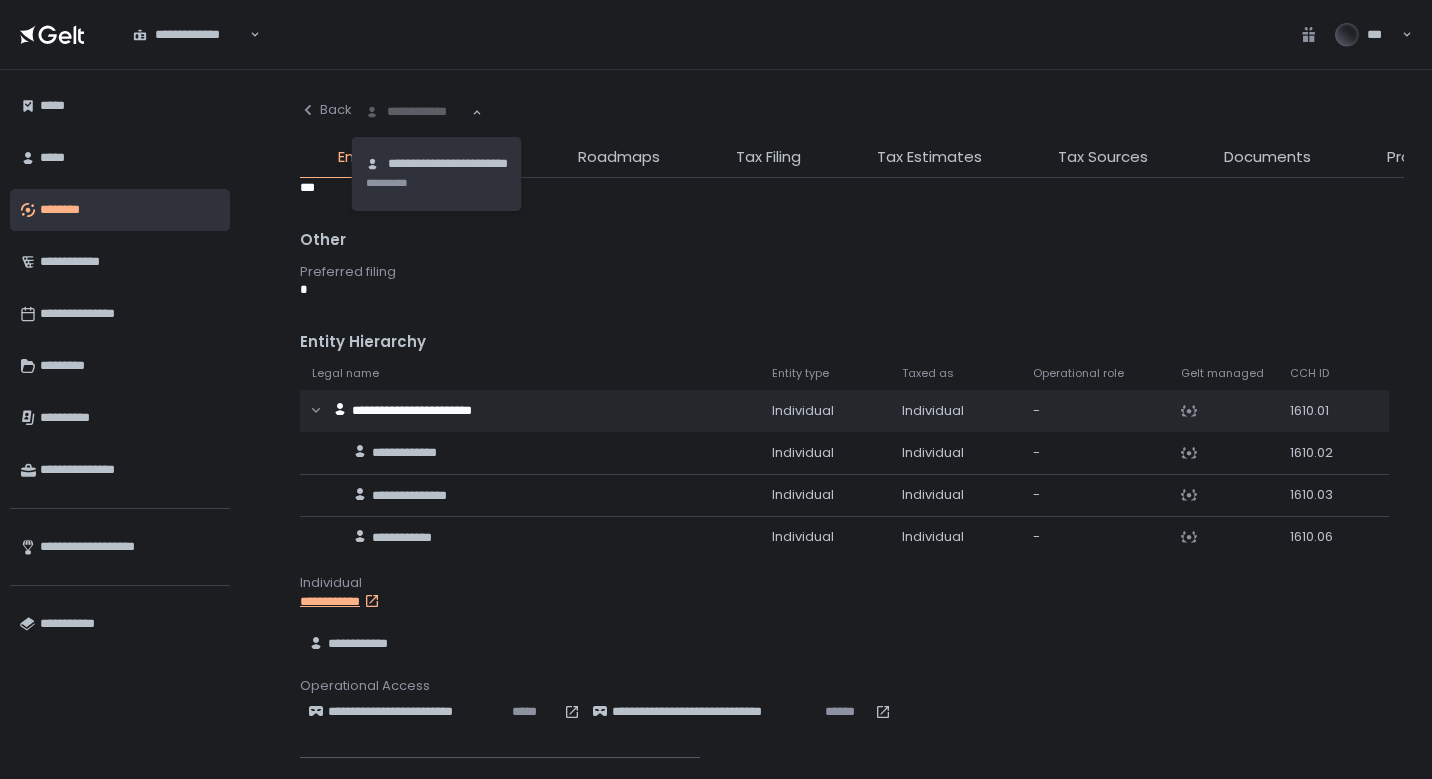 click on "**********" at bounding box center (417, 112) 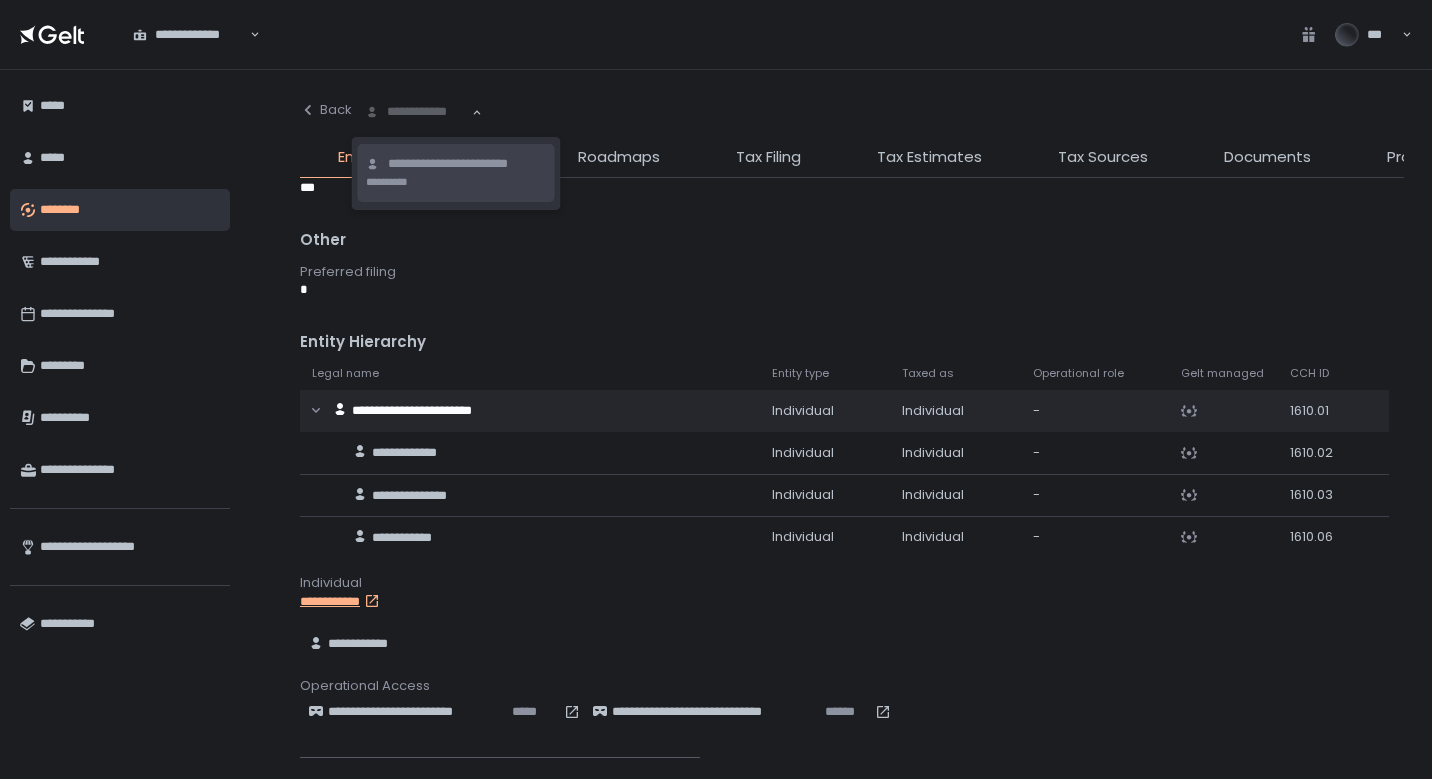 click on "**********" at bounding box center (467, 164) 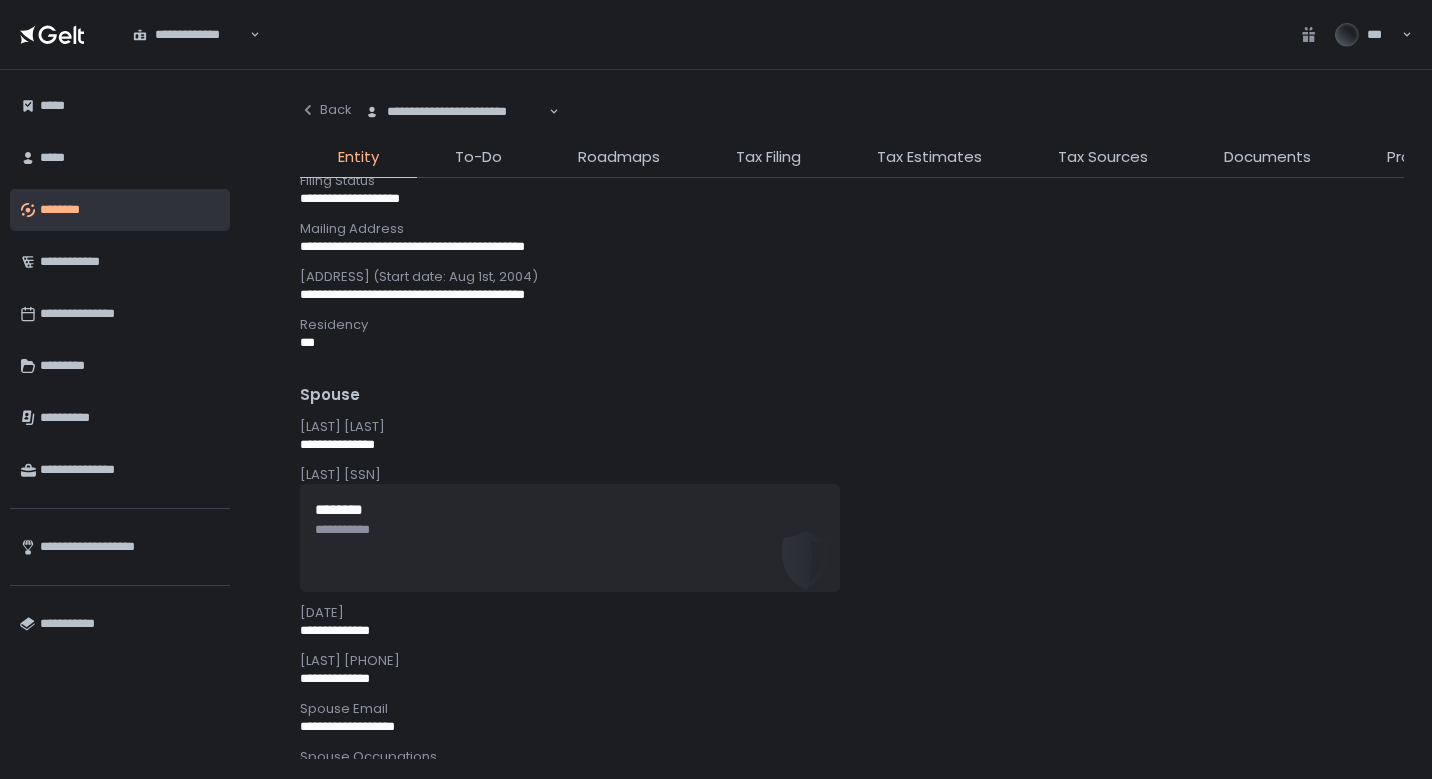scroll, scrollTop: 1191, scrollLeft: 0, axis: vertical 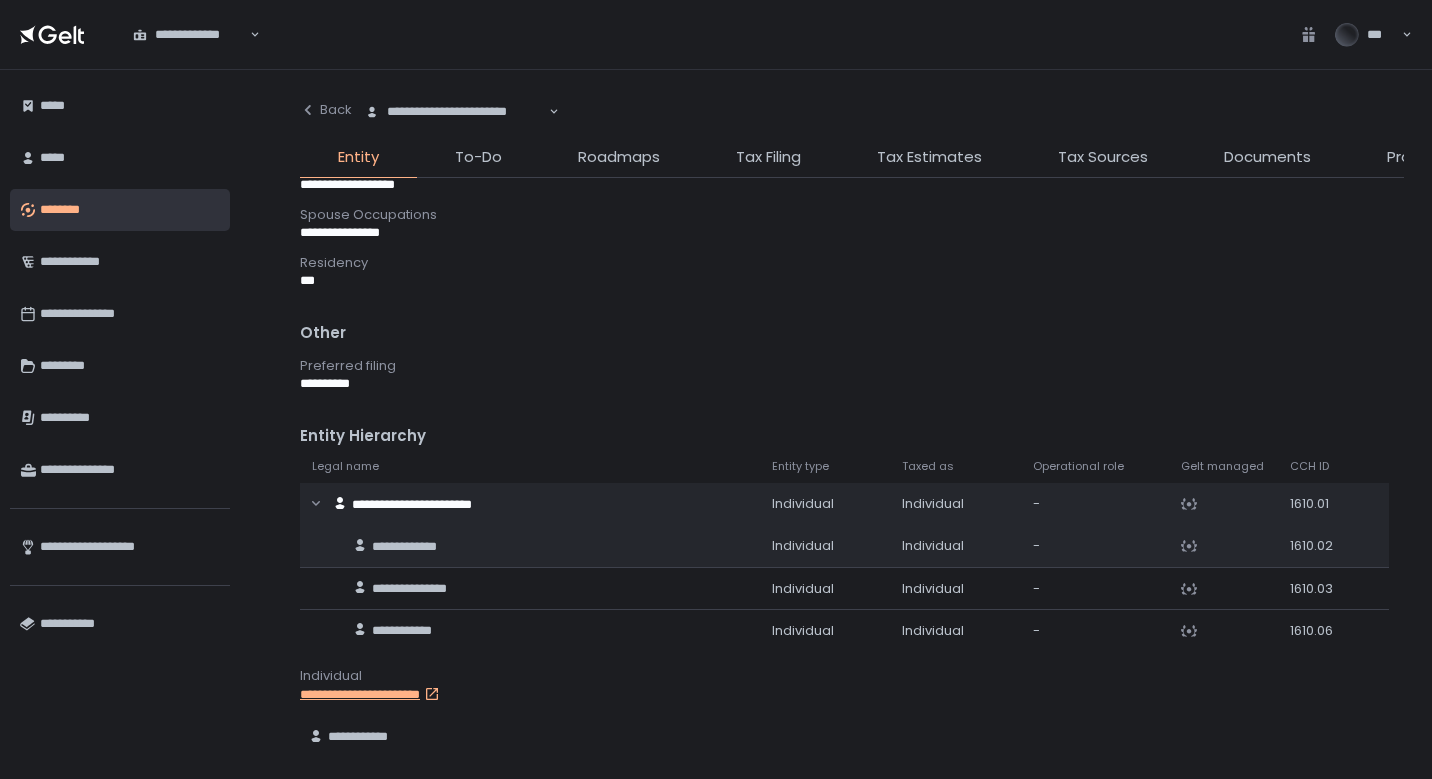 click on "**********" at bounding box center [540, 546] 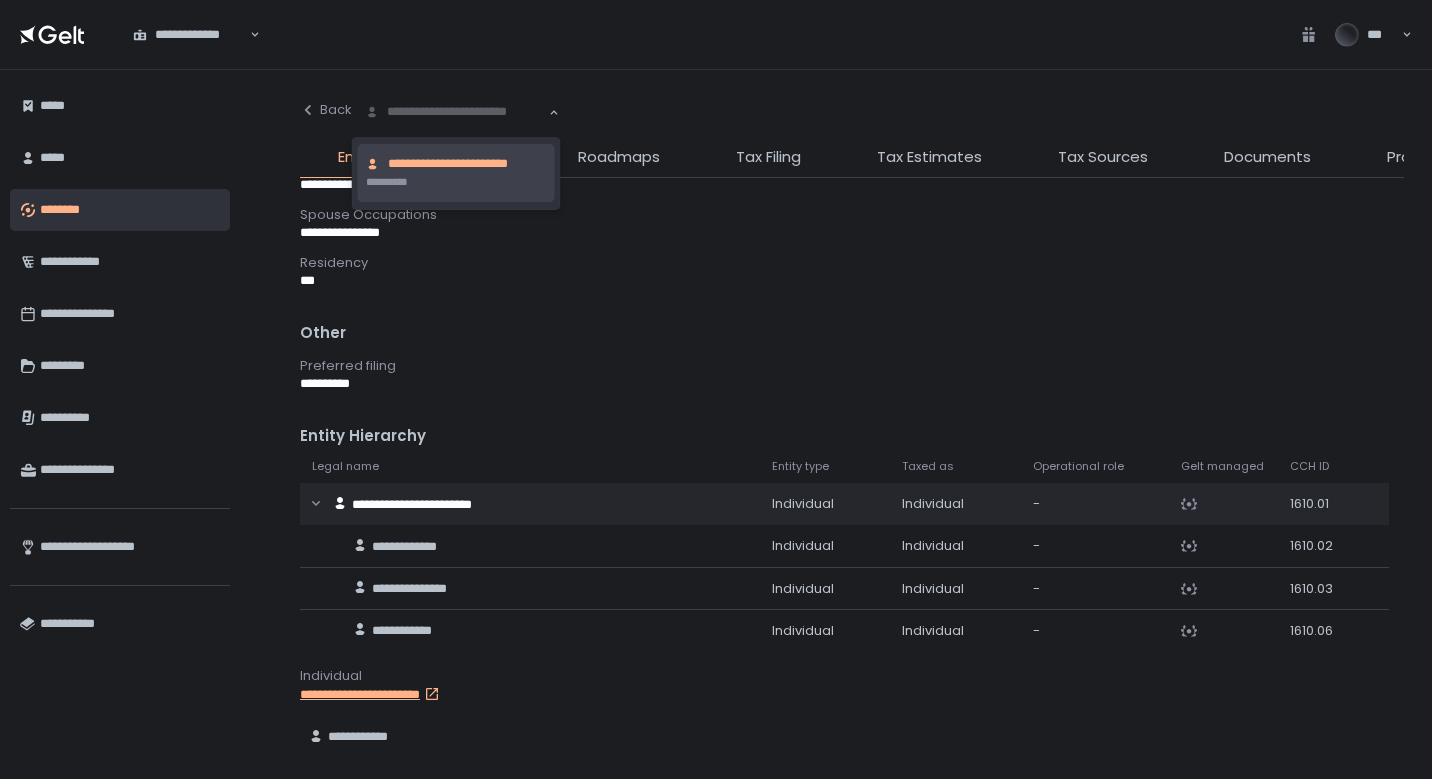 click on "**********" at bounding box center (456, 112) 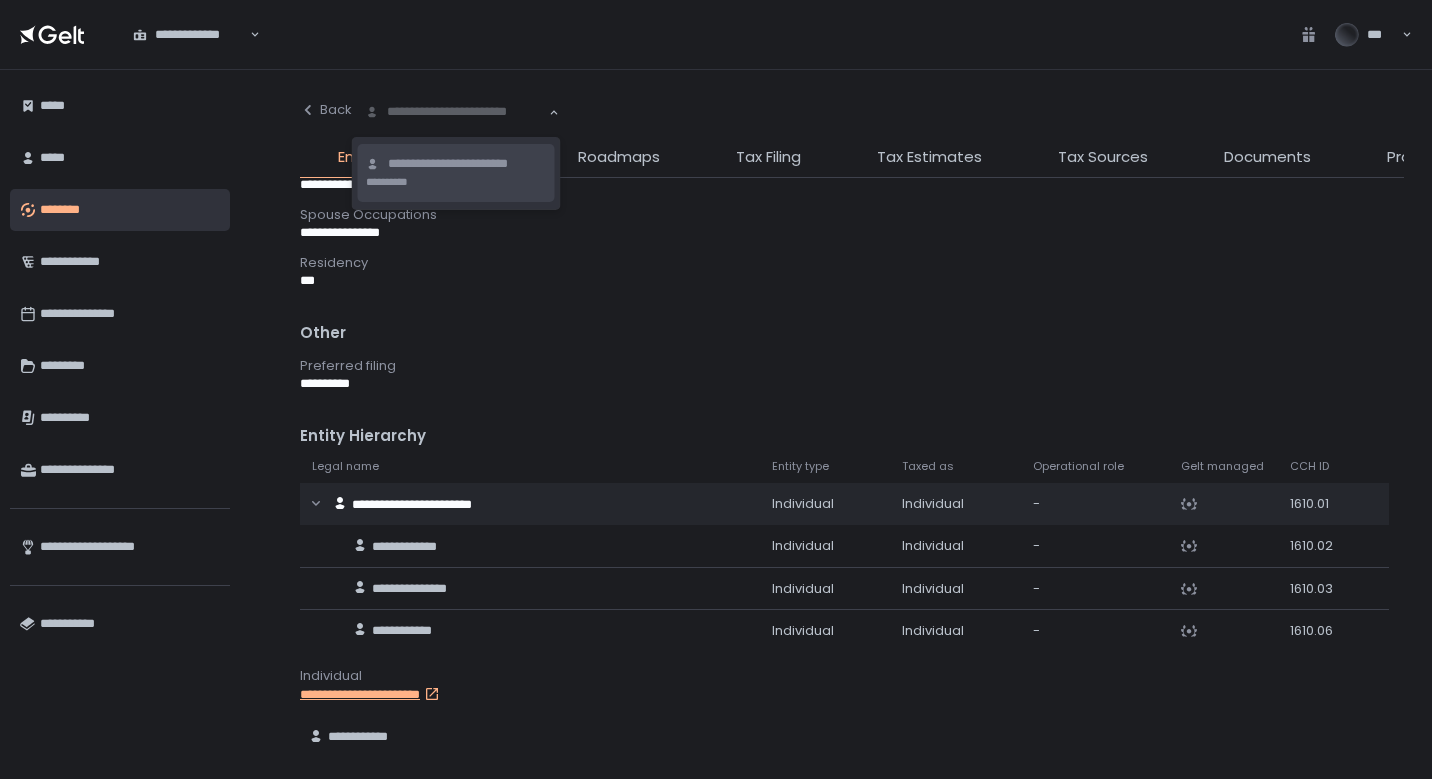 click on "**********" at bounding box center [467, 164] 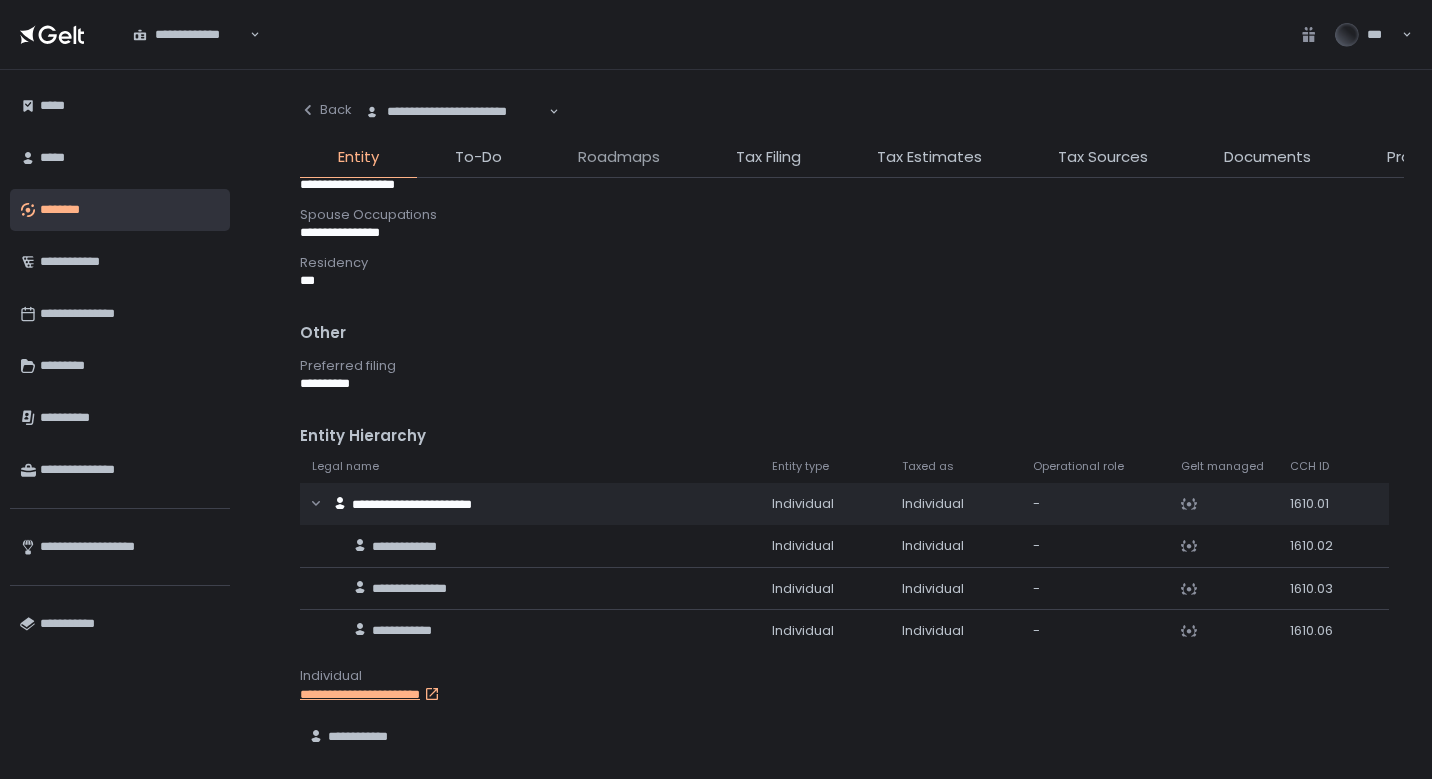 click on "Roadmaps" at bounding box center [619, 157] 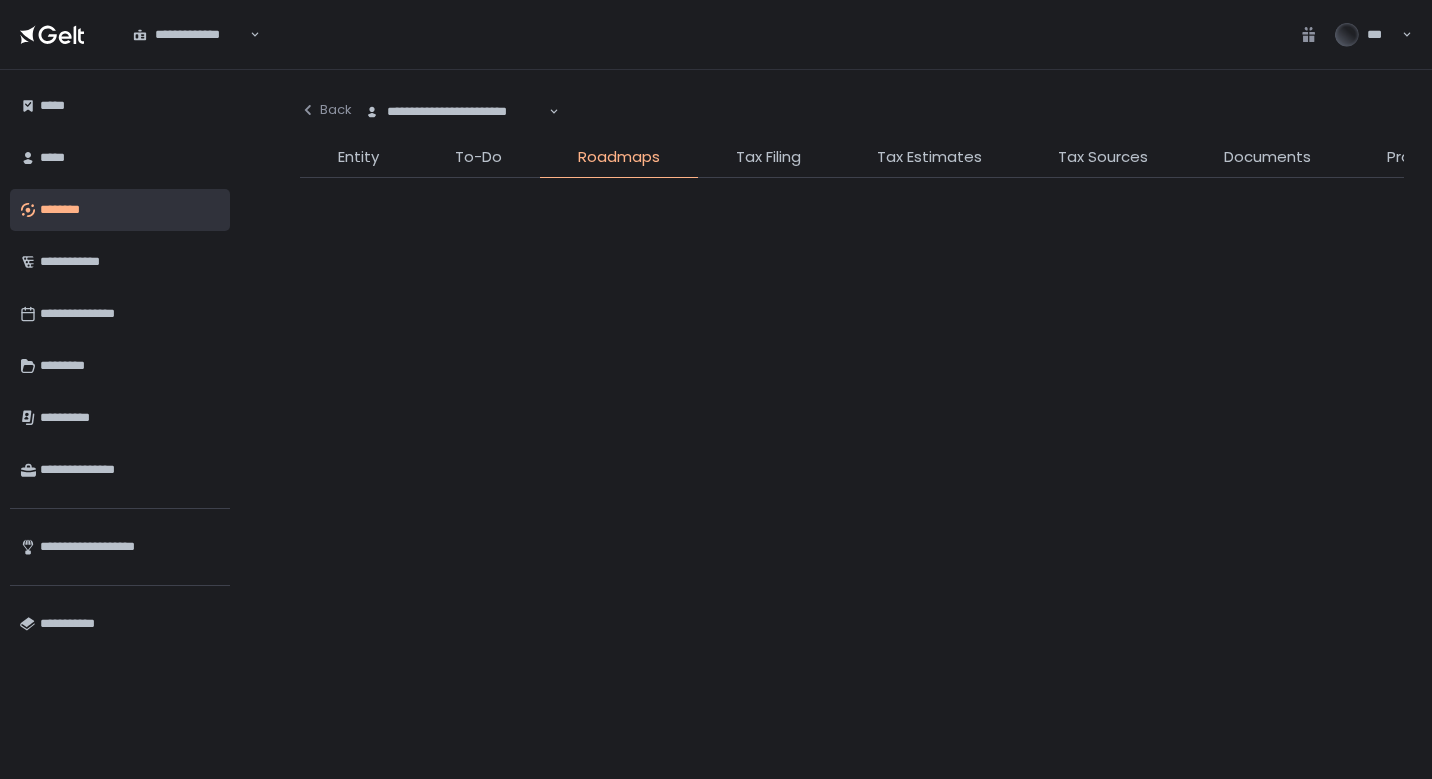 scroll, scrollTop: 0, scrollLeft: 0, axis: both 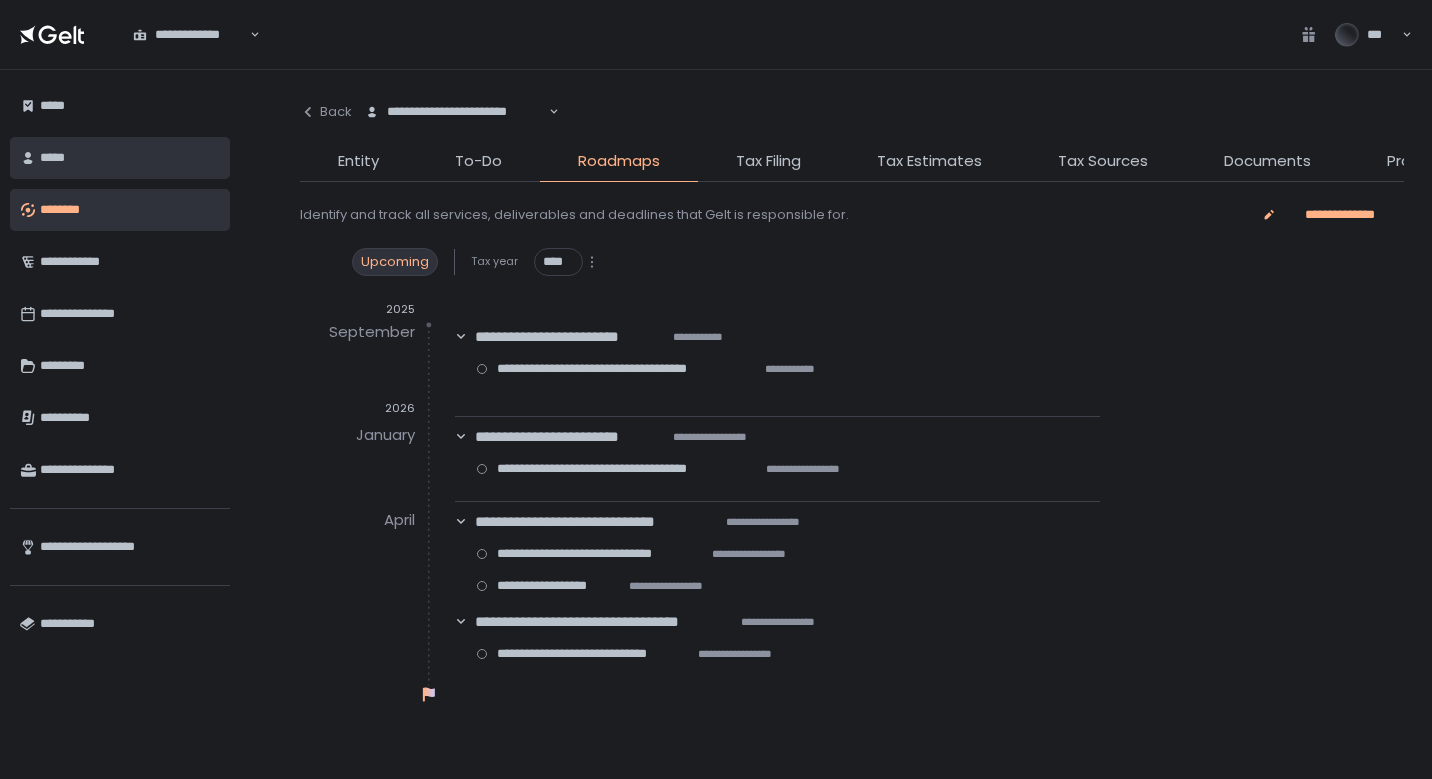 click on "*****" at bounding box center (130, 158) 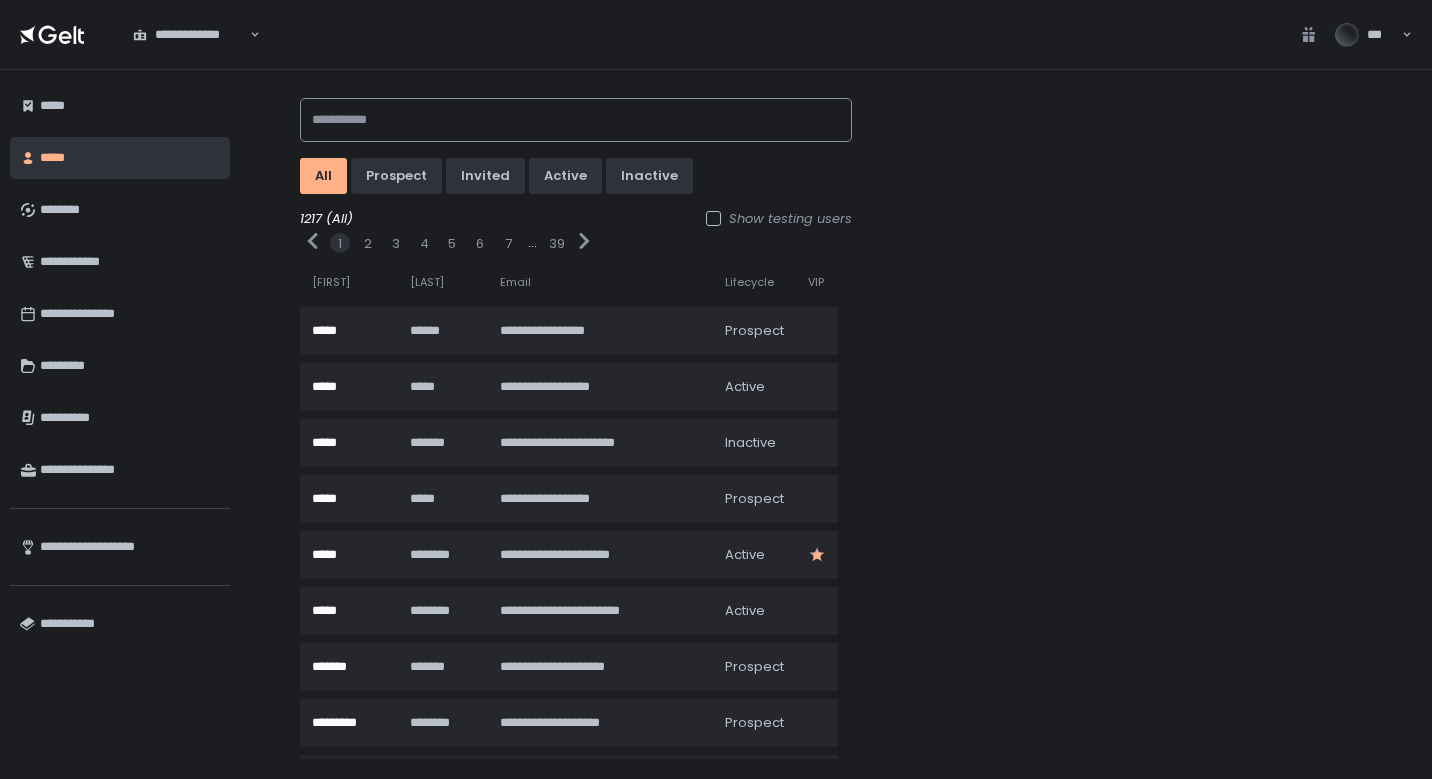 click 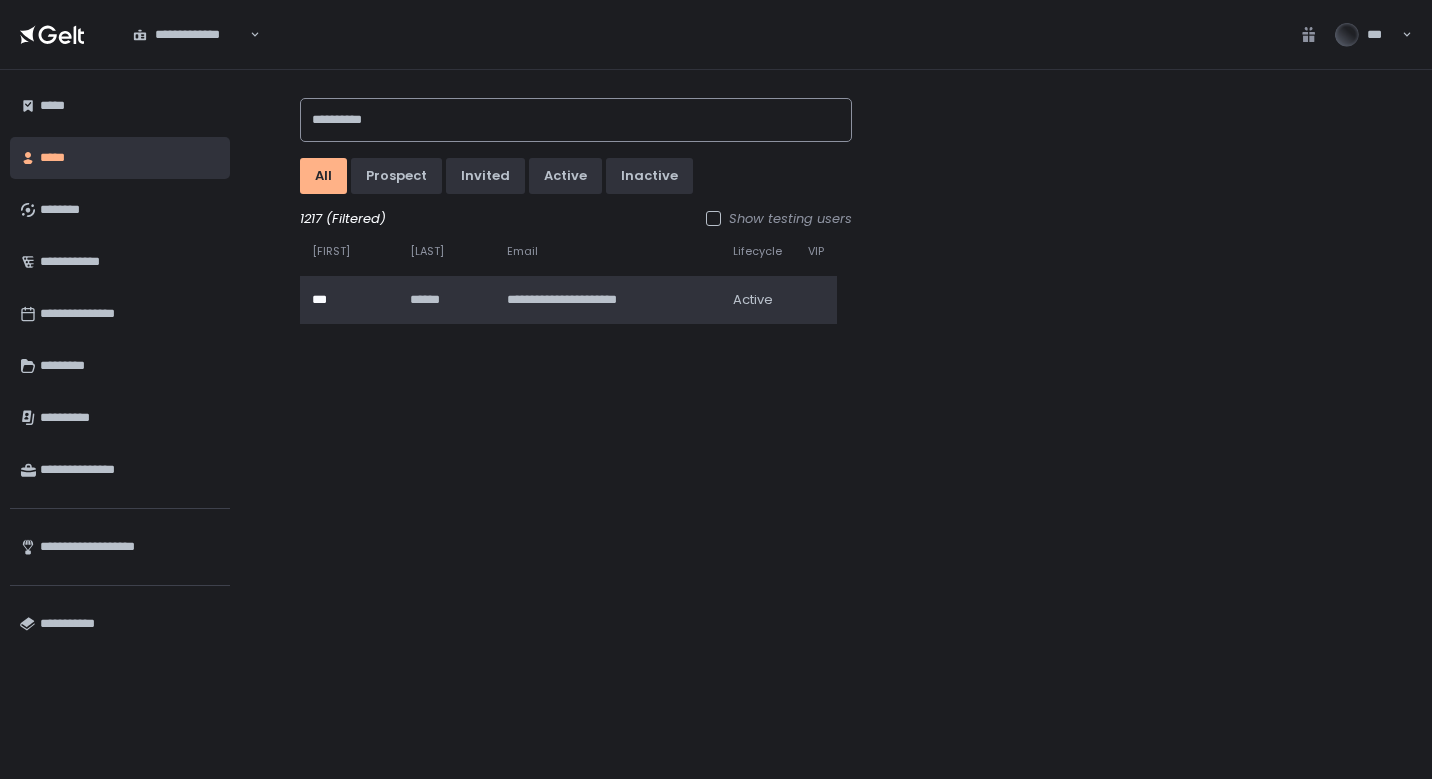 type on "**********" 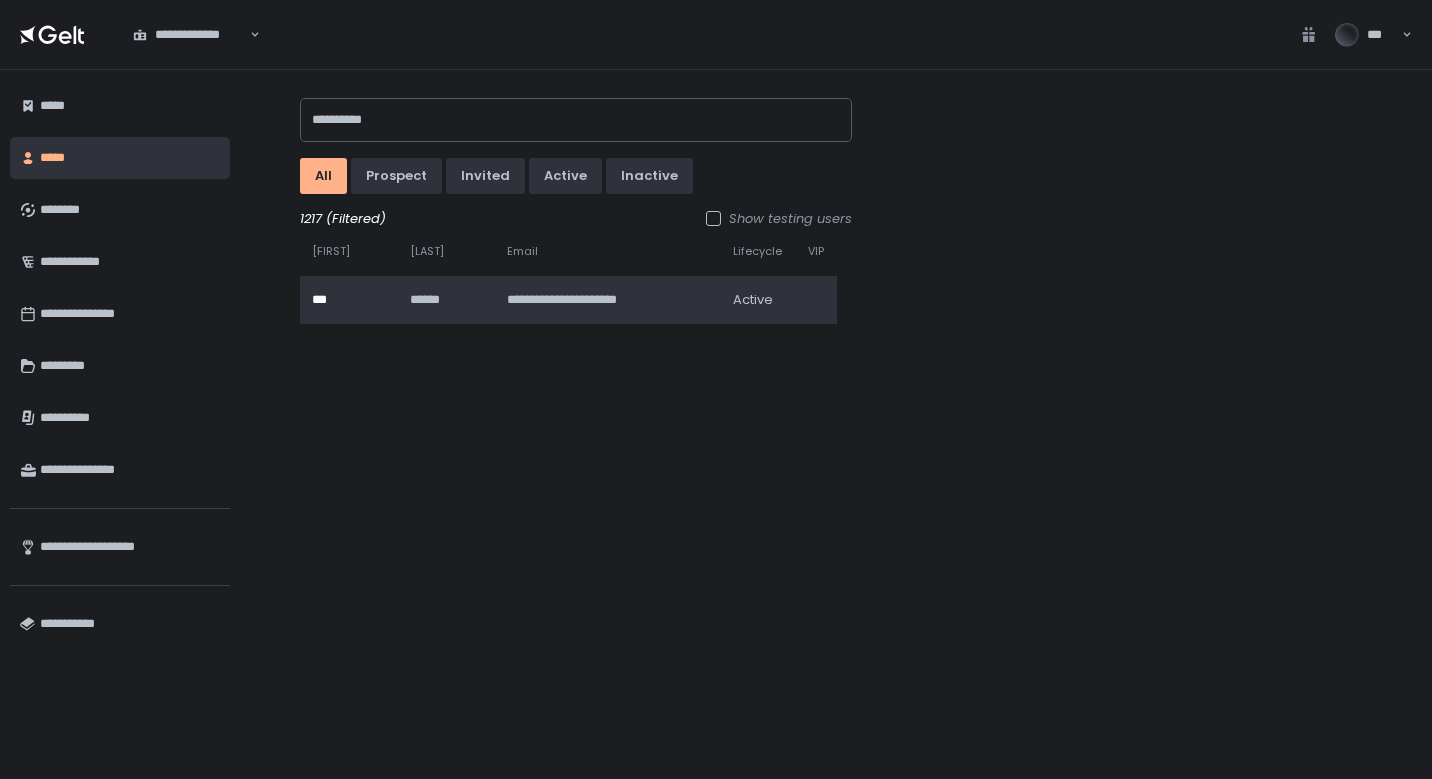 click on "******" at bounding box center [445, 300] 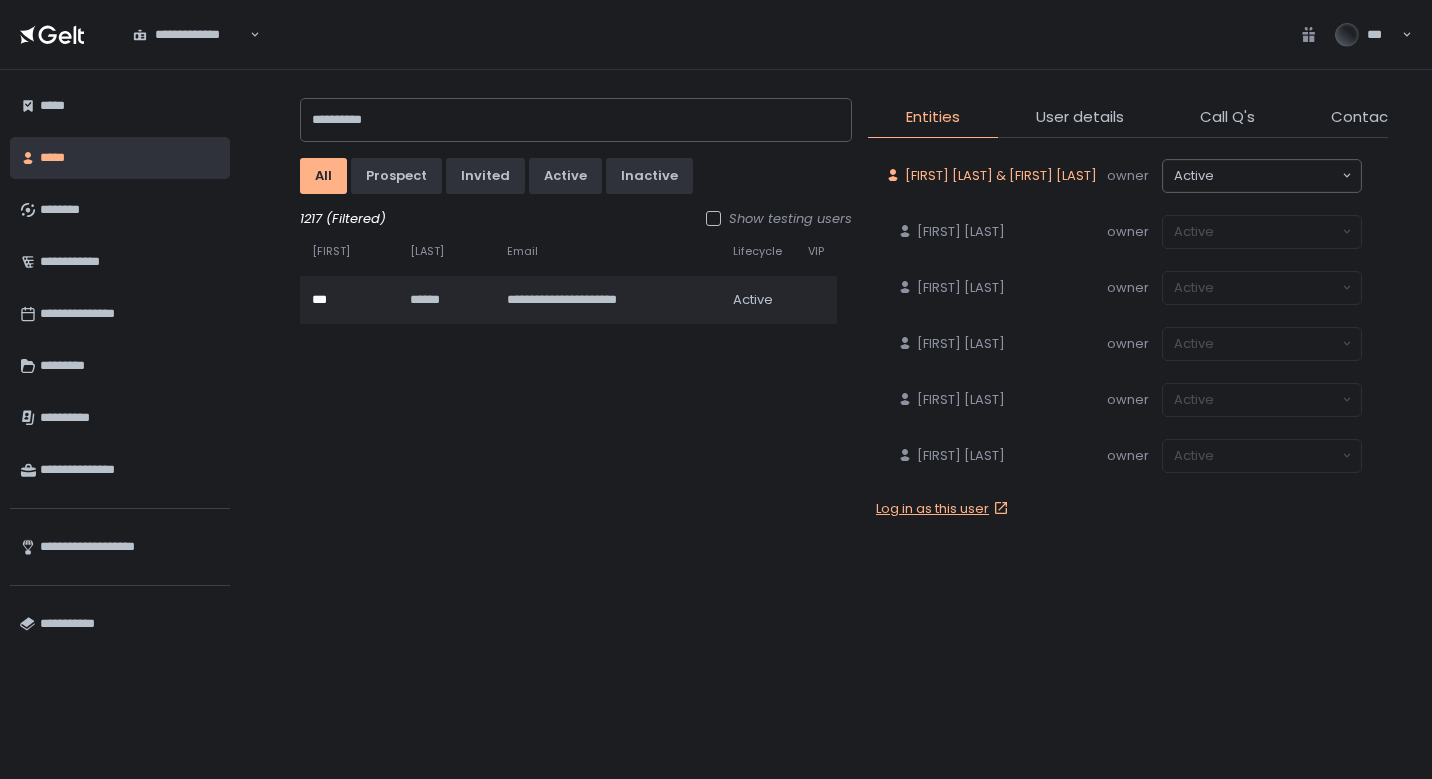 click on "Daniel Berger & Joyce Otte" at bounding box center (1001, 176) 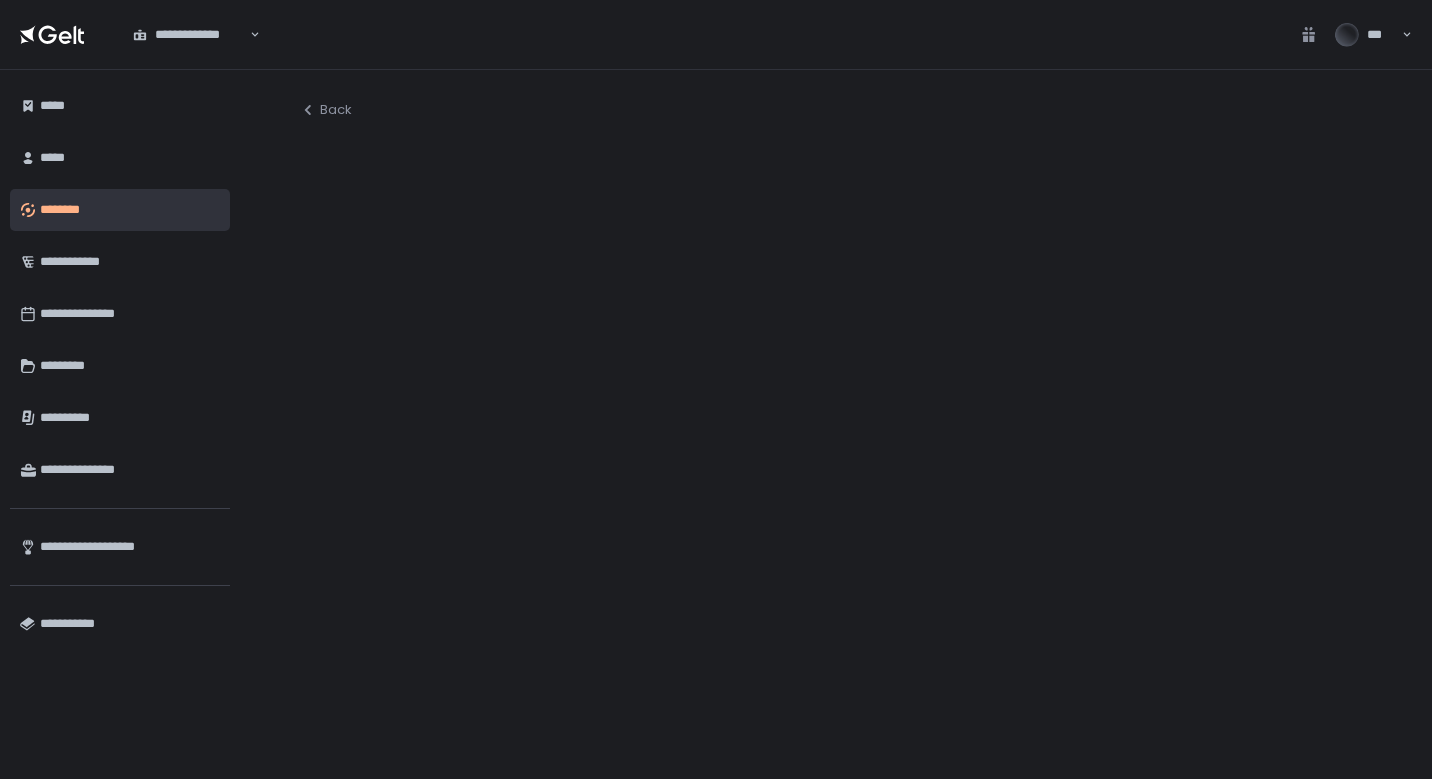 scroll, scrollTop: 0, scrollLeft: 0, axis: both 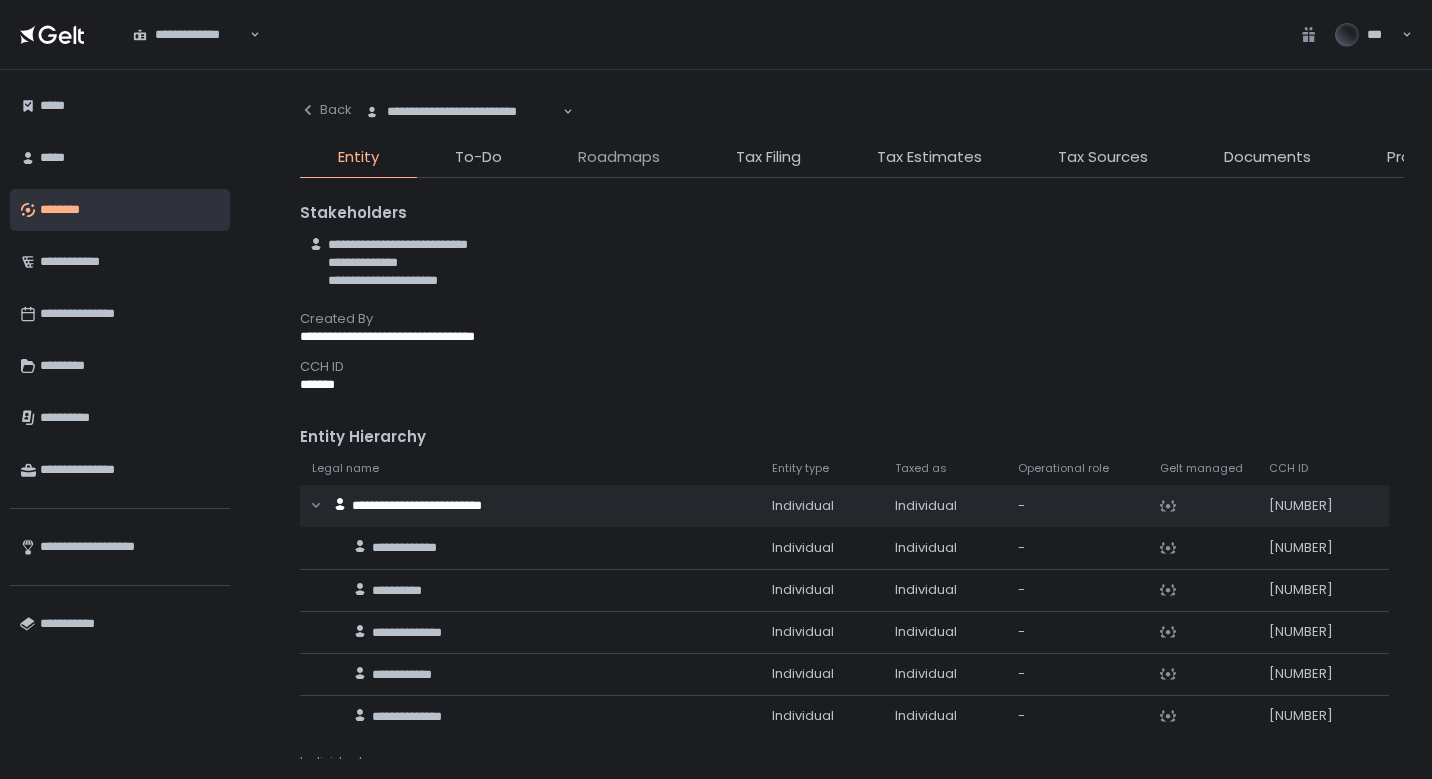 click on "Roadmaps" 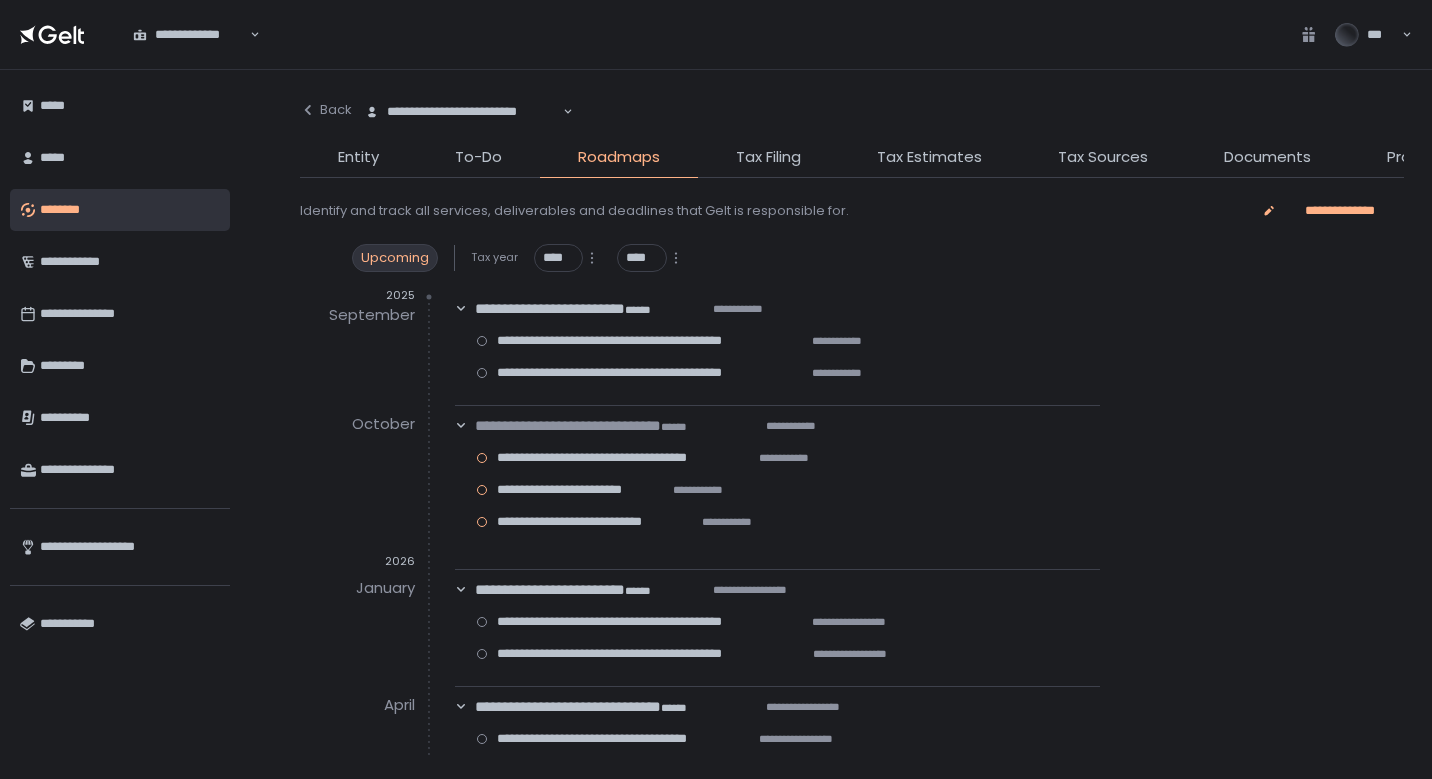 scroll, scrollTop: 0, scrollLeft: 0, axis: both 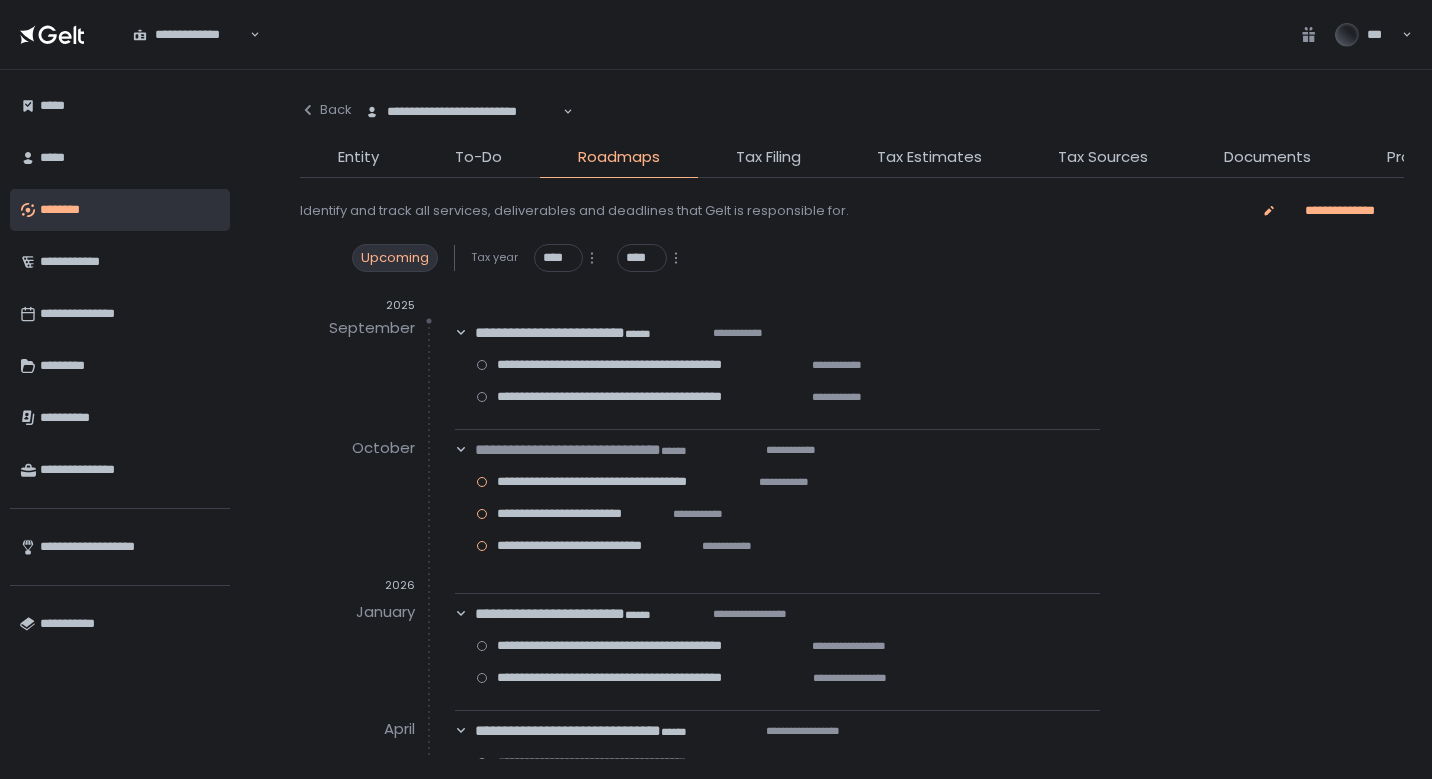 click on "**********" 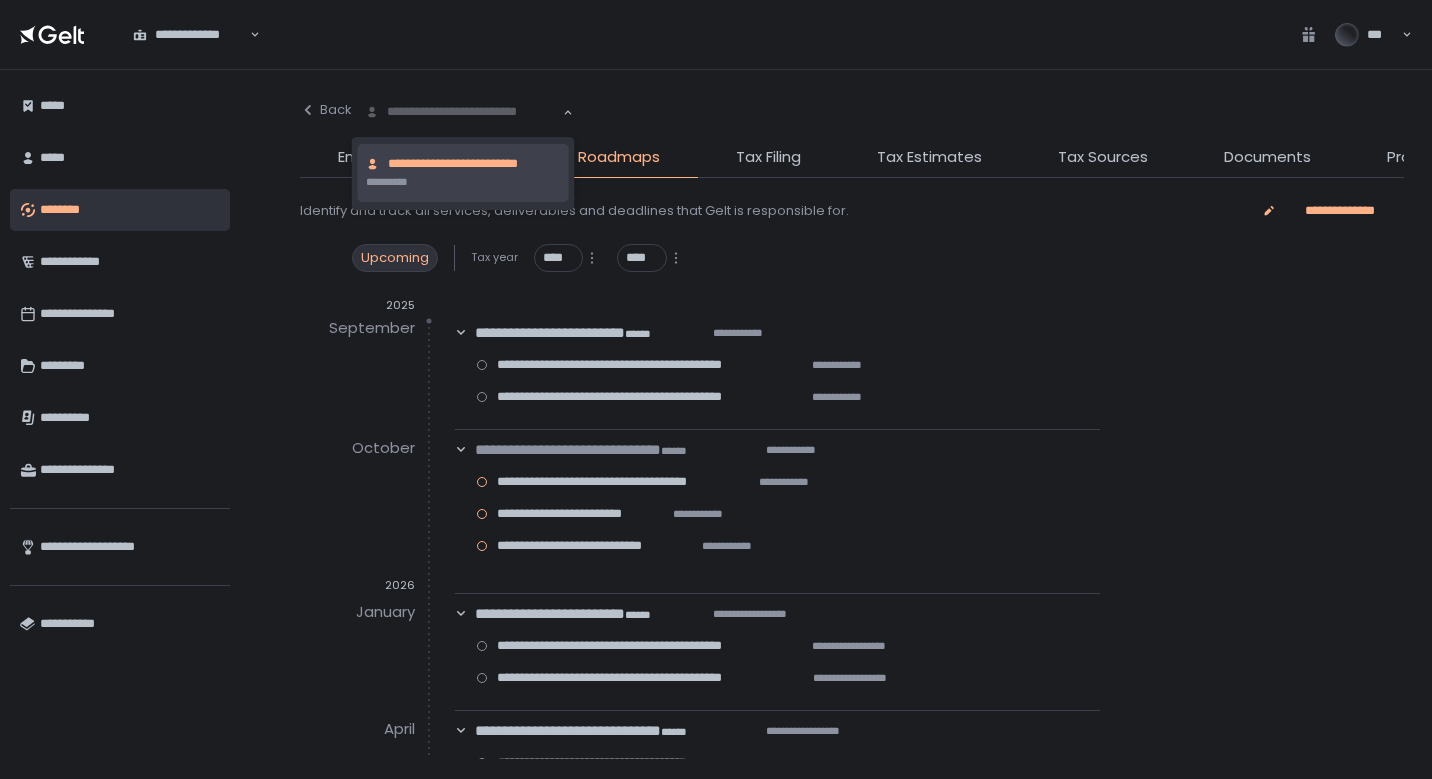 click 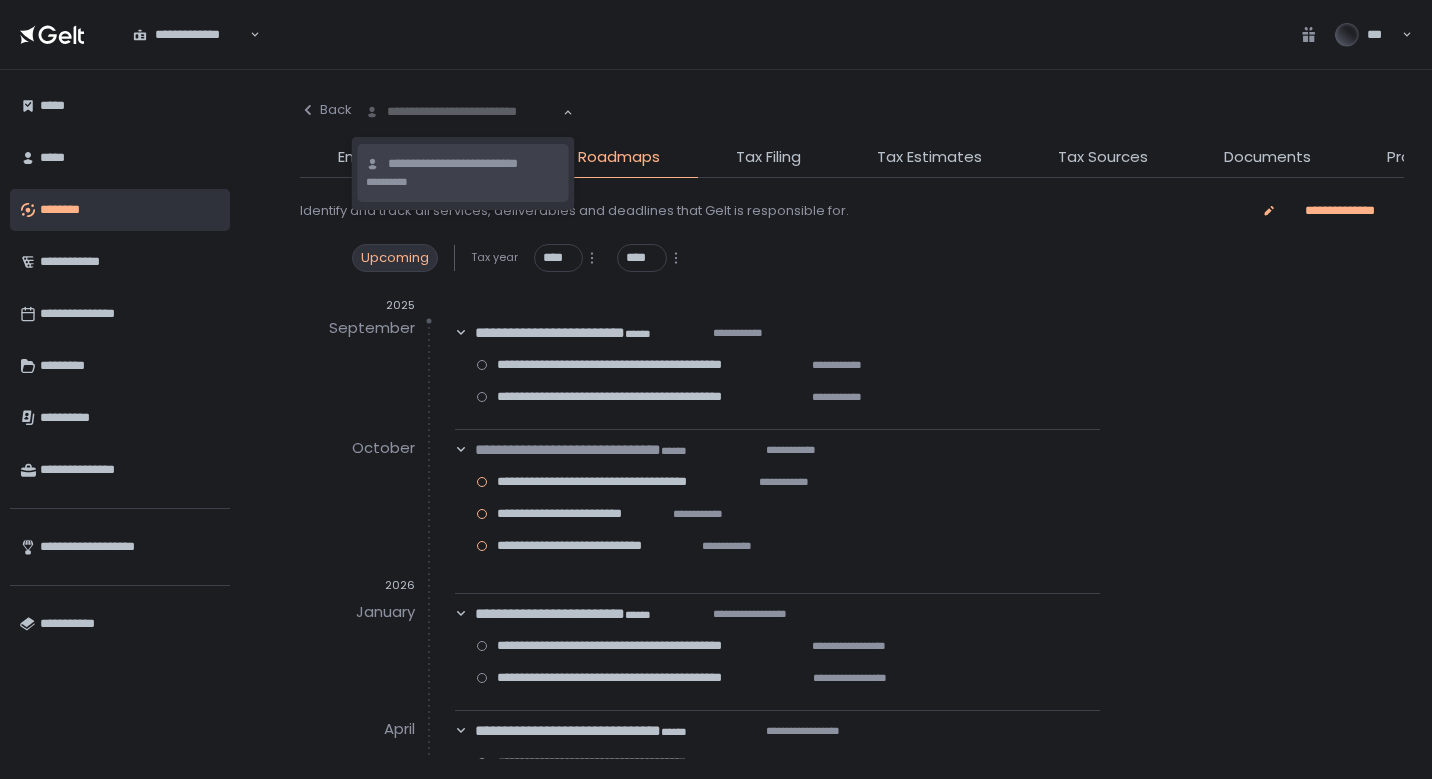 click on "**********" at bounding box center [474, 164] 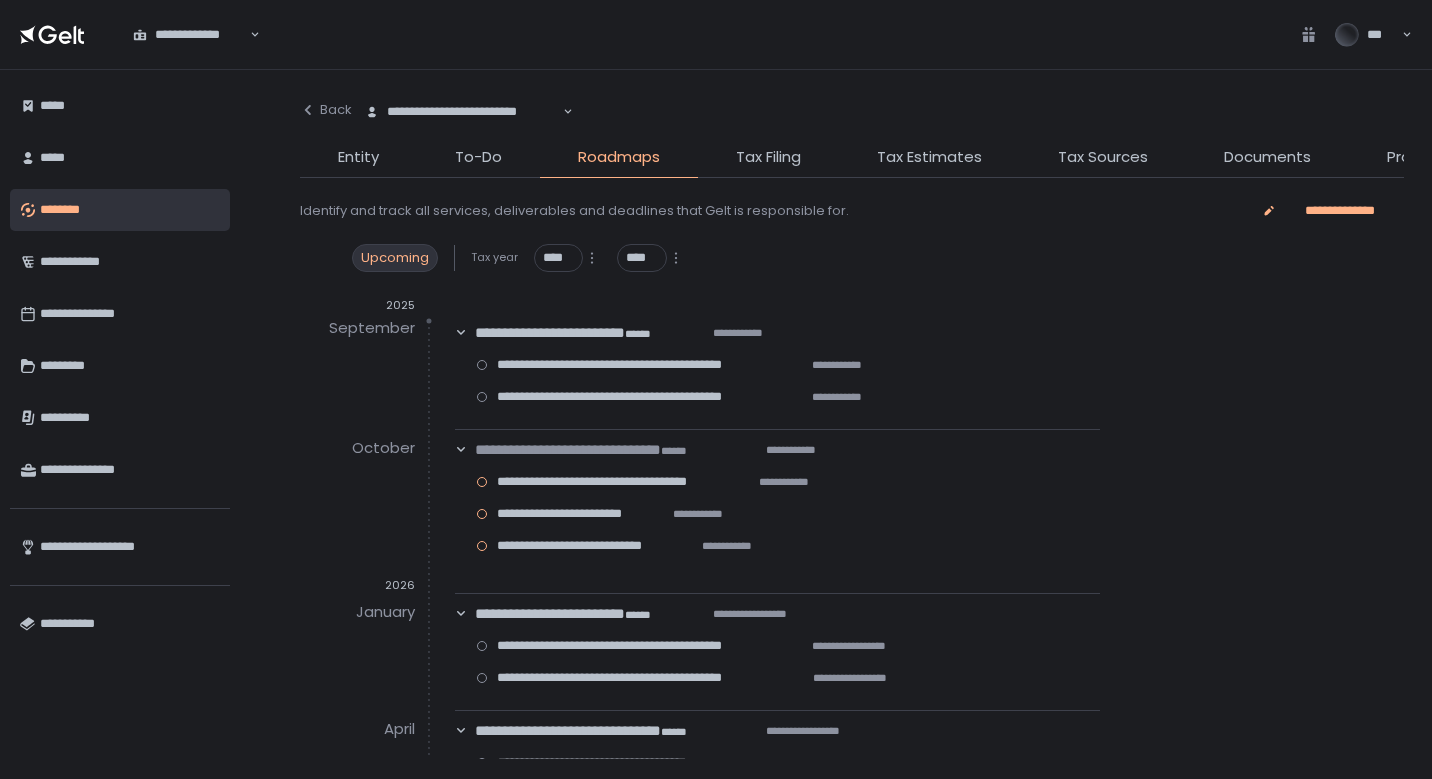 click on "Entity" 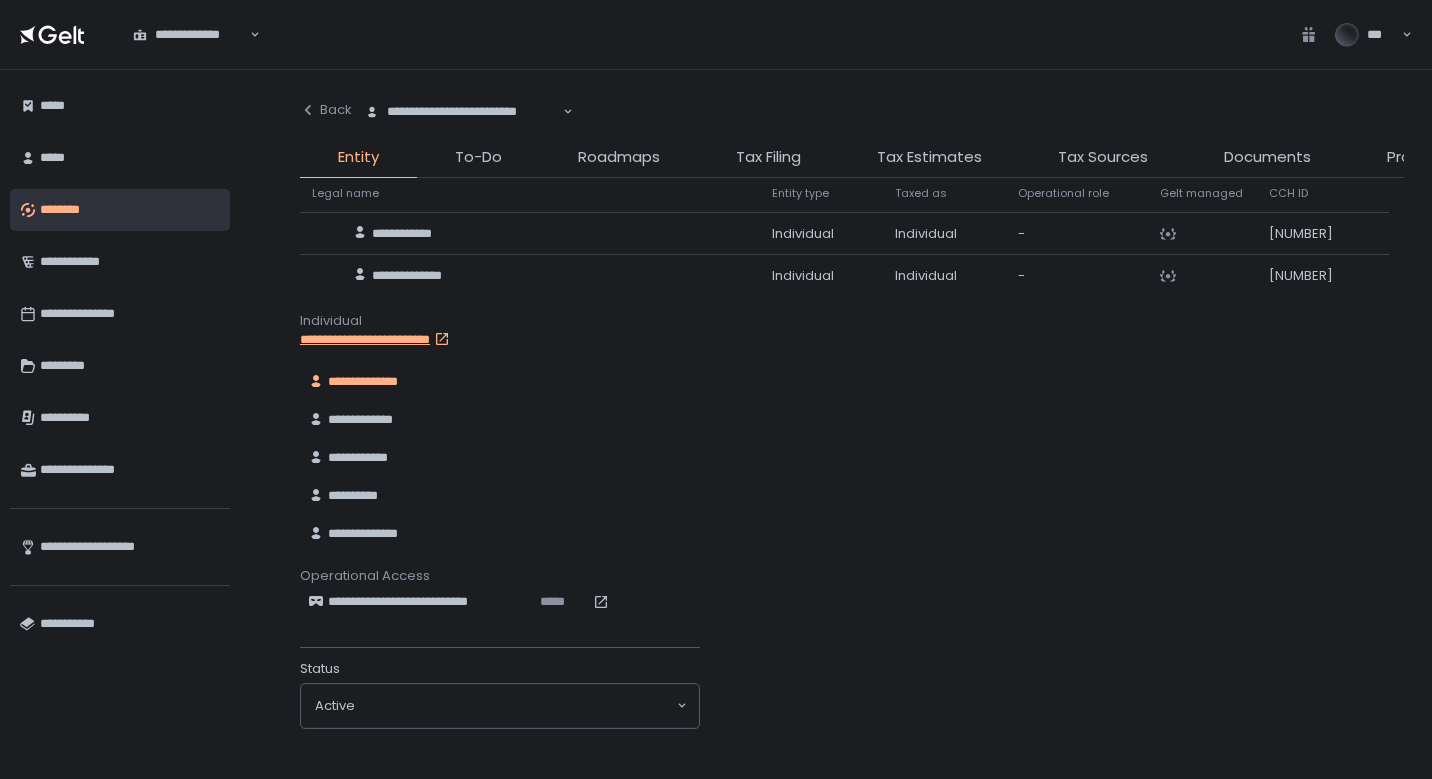 scroll, scrollTop: 1365, scrollLeft: 0, axis: vertical 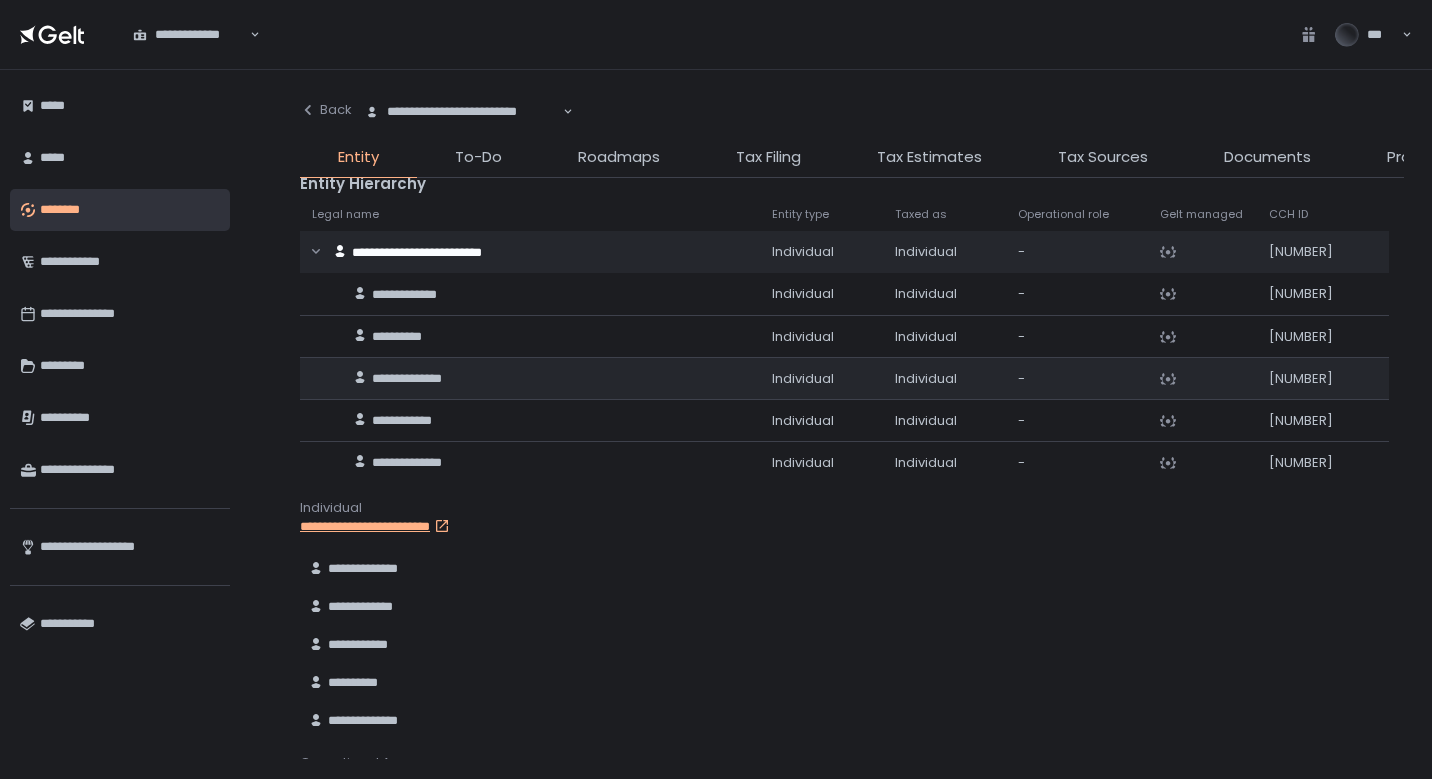 click on "**********" at bounding box center [540, 379] 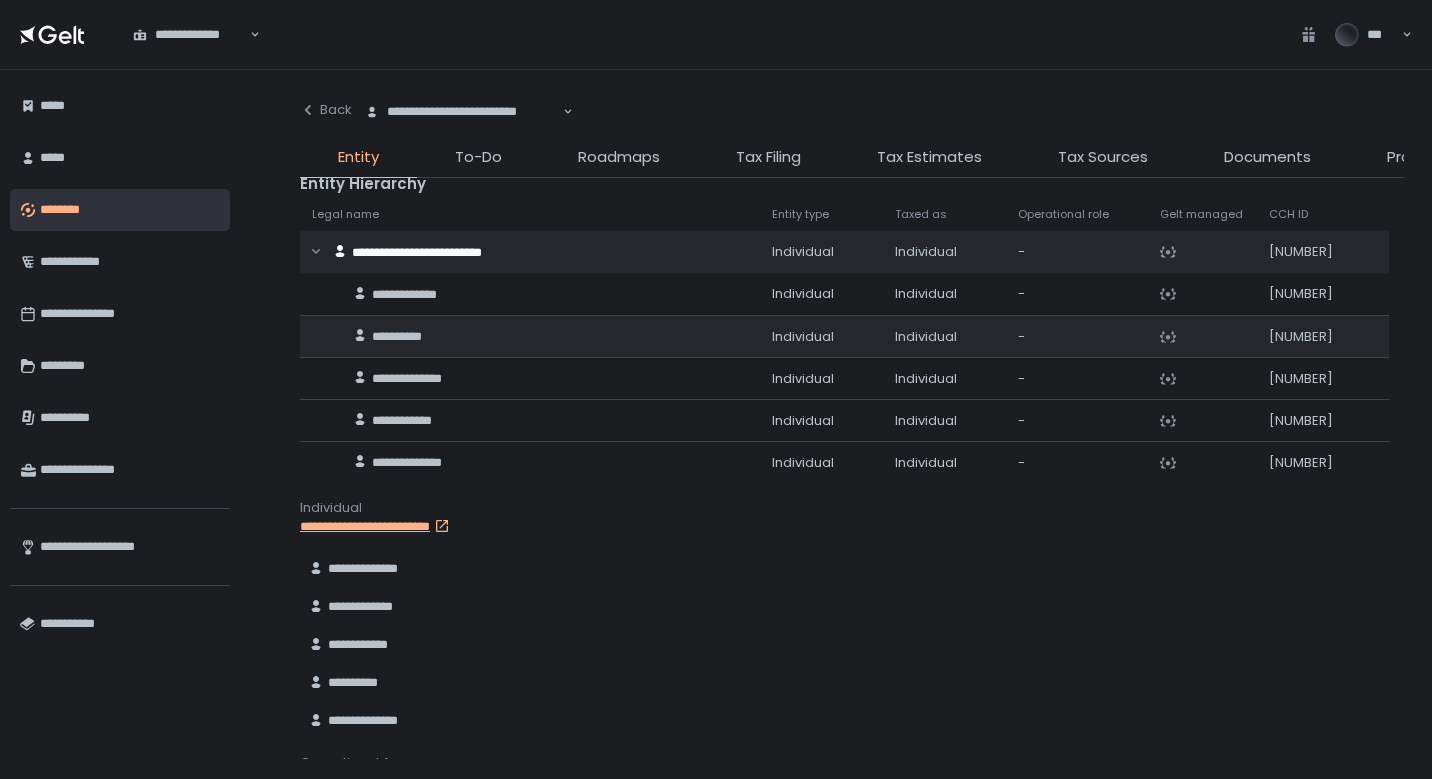 click on "**********" 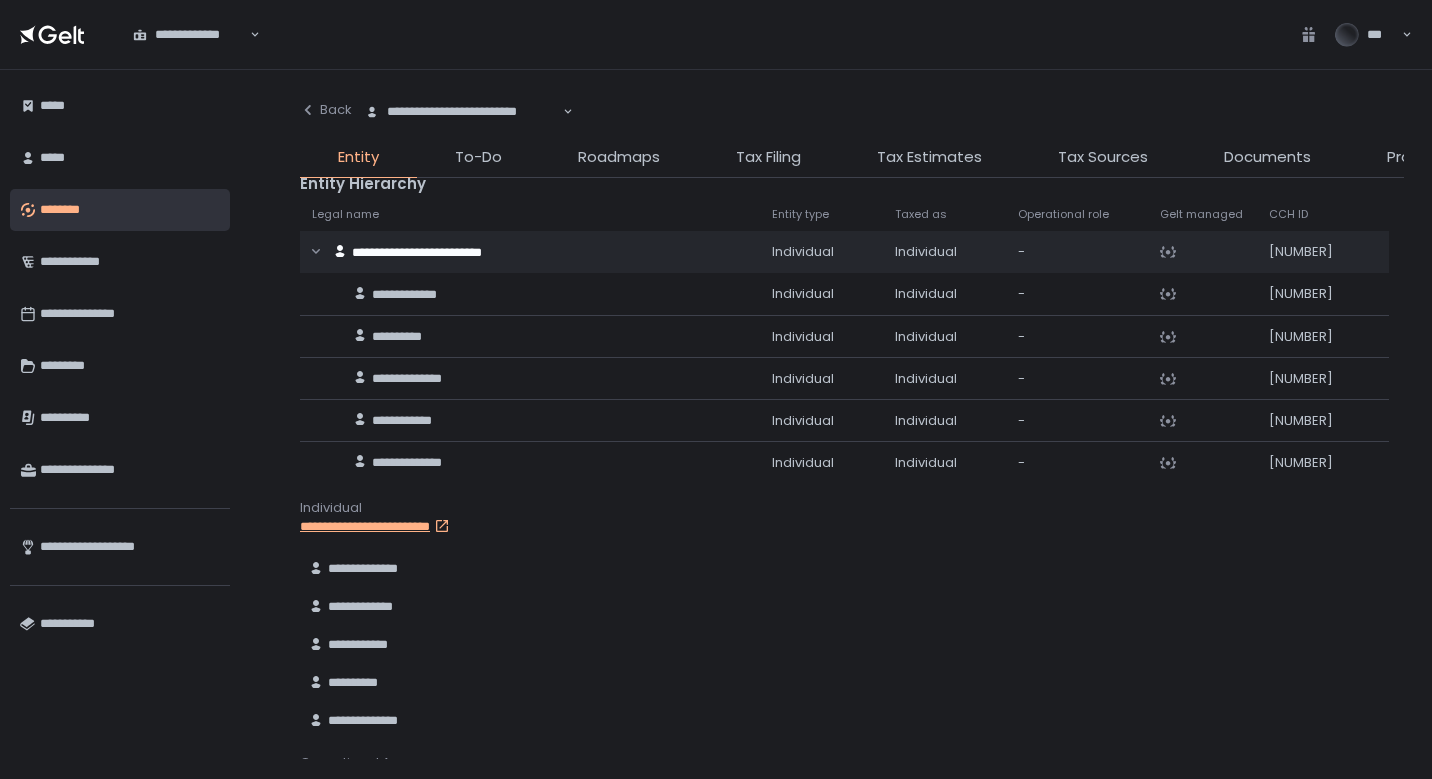 click on "**********" at bounding box center [463, 112] 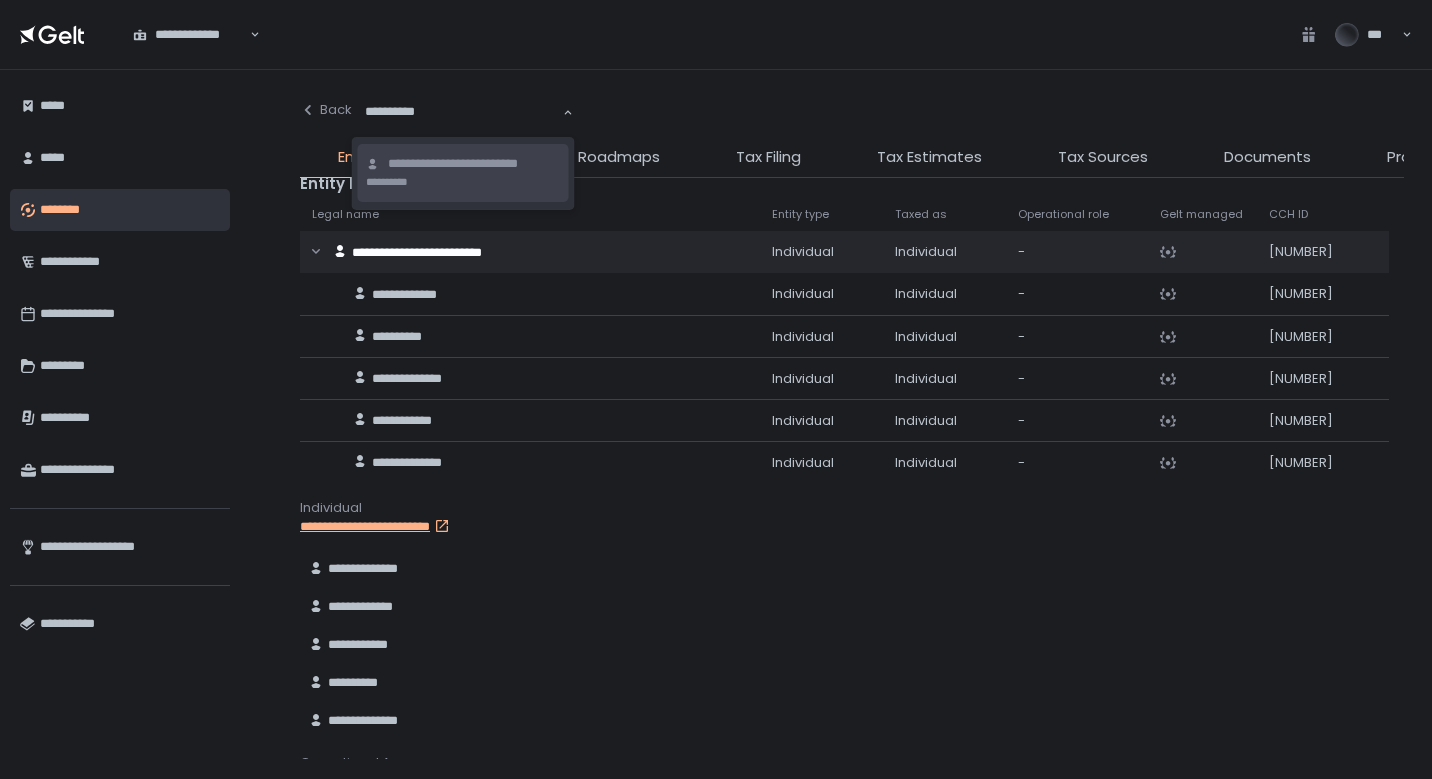 type on "**********" 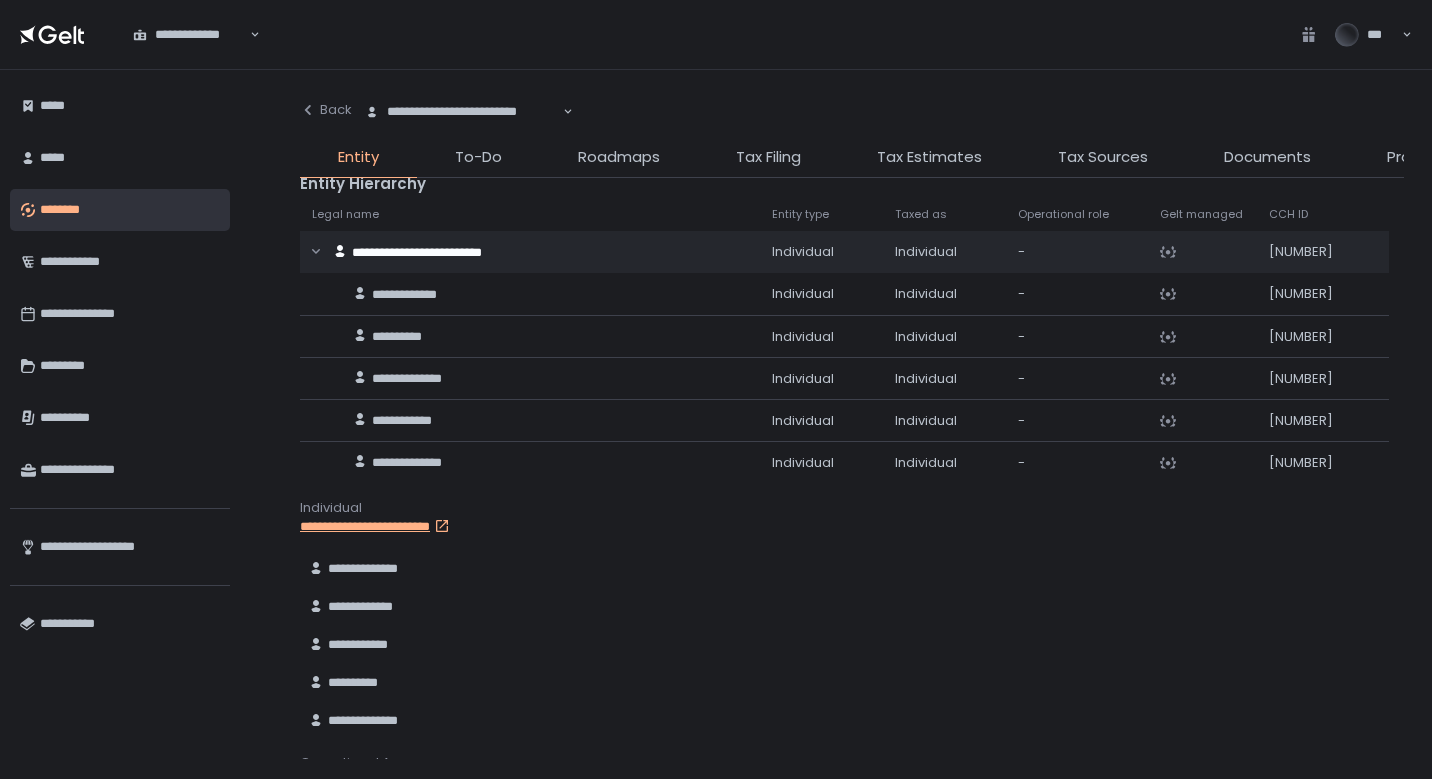 click on "**********" 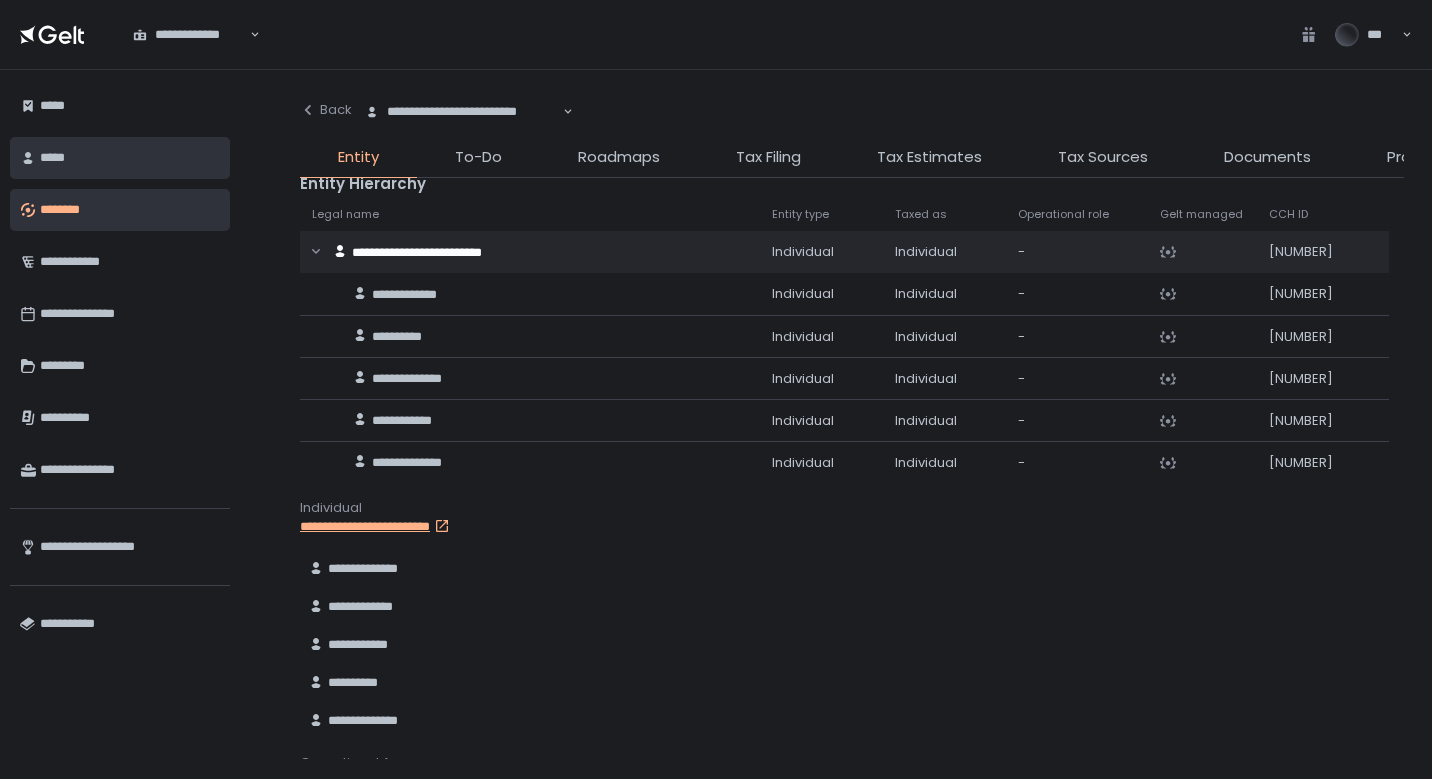 click on "*****" at bounding box center (120, 158) 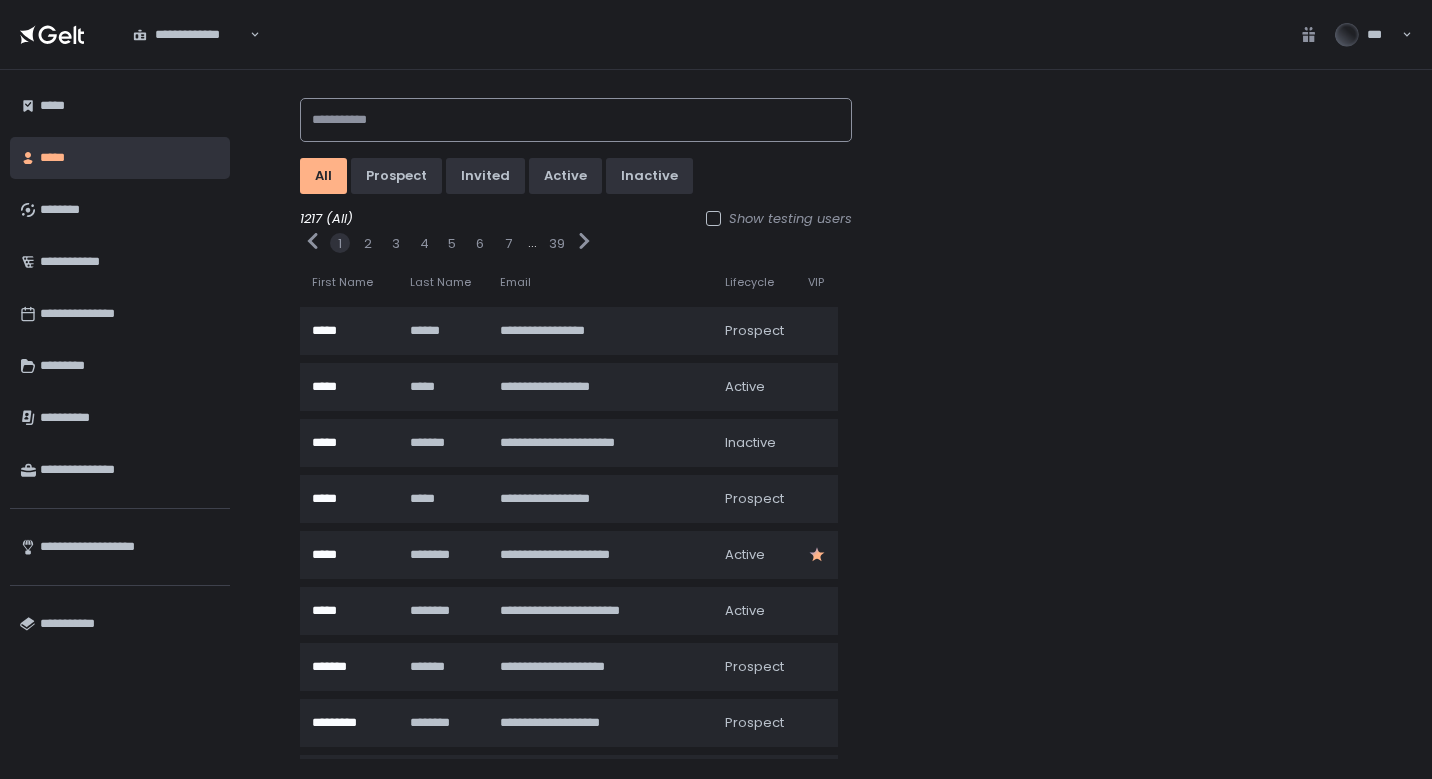 click 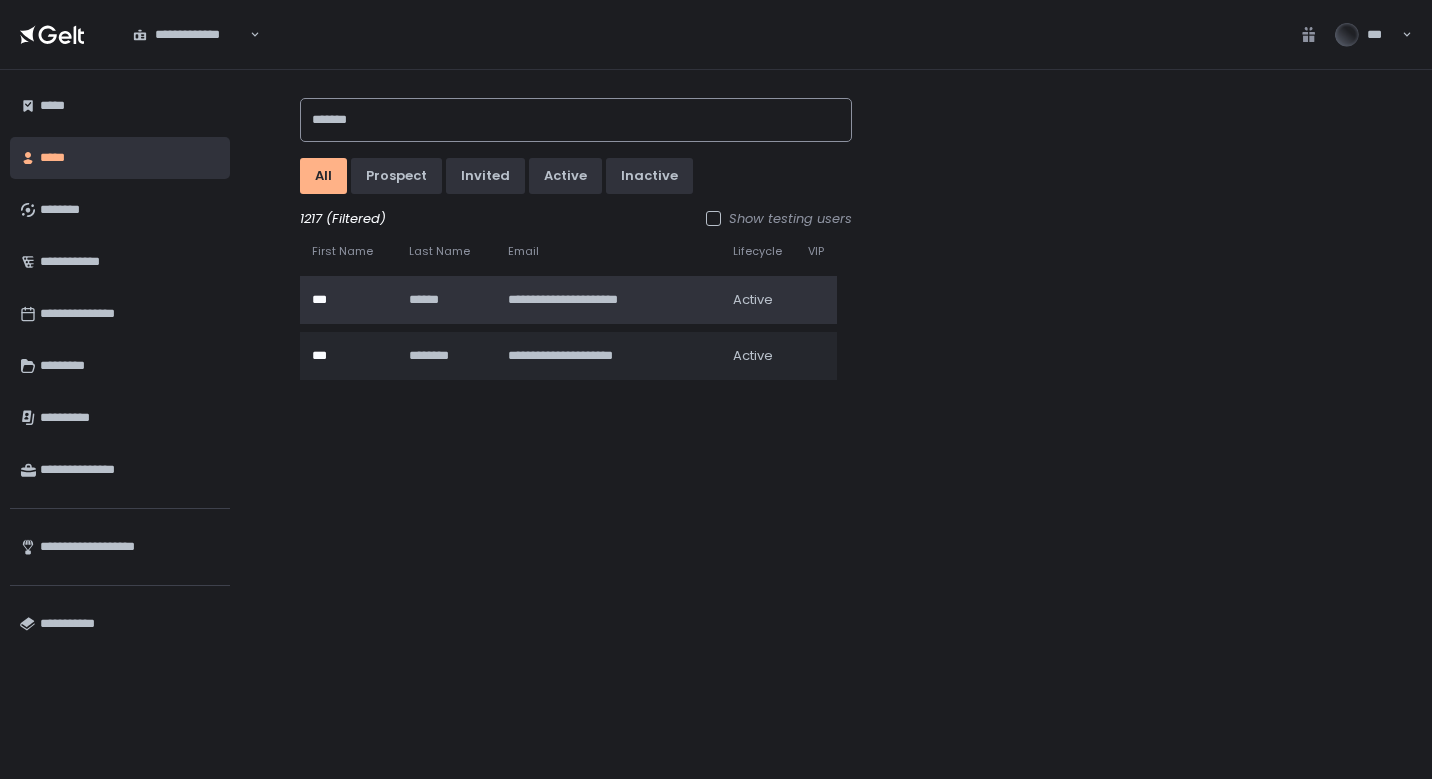 type on "*******" 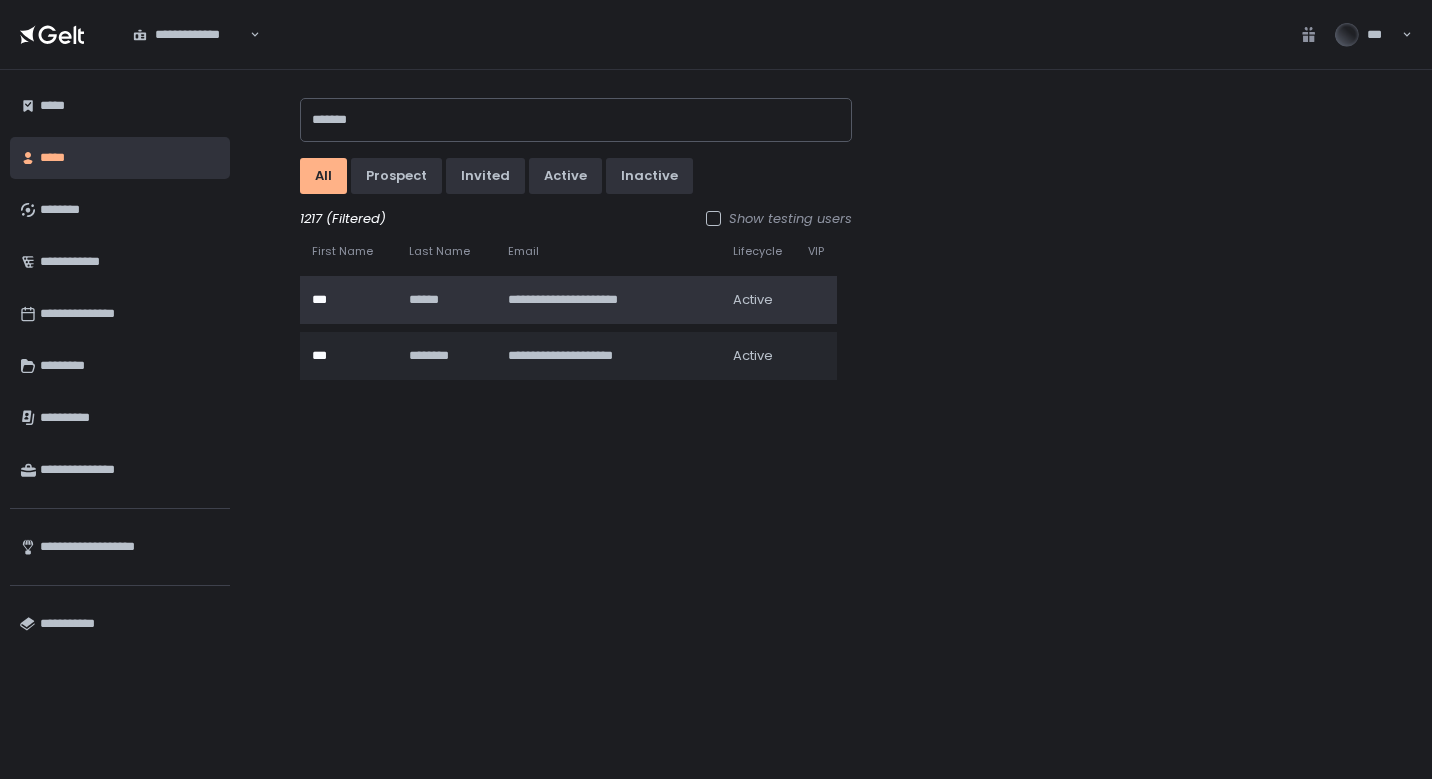 click on "***" 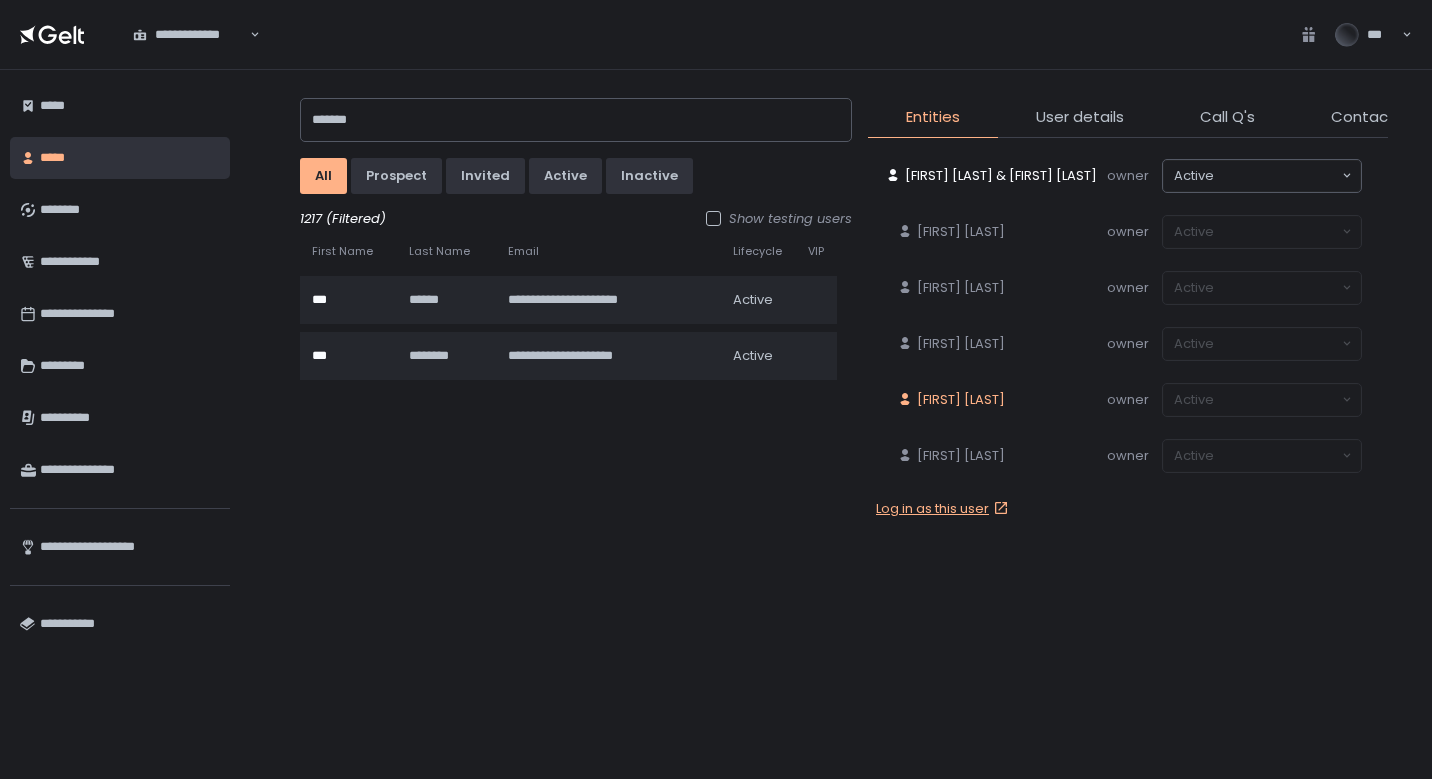 click on "Joyce Otte" at bounding box center [951, 400] 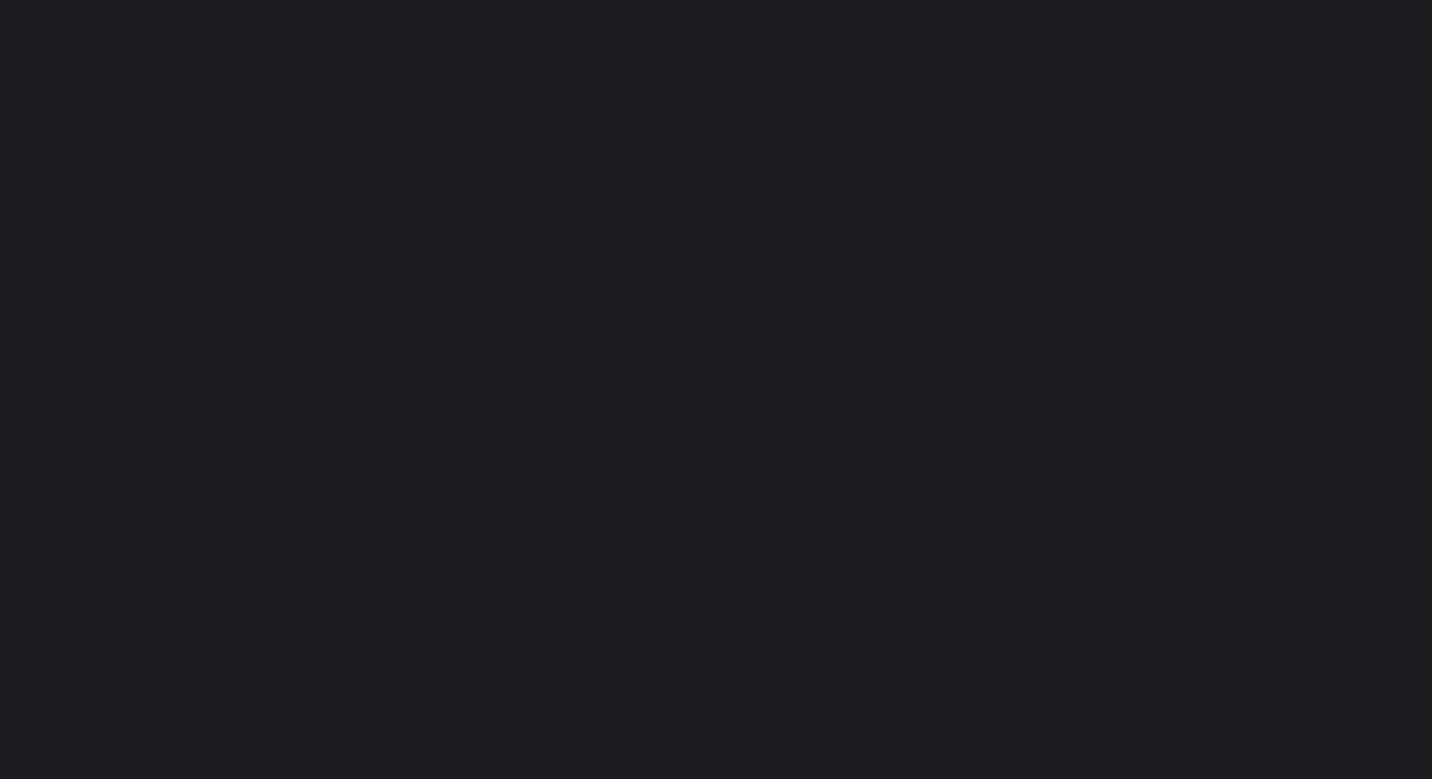 scroll, scrollTop: 0, scrollLeft: 0, axis: both 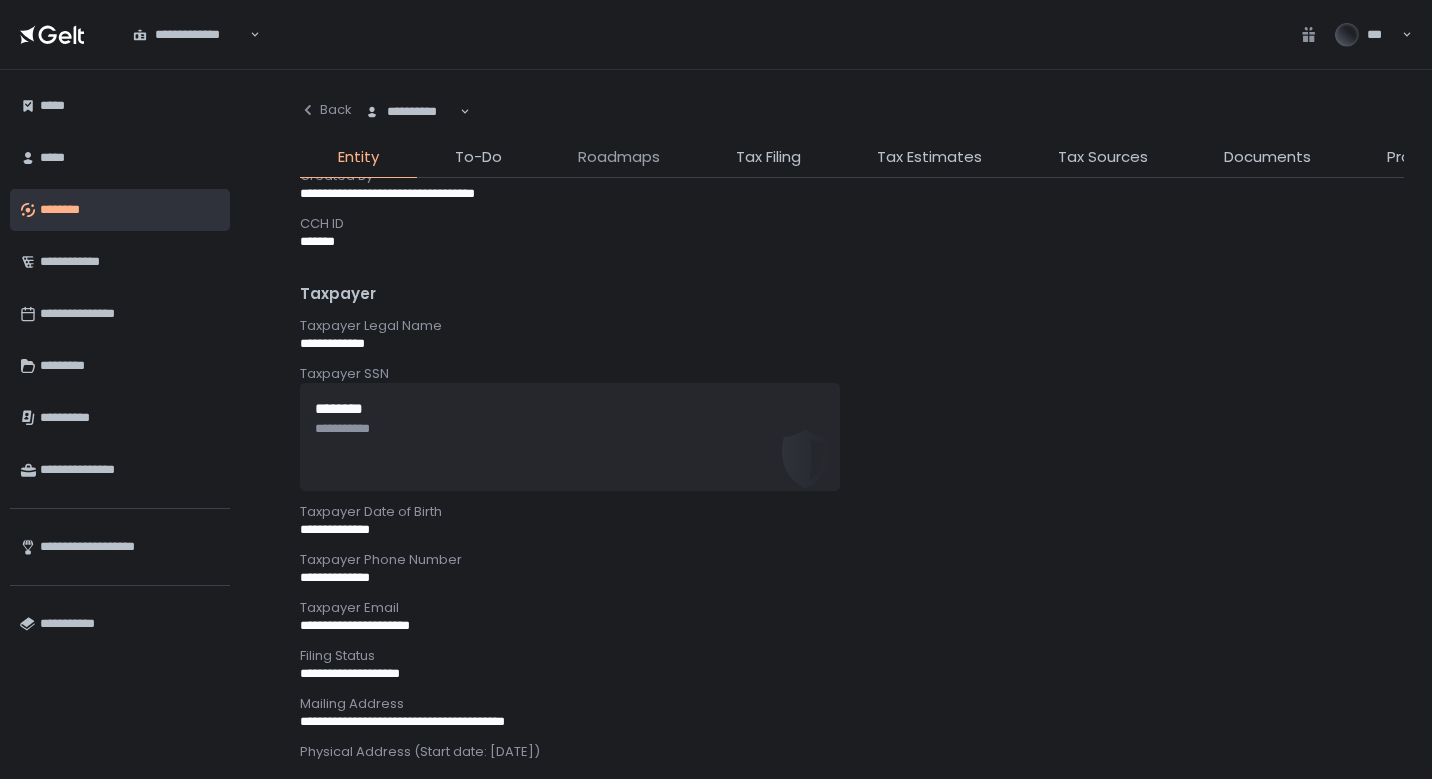 click on "Roadmaps" at bounding box center [619, 157] 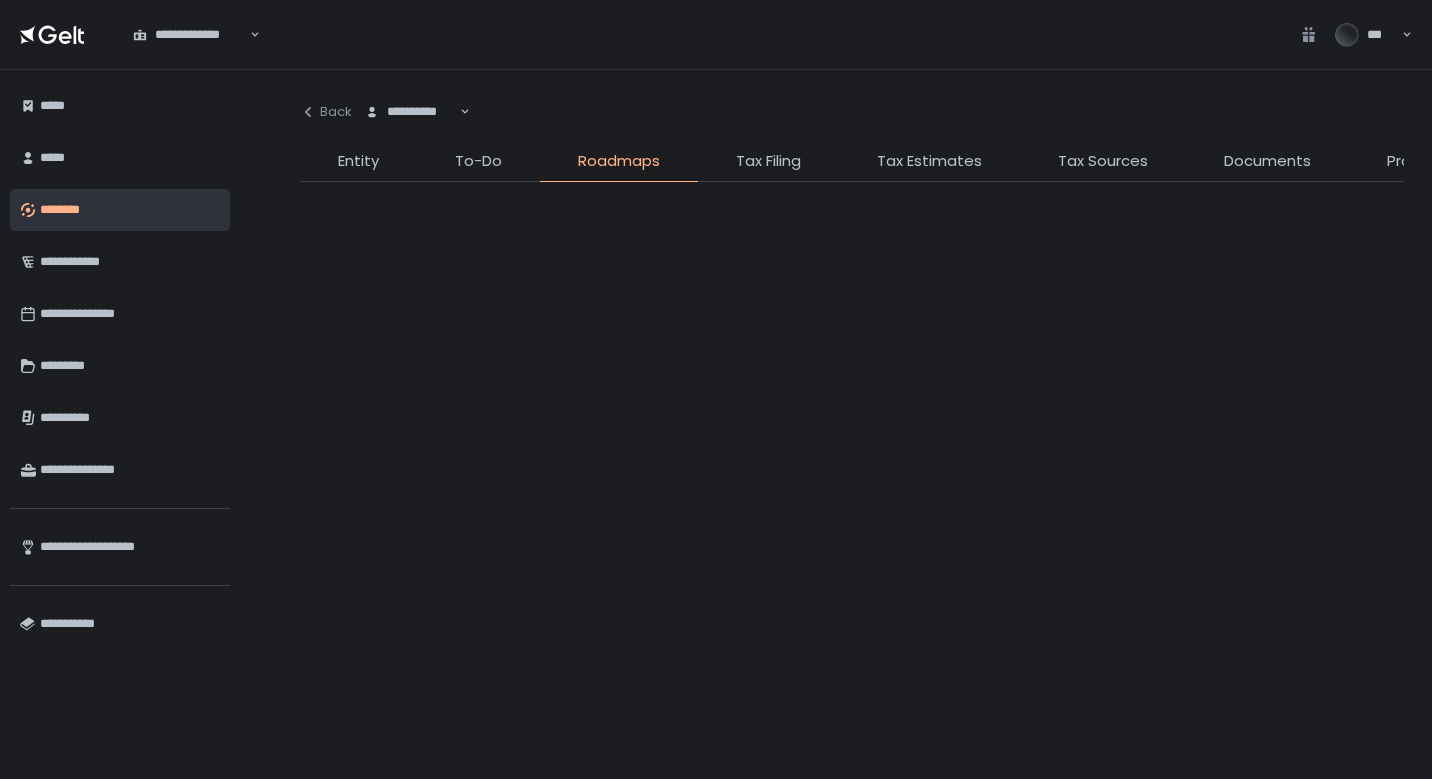 scroll, scrollTop: 0, scrollLeft: 0, axis: both 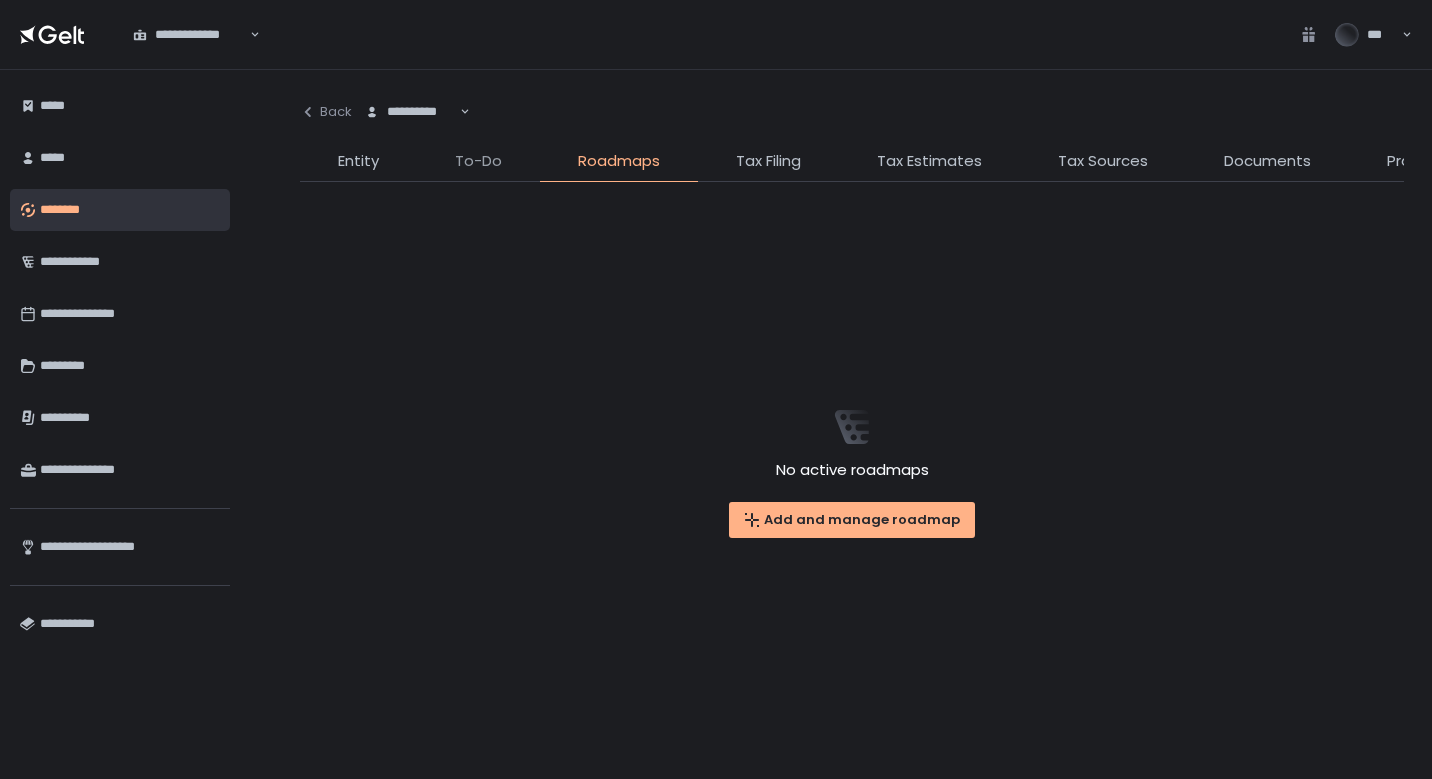 click on "To-Do" at bounding box center (478, 161) 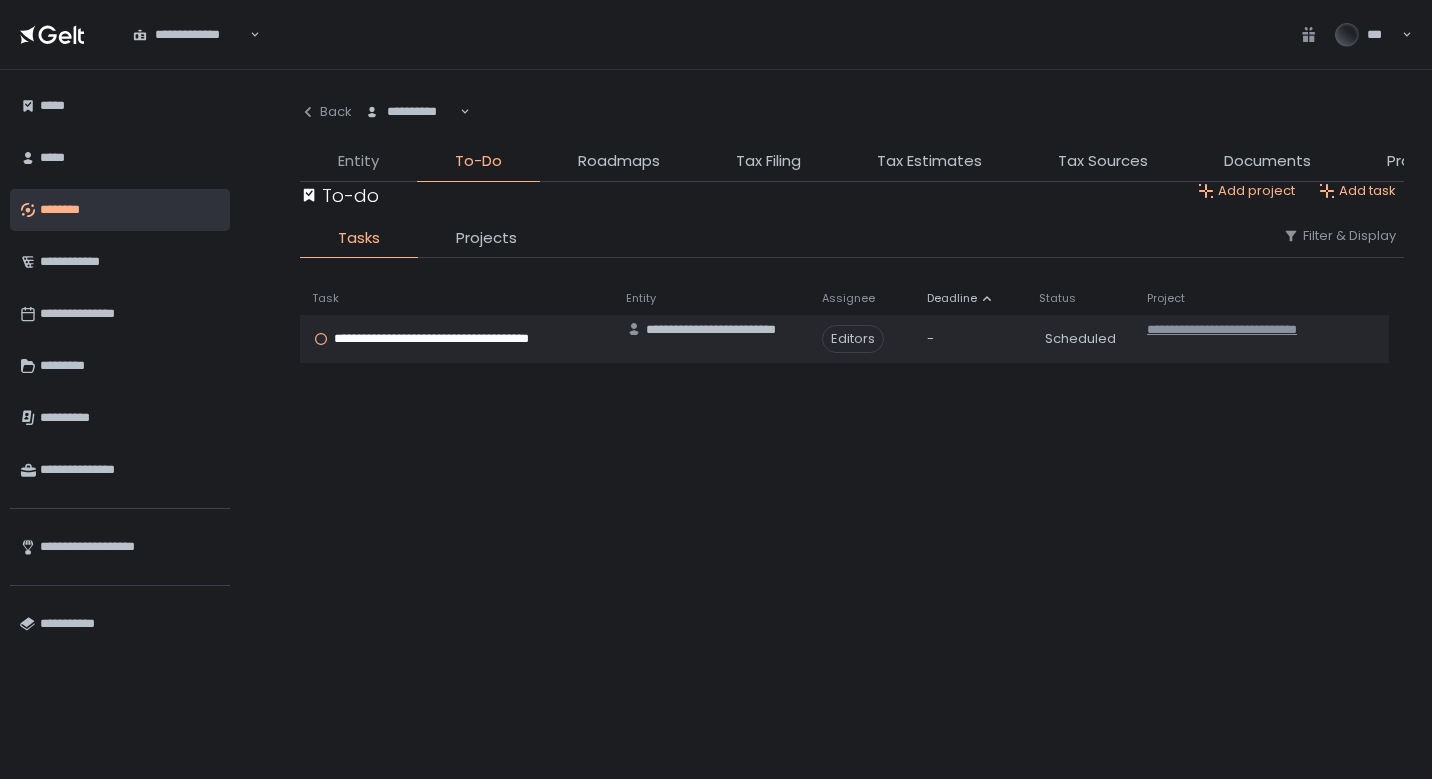 click on "Entity" at bounding box center (358, 161) 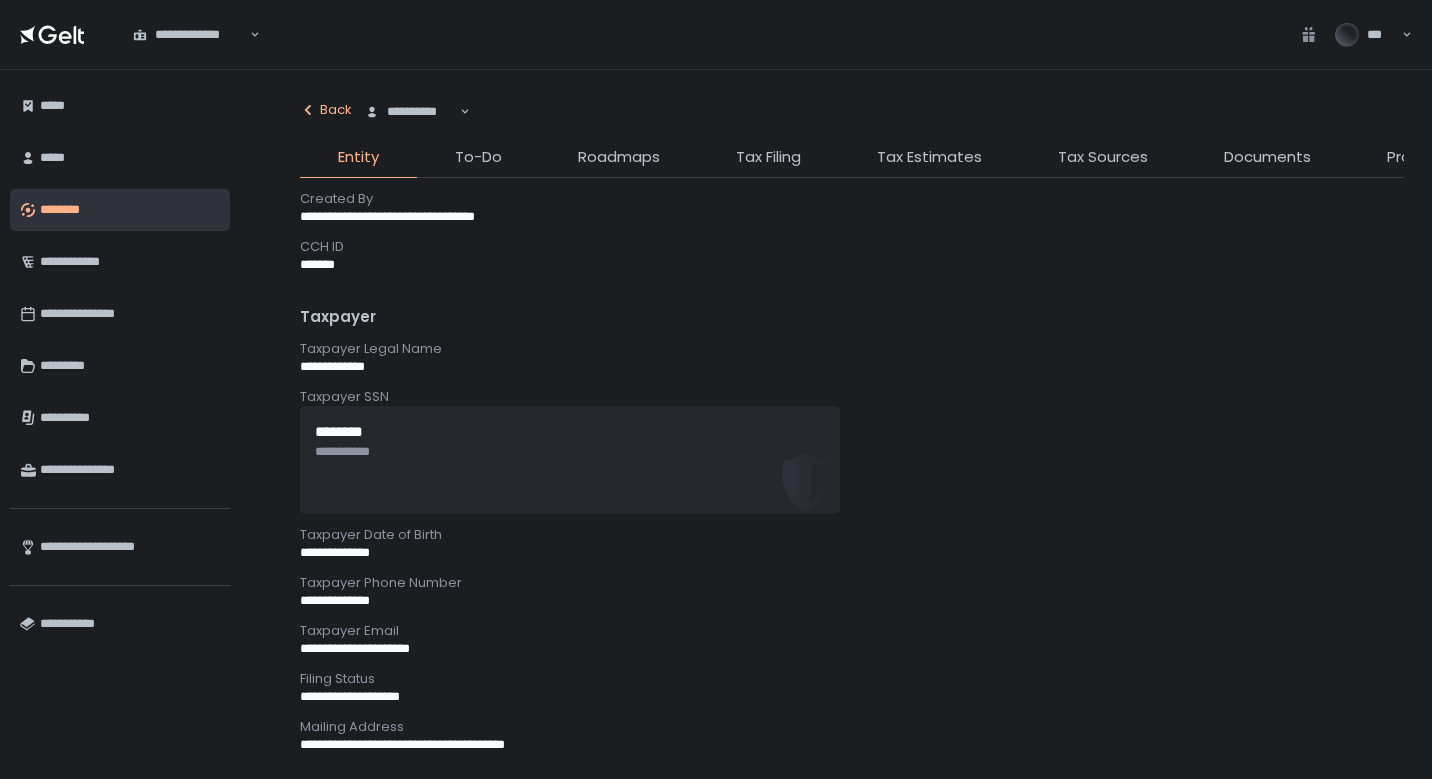 click on "Back" 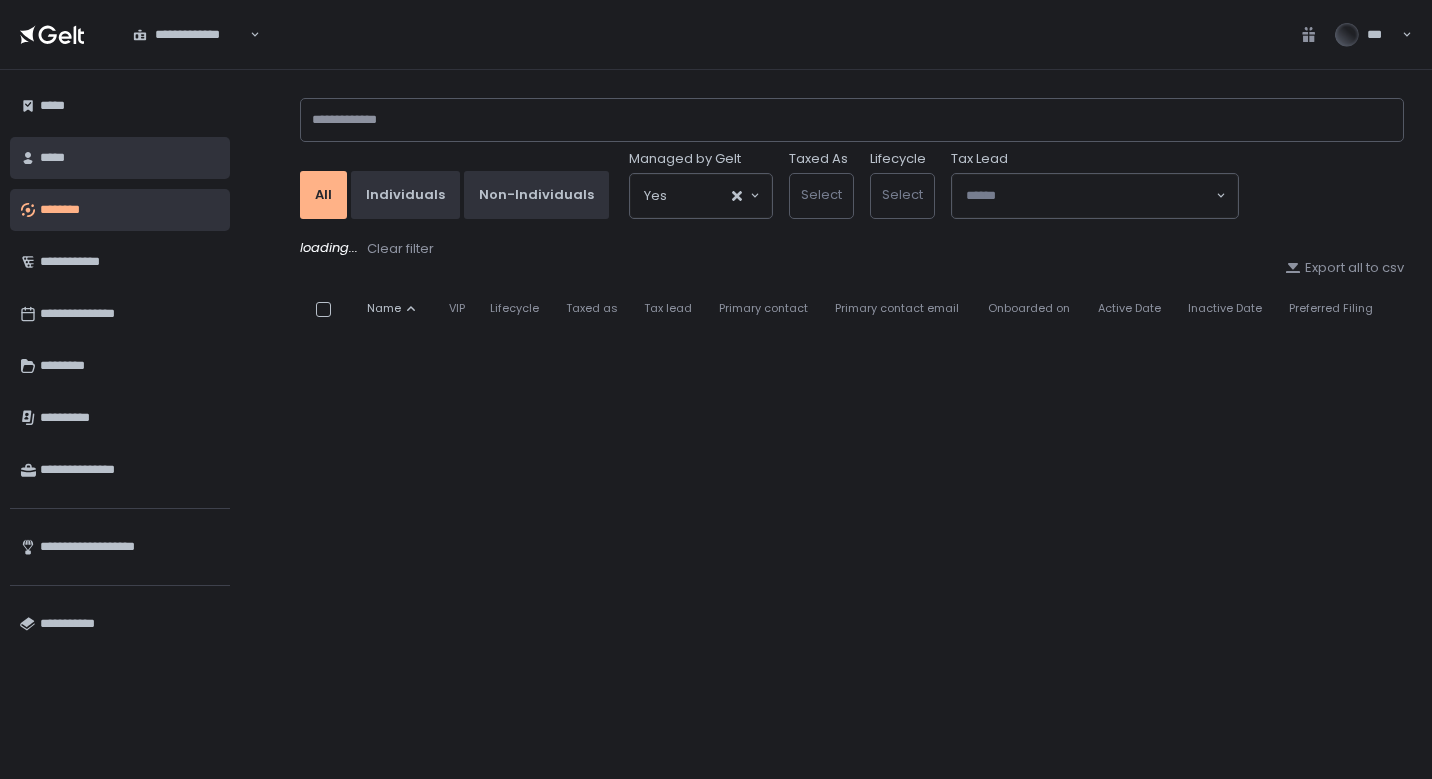 click on "*****" at bounding box center [130, 158] 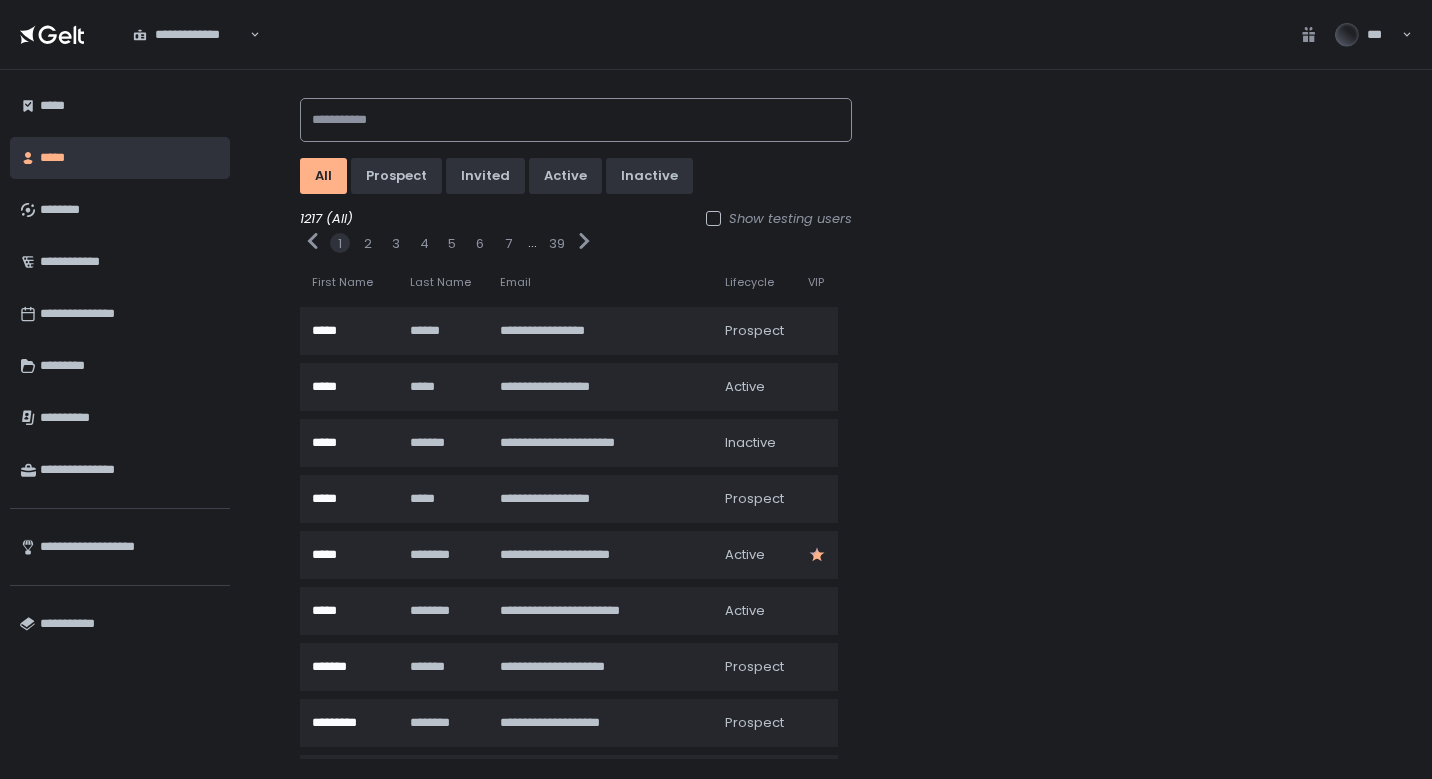 click 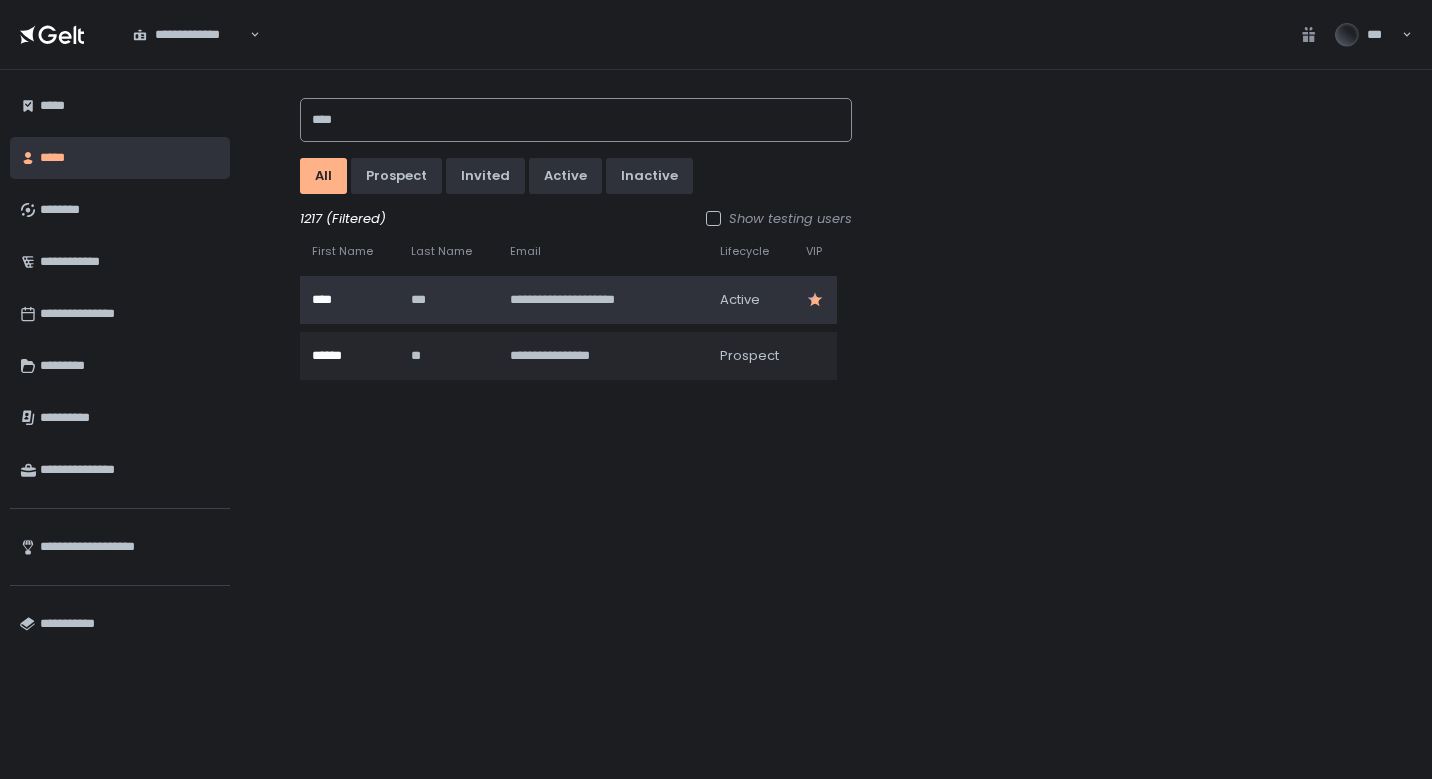 type on "****" 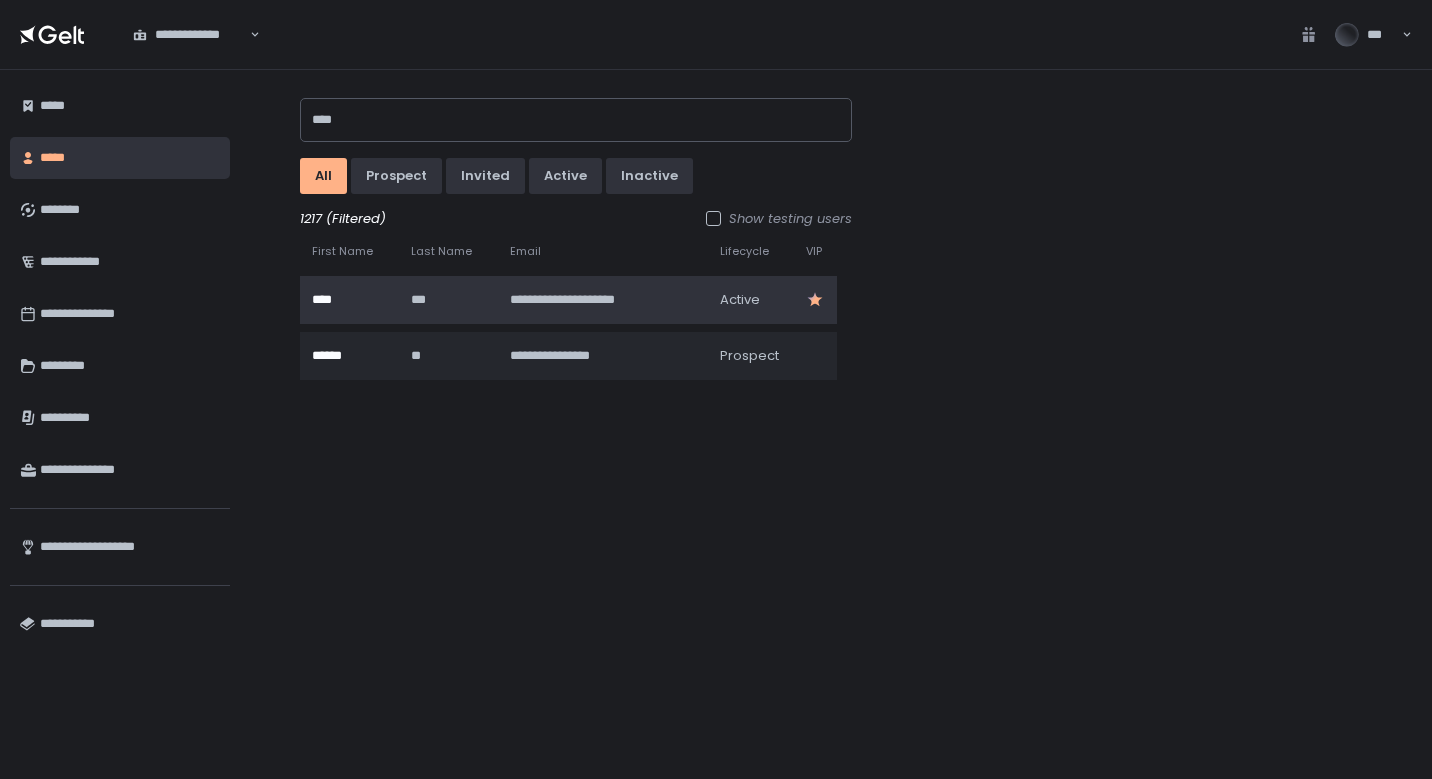 click on "***" at bounding box center [446, 300] 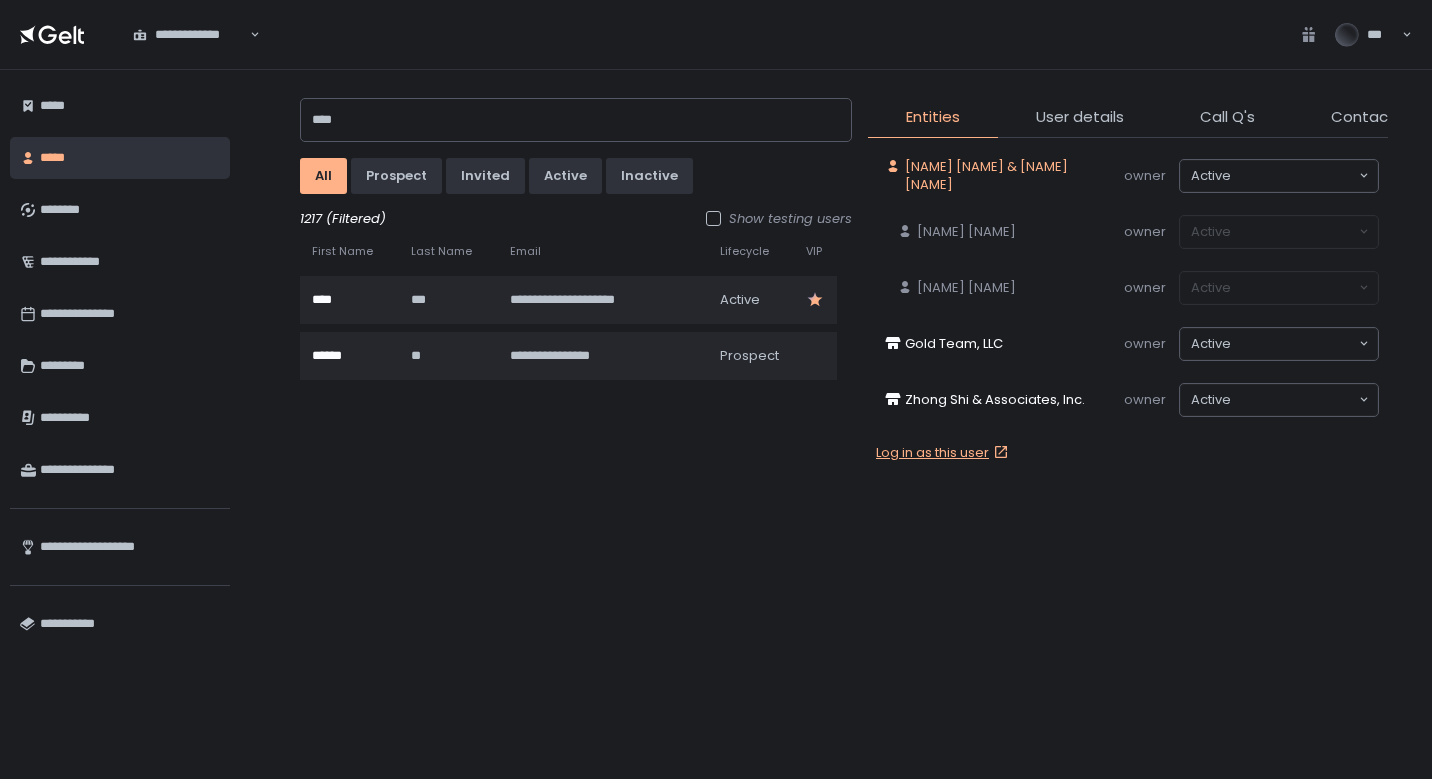 click on "[NAME] [NAME] & [NAME] [NAME]" at bounding box center (1009, 176) 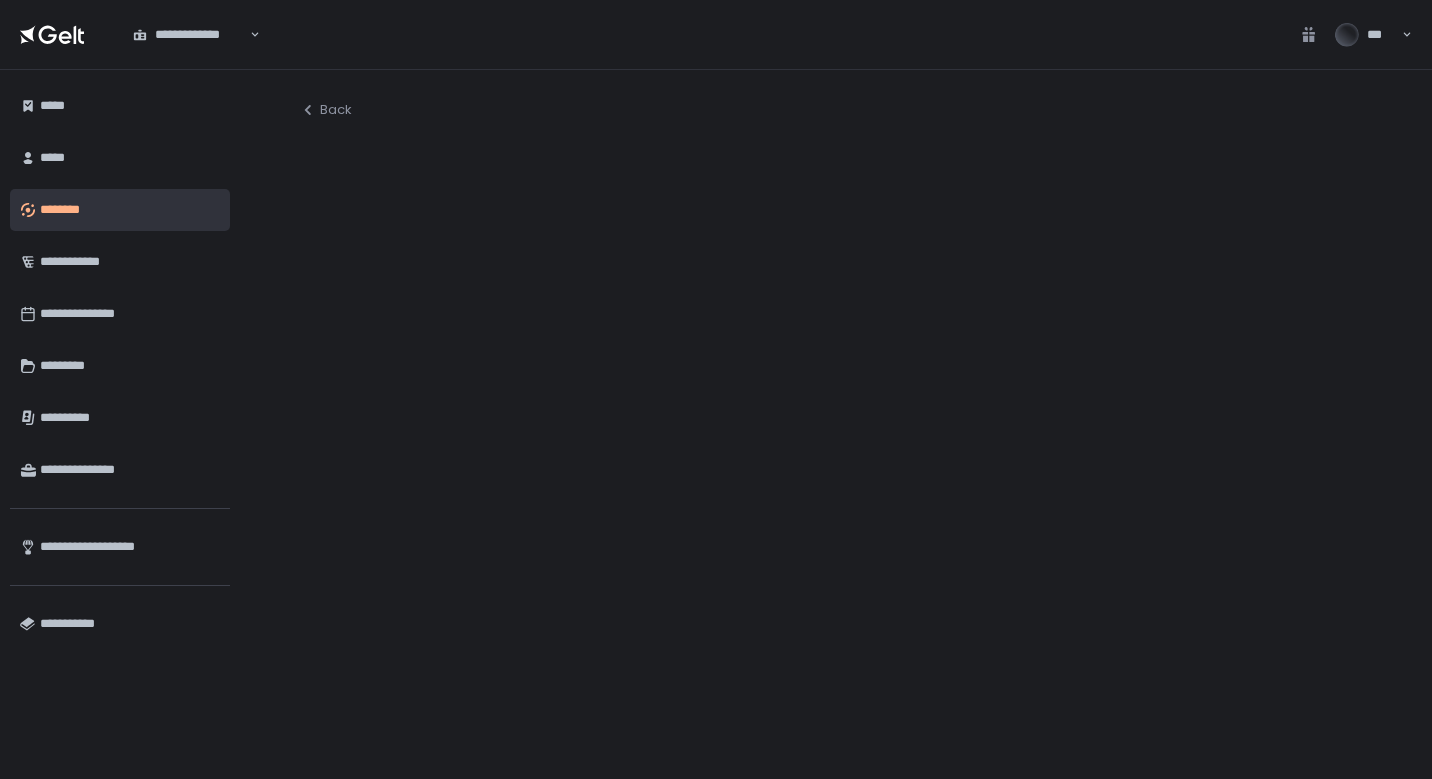 scroll, scrollTop: 0, scrollLeft: 0, axis: both 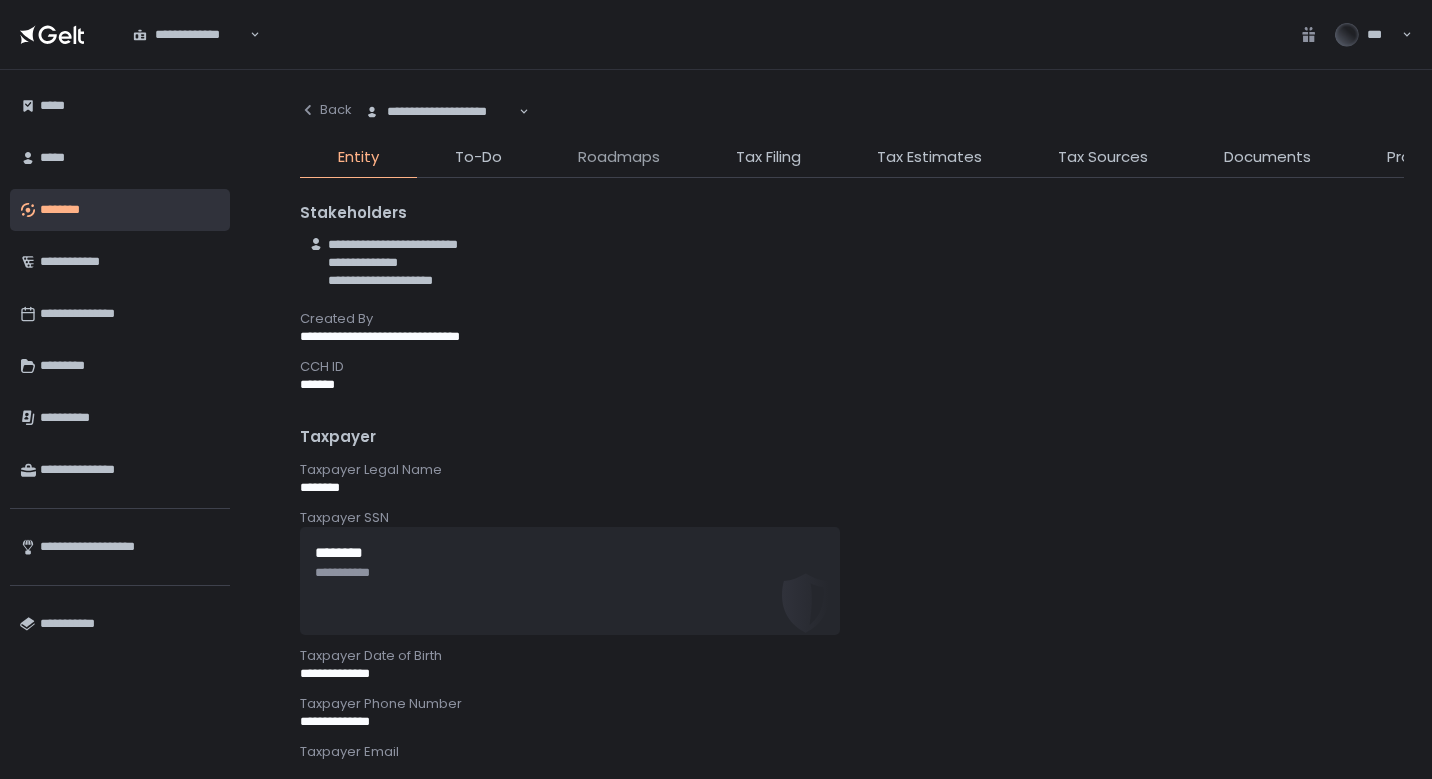 click on "Roadmaps" at bounding box center (619, 157) 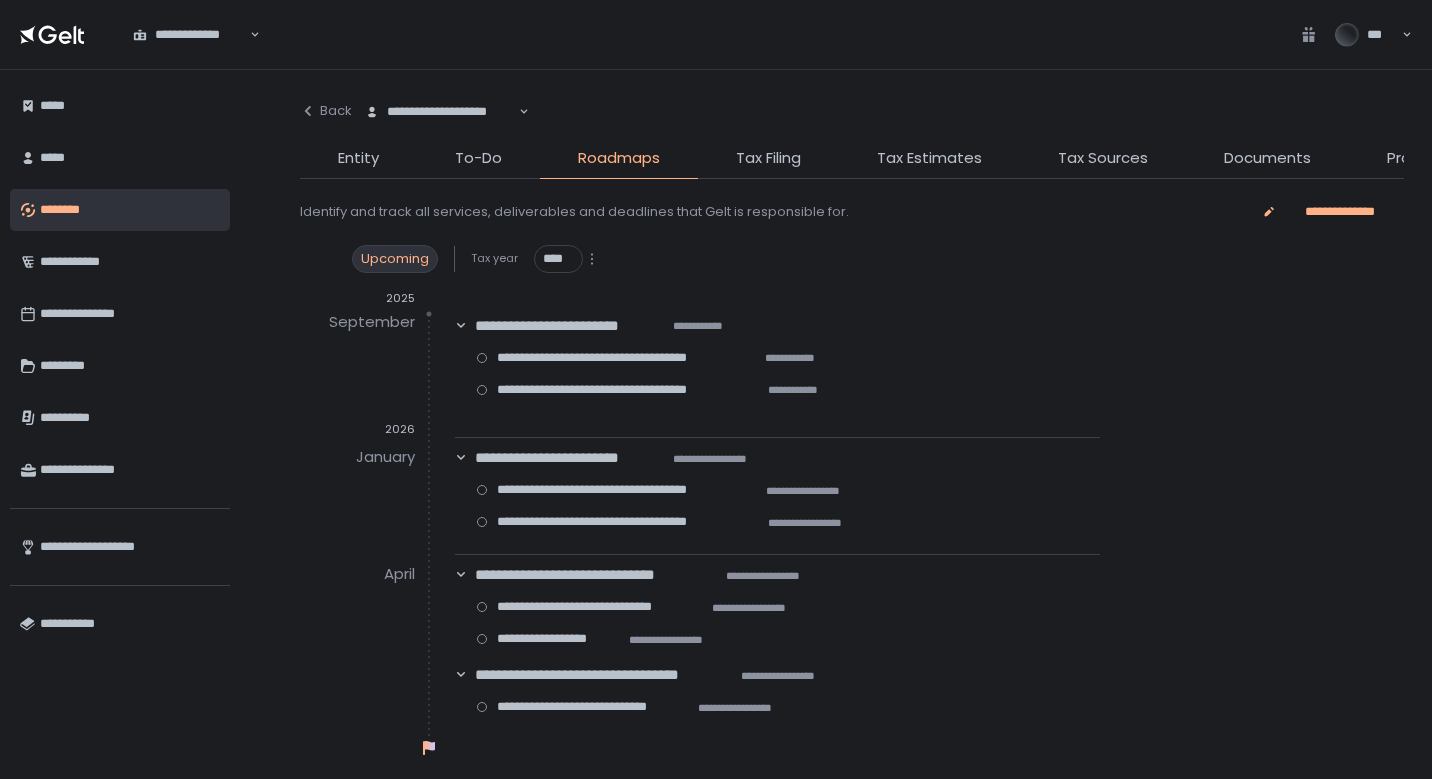 scroll, scrollTop: 9, scrollLeft: 0, axis: vertical 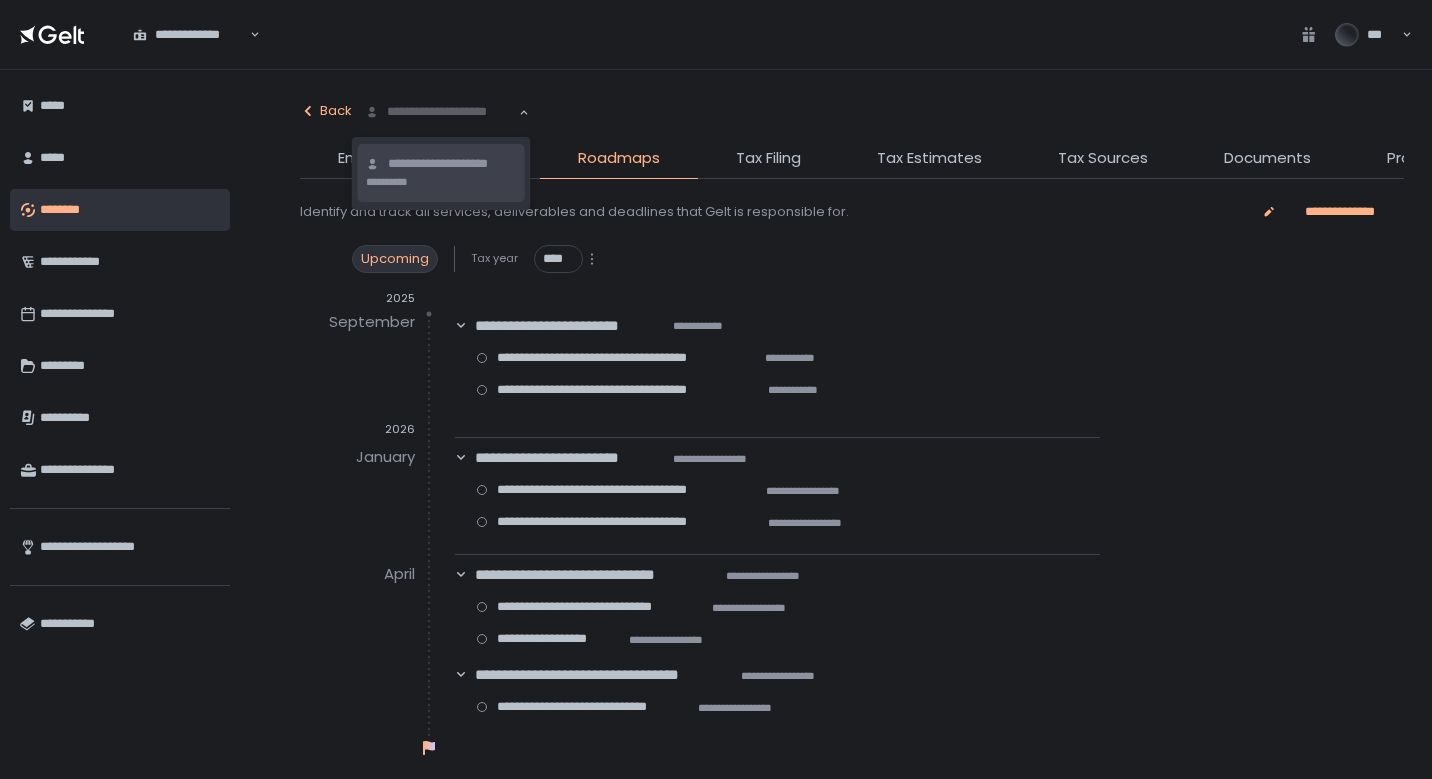 click on "Back" 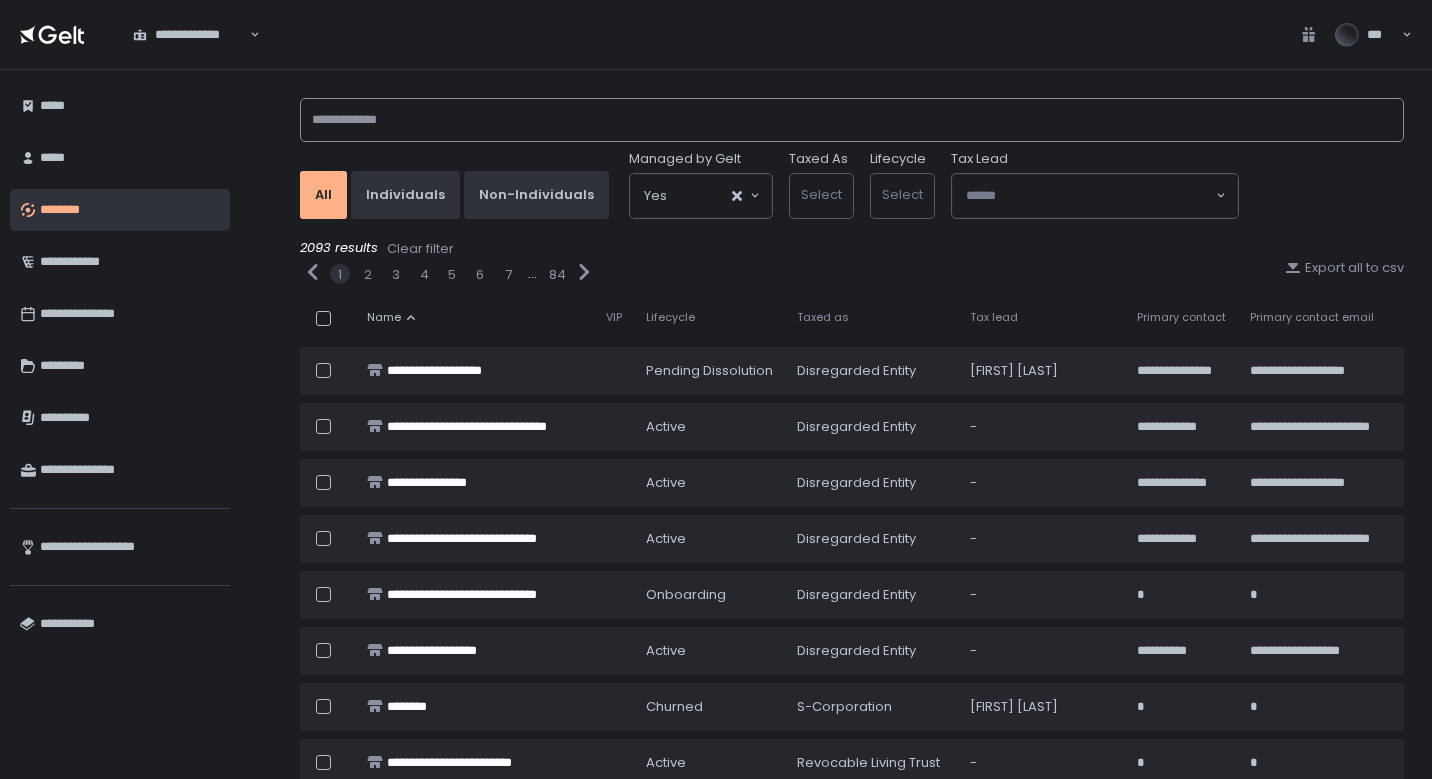 click 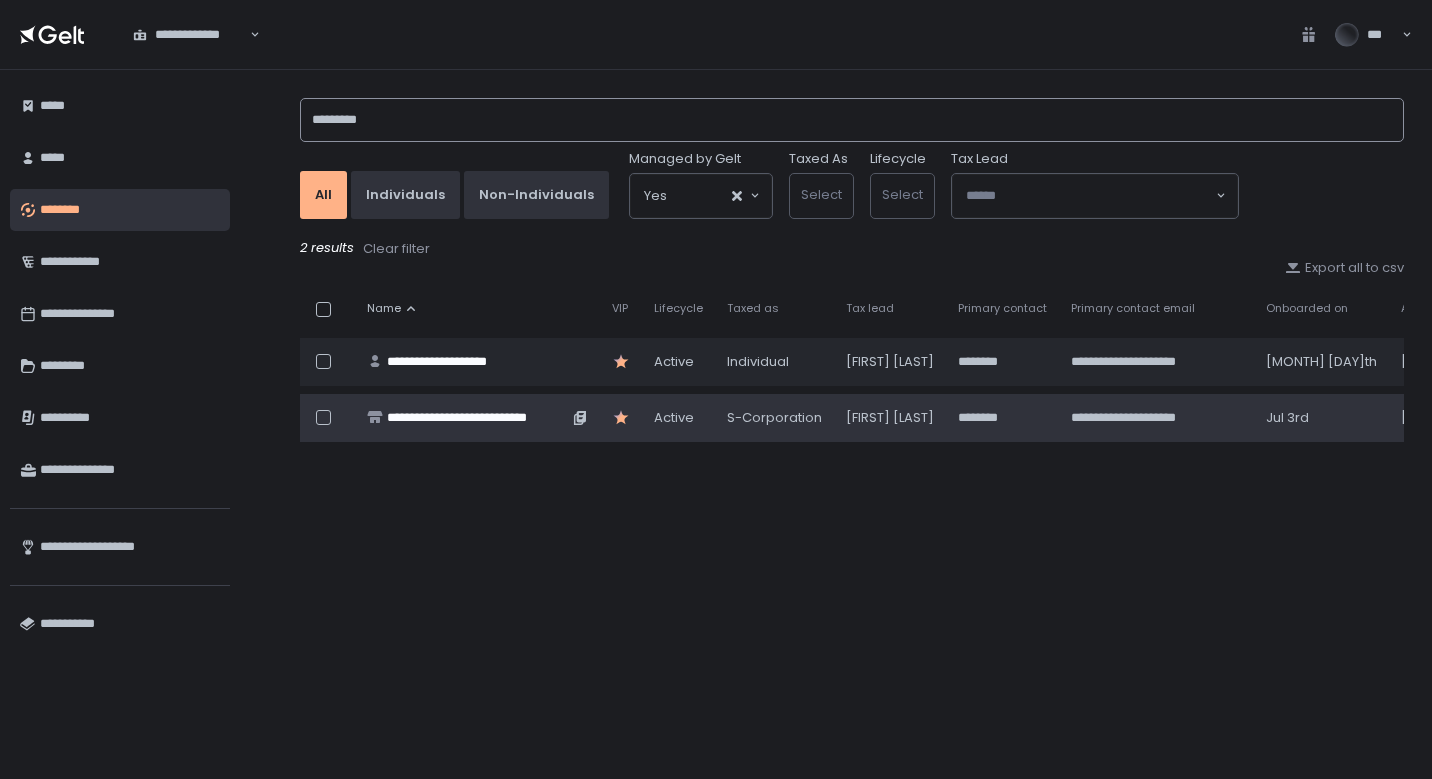 type on "*********" 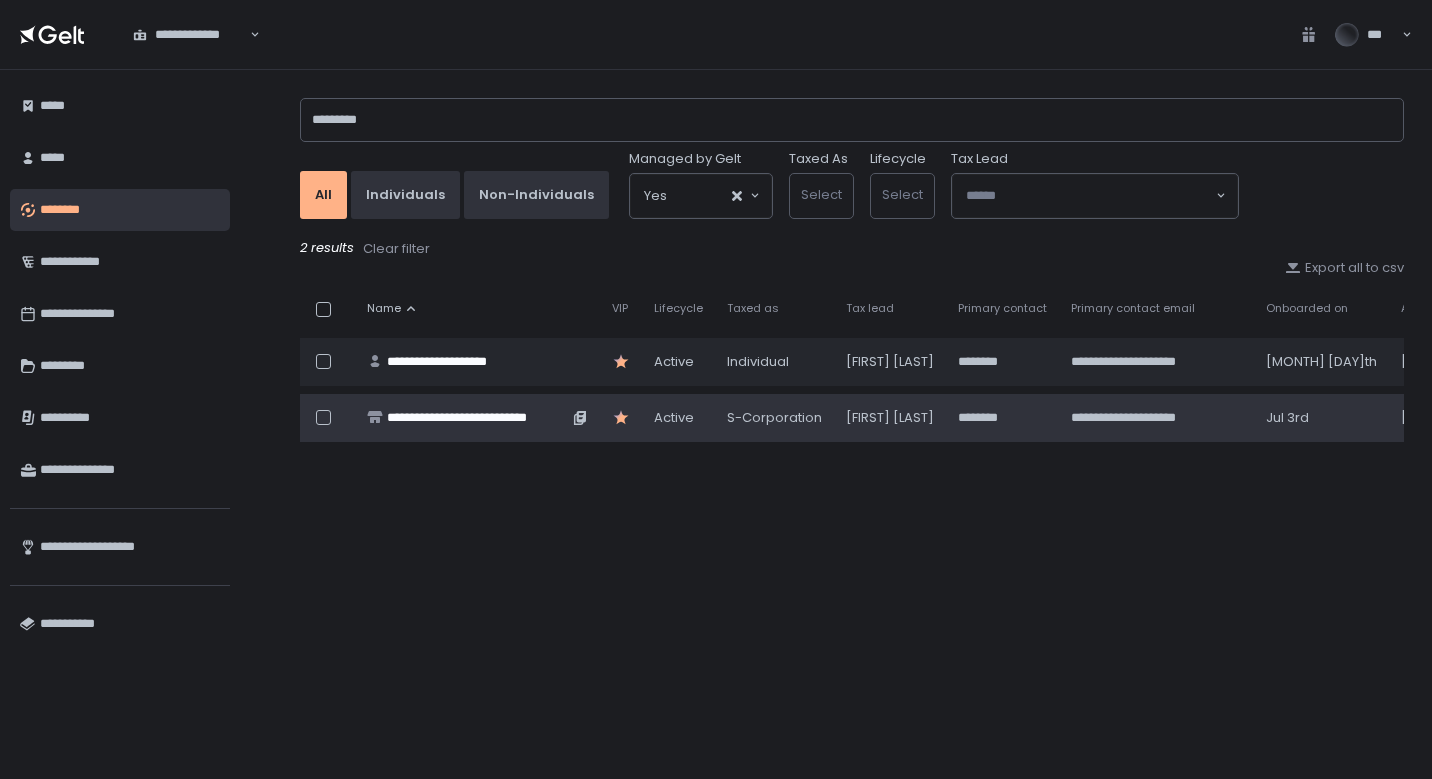 click on "**********" at bounding box center [477, 418] 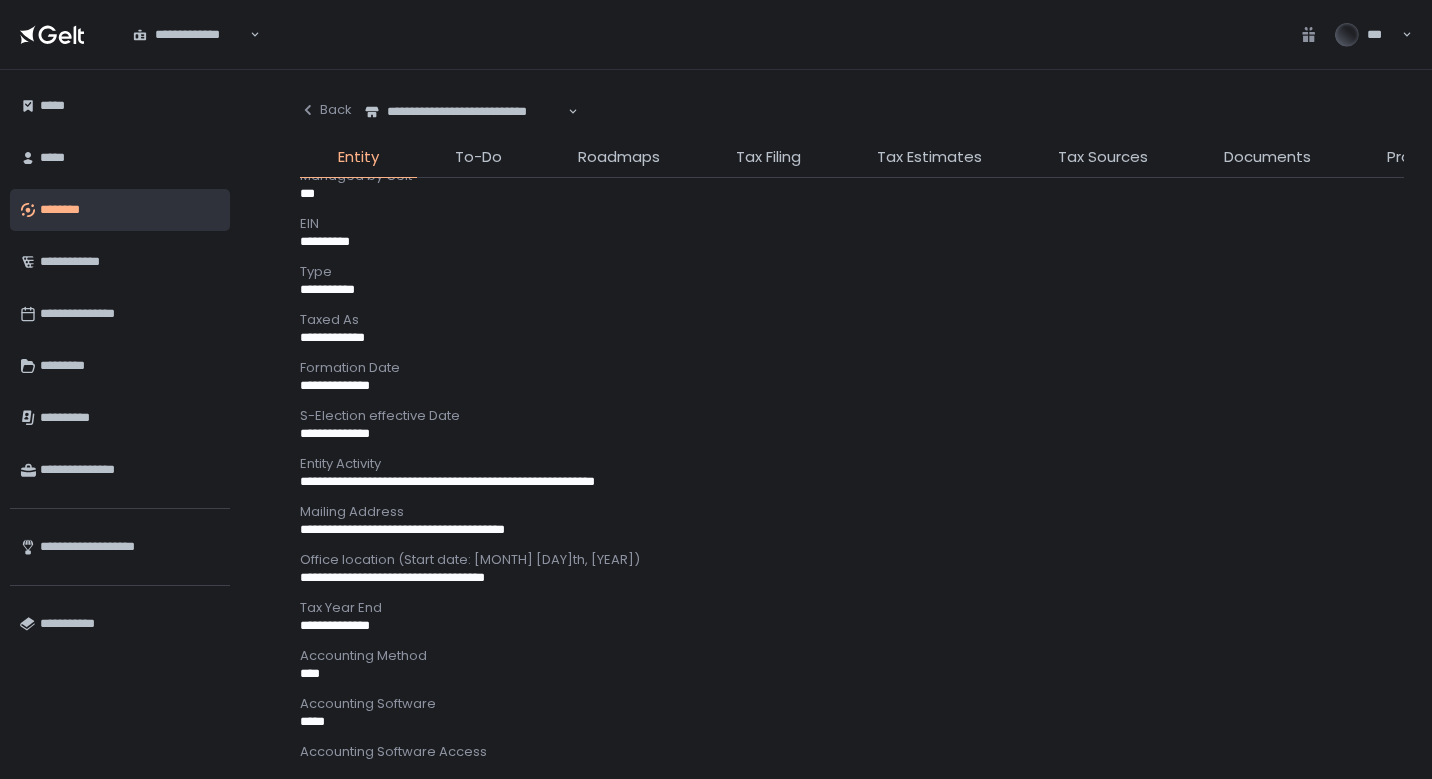 scroll, scrollTop: 439, scrollLeft: 0, axis: vertical 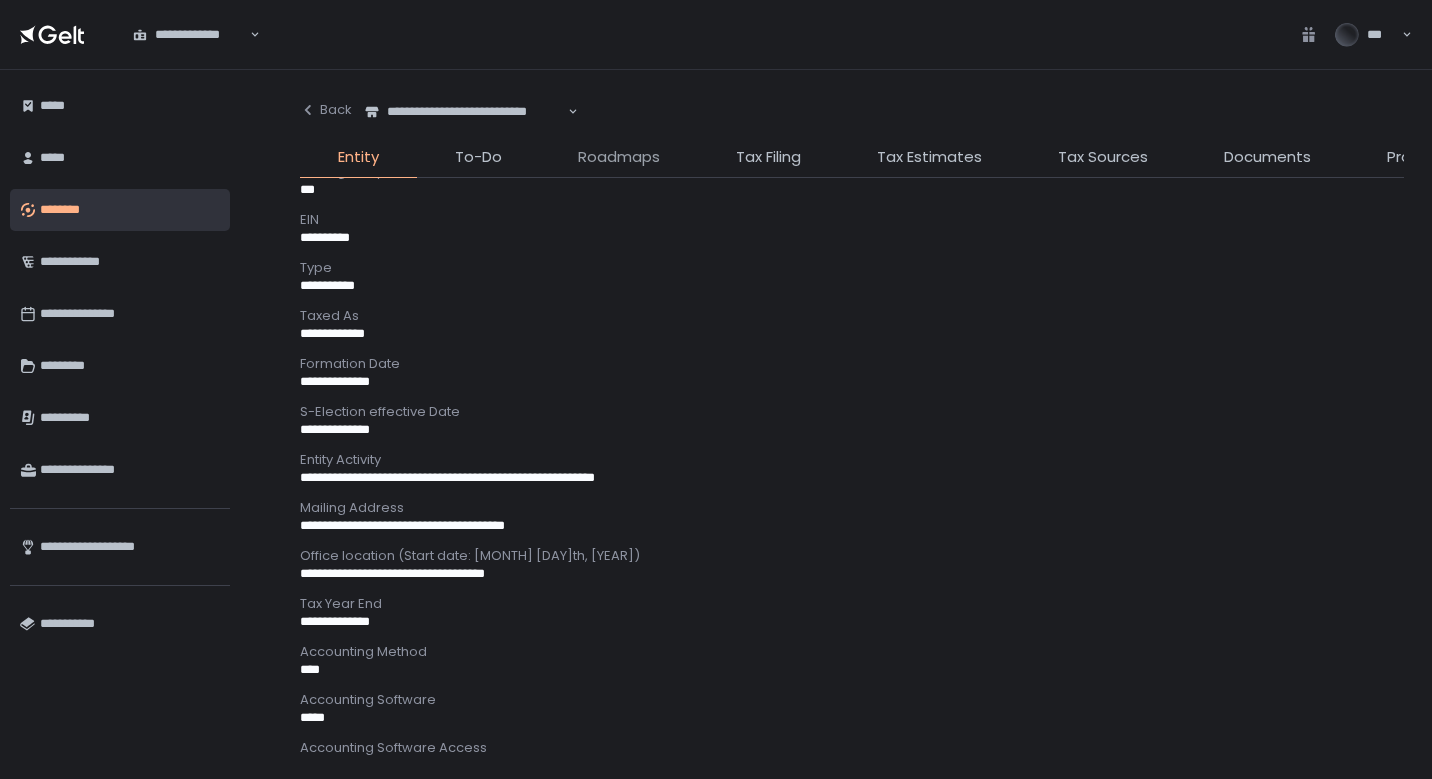 click on "Roadmaps" at bounding box center (619, 157) 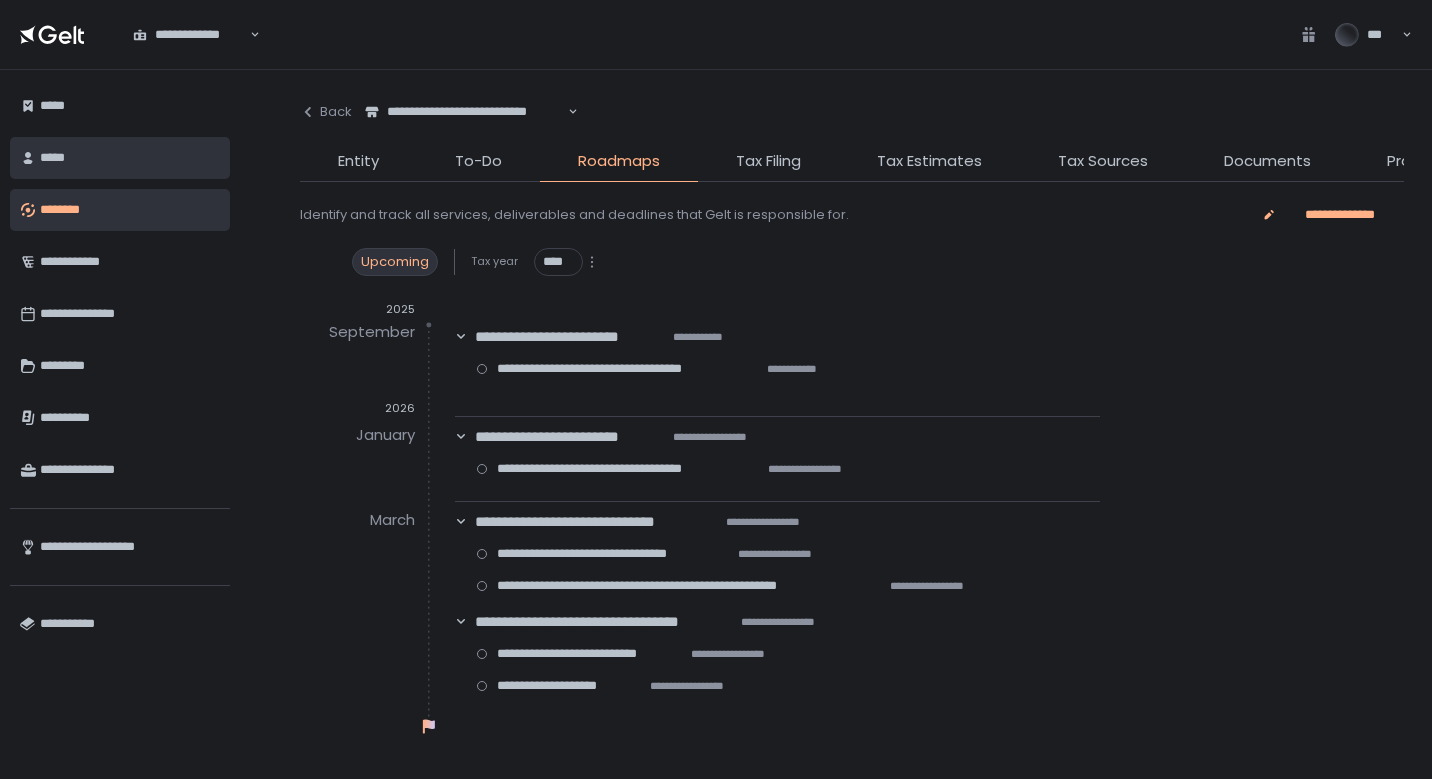 click on "*****" at bounding box center [130, 158] 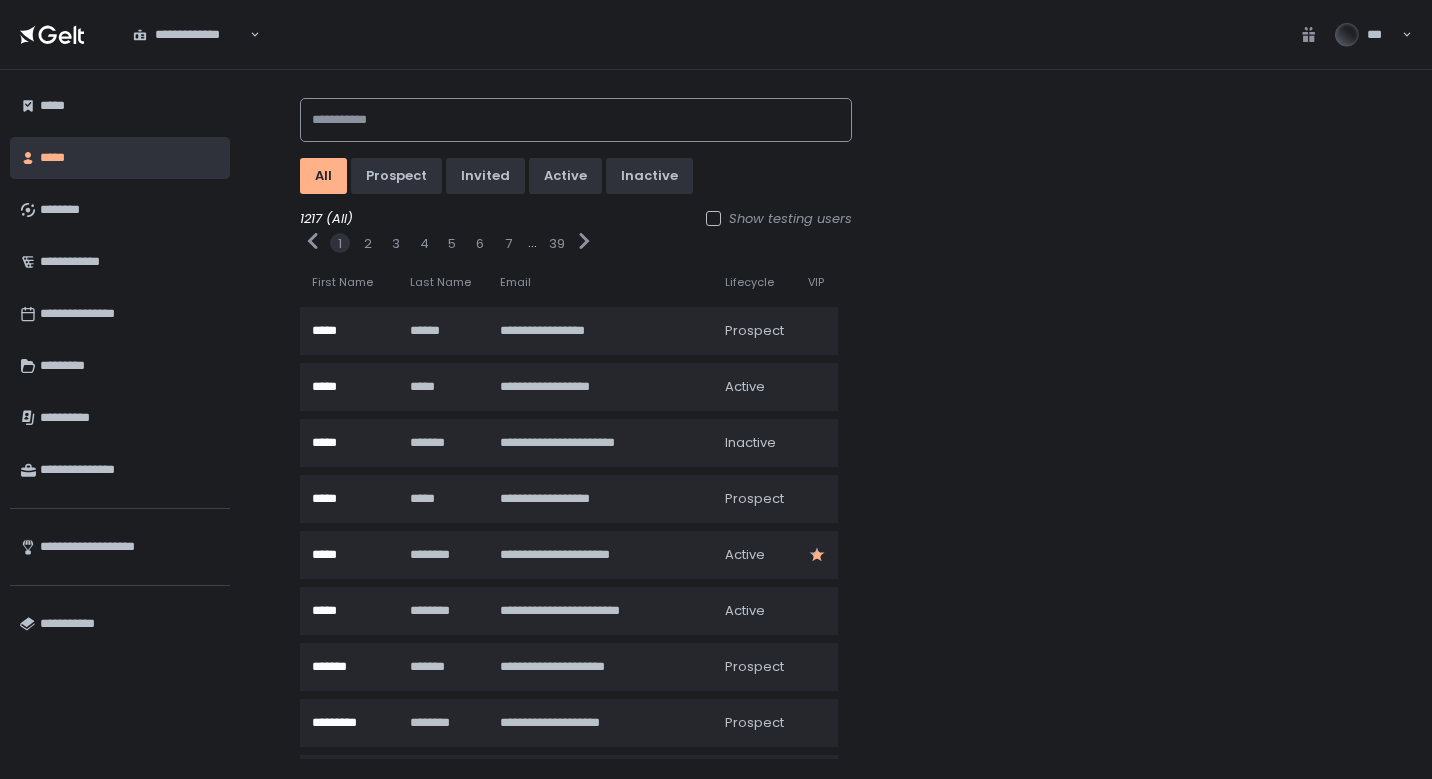 click 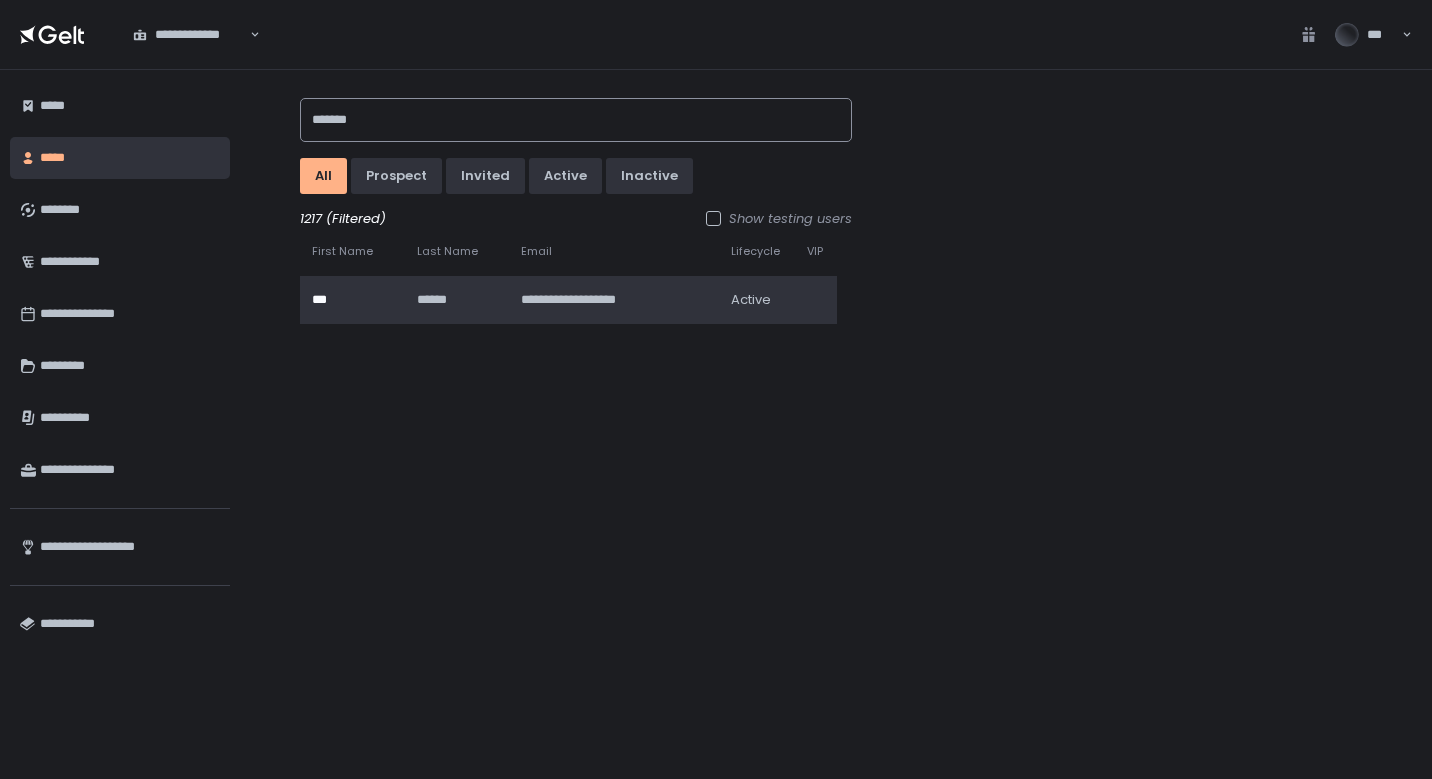 type on "*******" 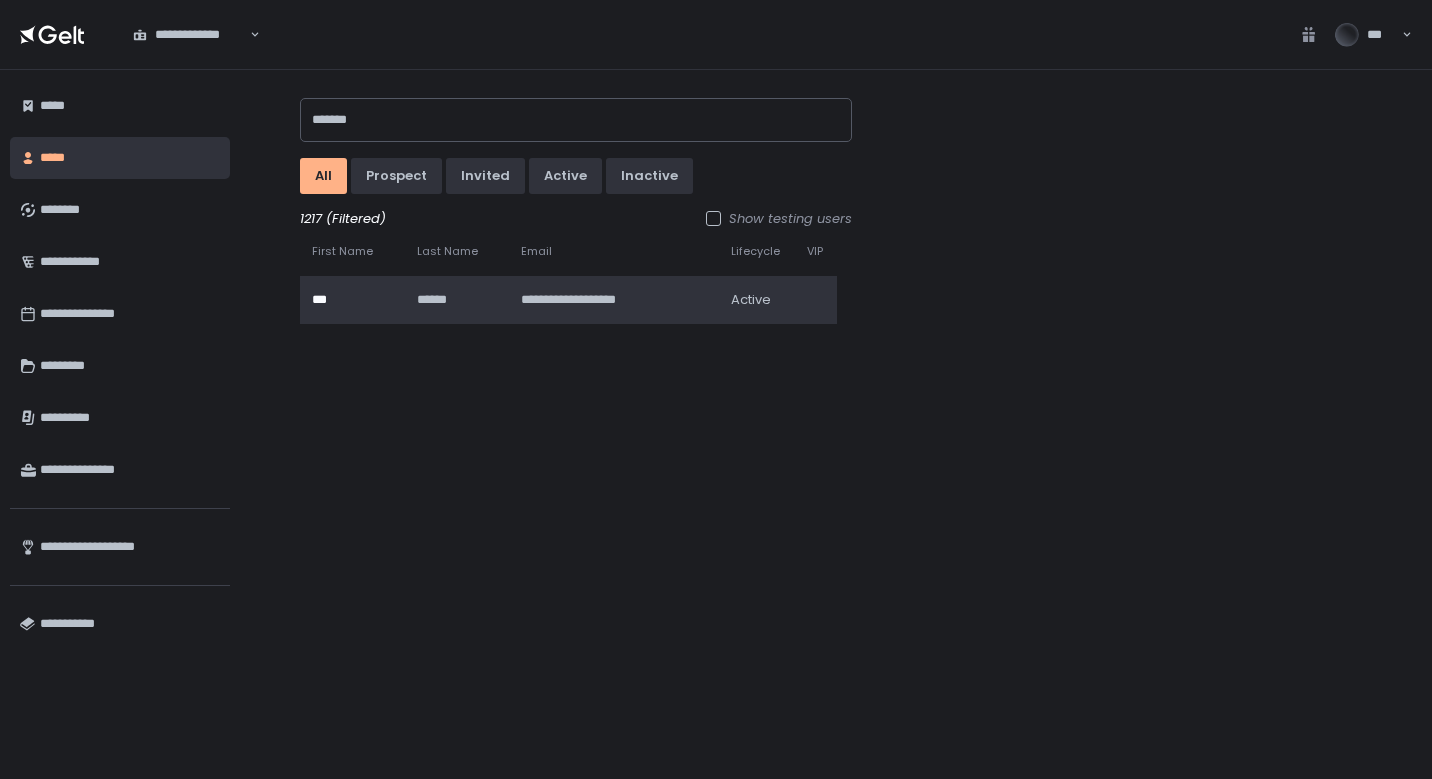 click on "***" 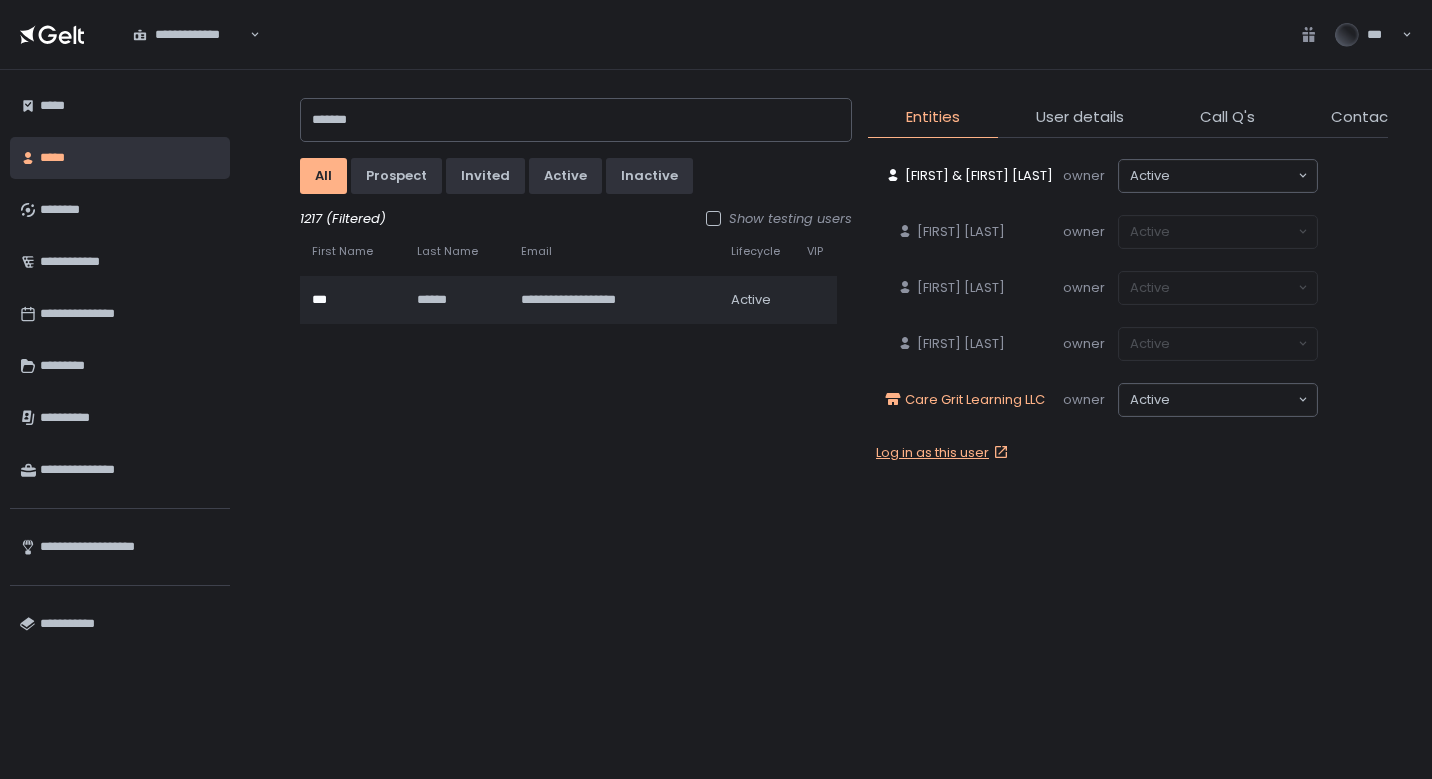 click on "Care Grit Learning LLC" at bounding box center [975, 400] 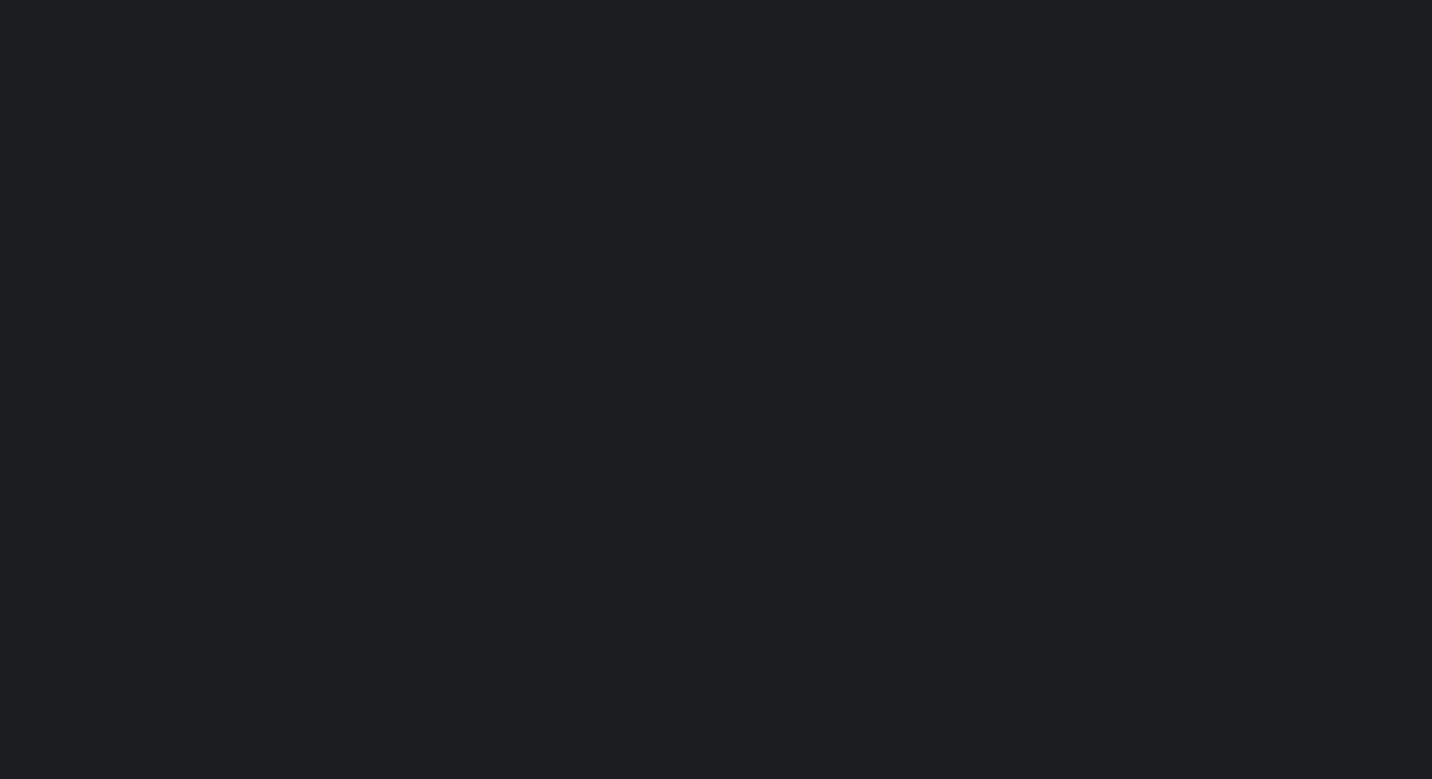 scroll, scrollTop: 0, scrollLeft: 0, axis: both 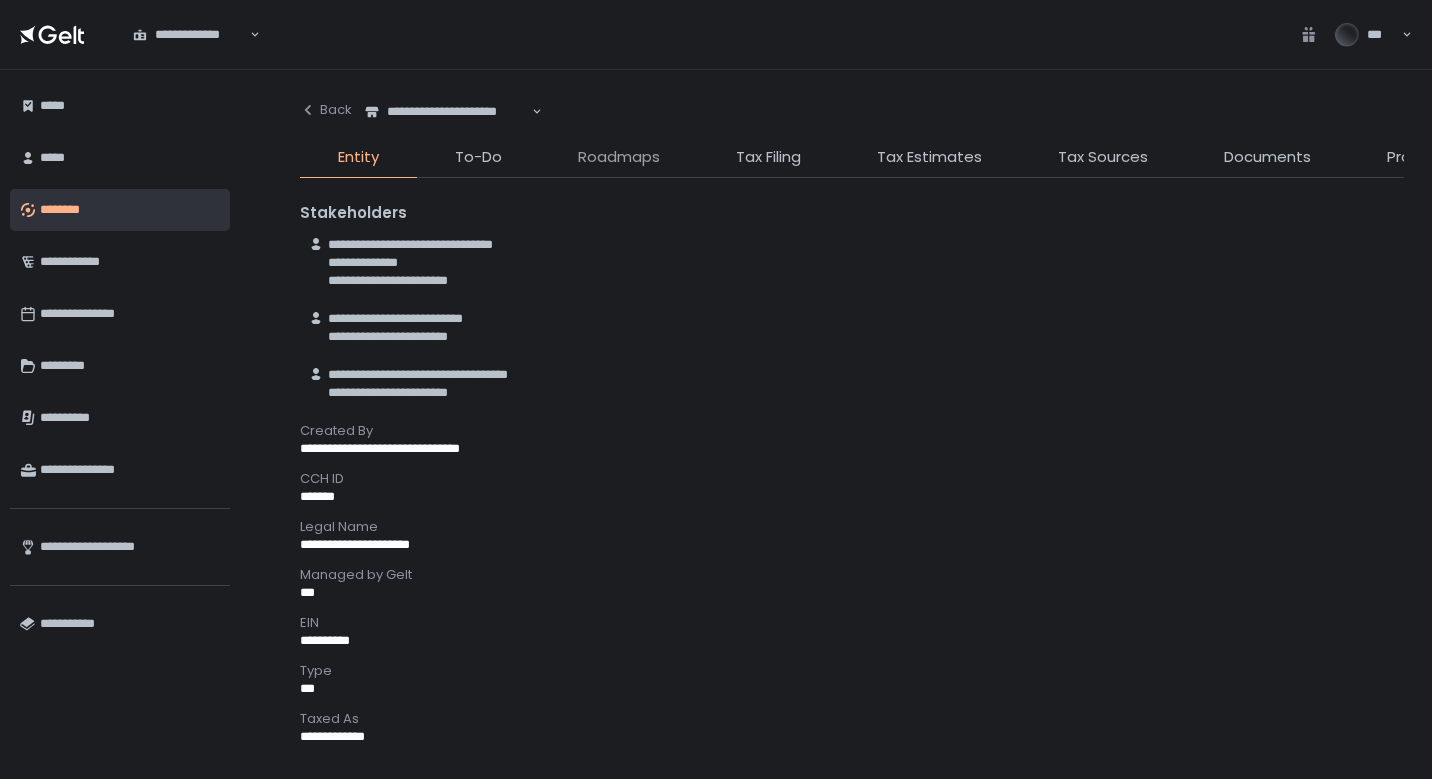 click on "Roadmaps" at bounding box center [619, 157] 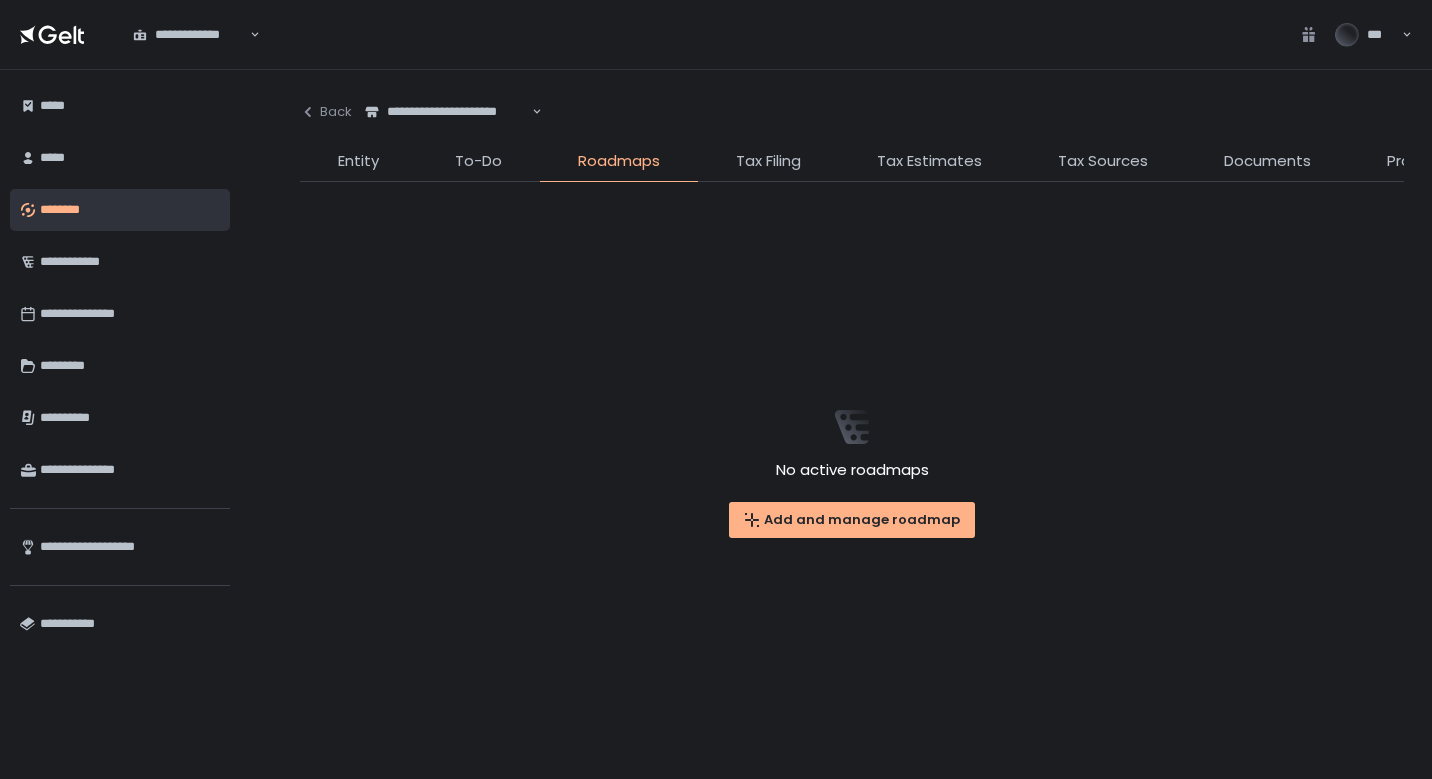 click on "Entity" 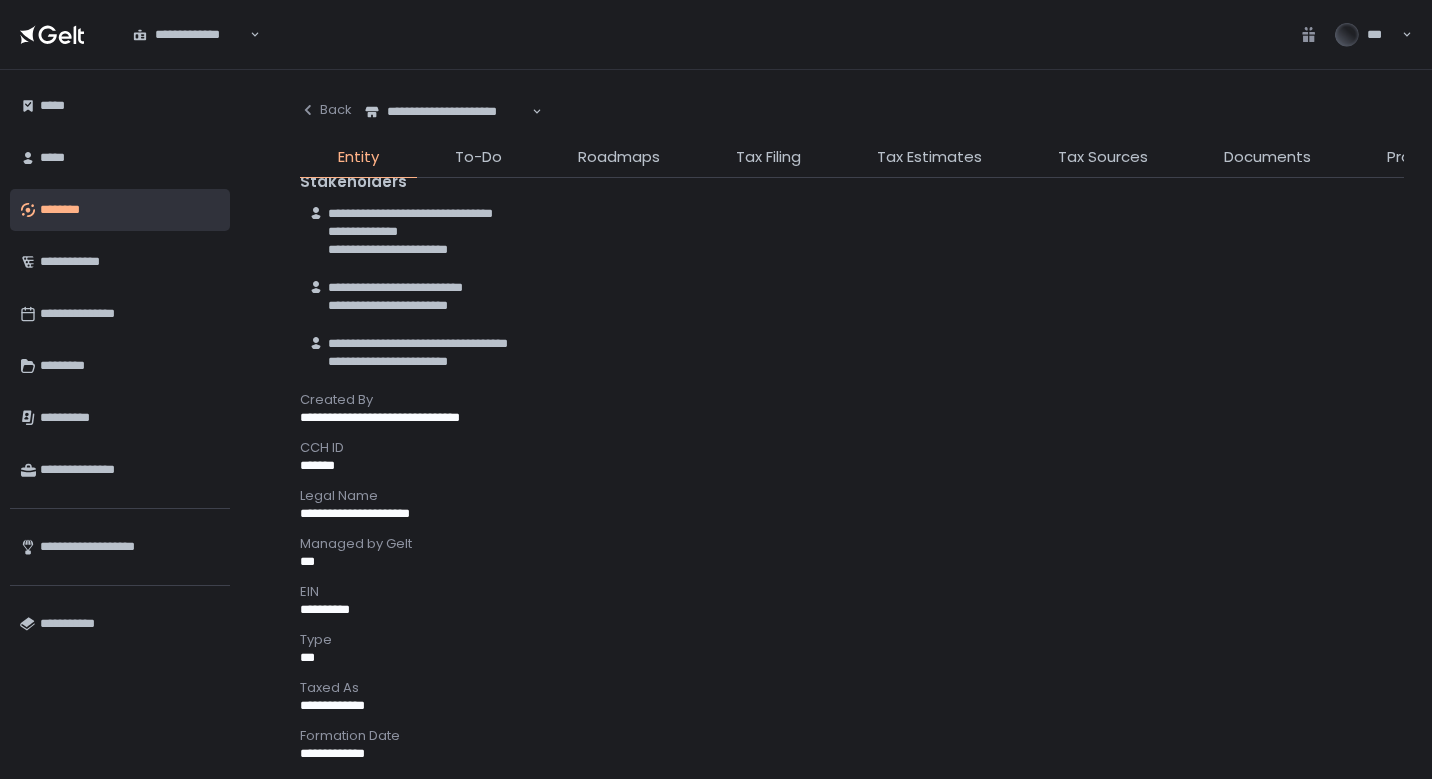 scroll, scrollTop: 147, scrollLeft: 0, axis: vertical 